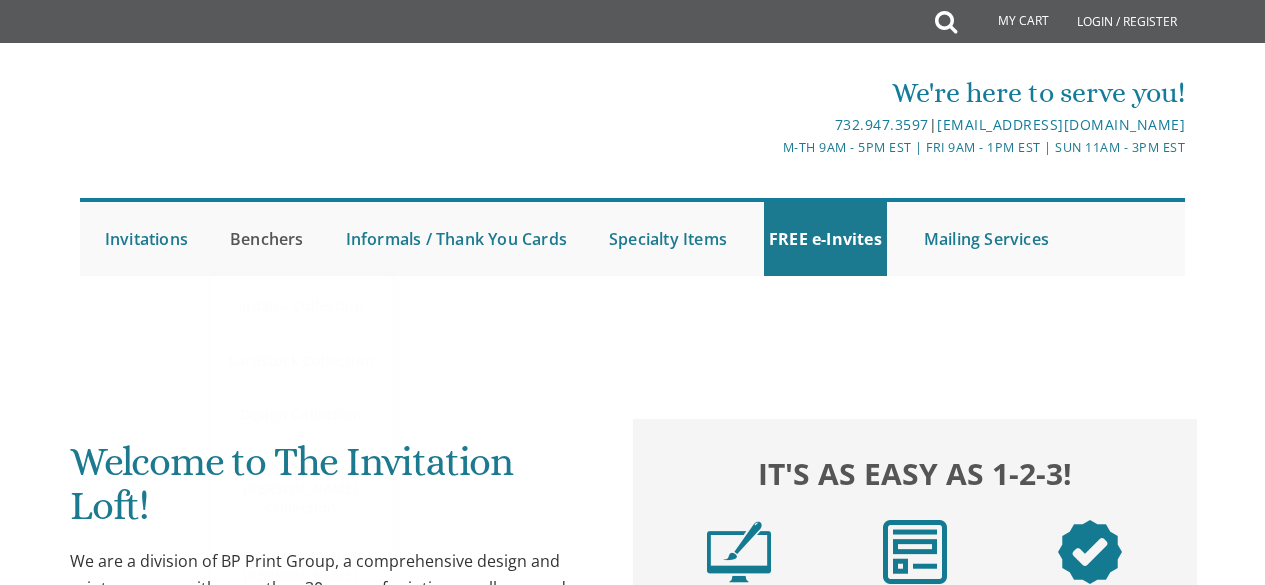 scroll, scrollTop: 120, scrollLeft: 0, axis: vertical 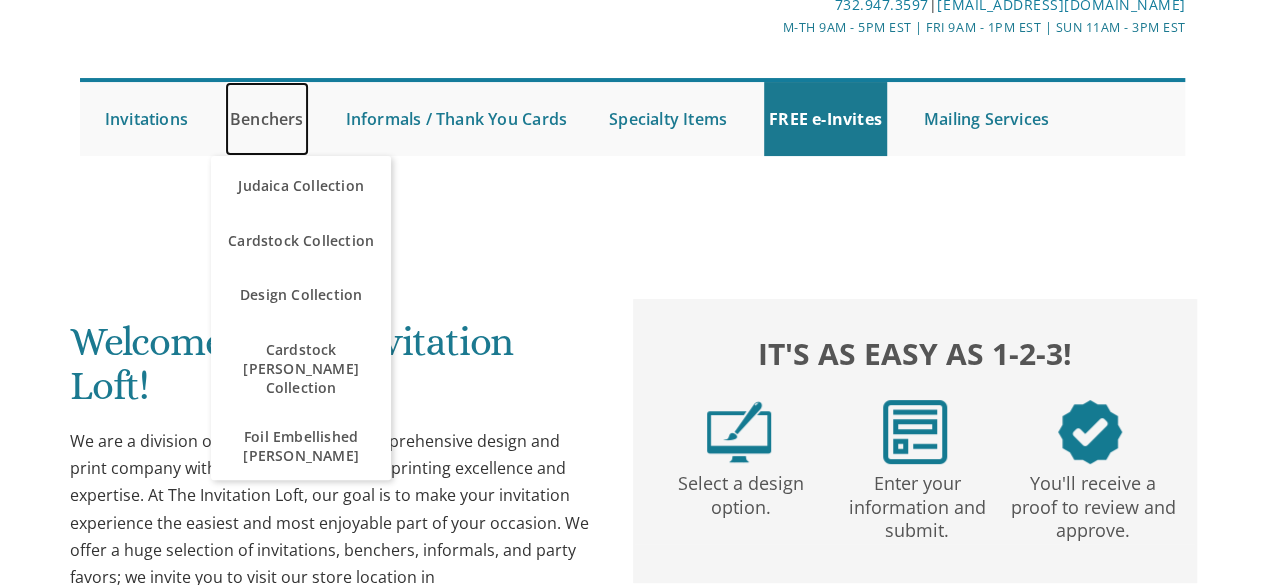 click on "Benchers" at bounding box center [267, 119] 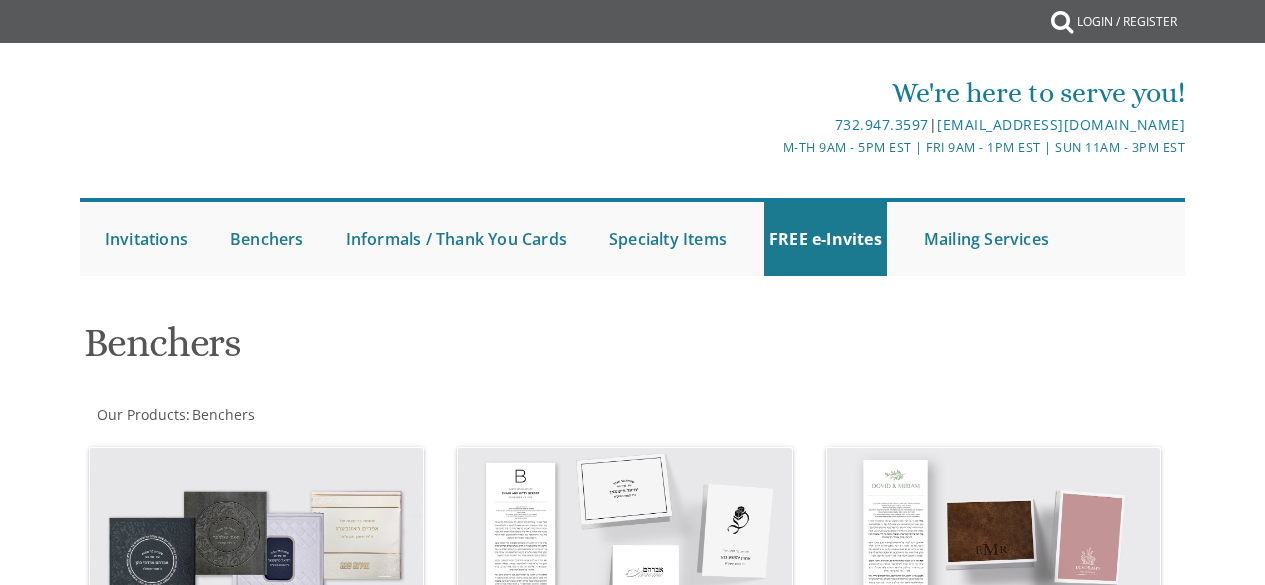 scroll, scrollTop: 0, scrollLeft: 0, axis: both 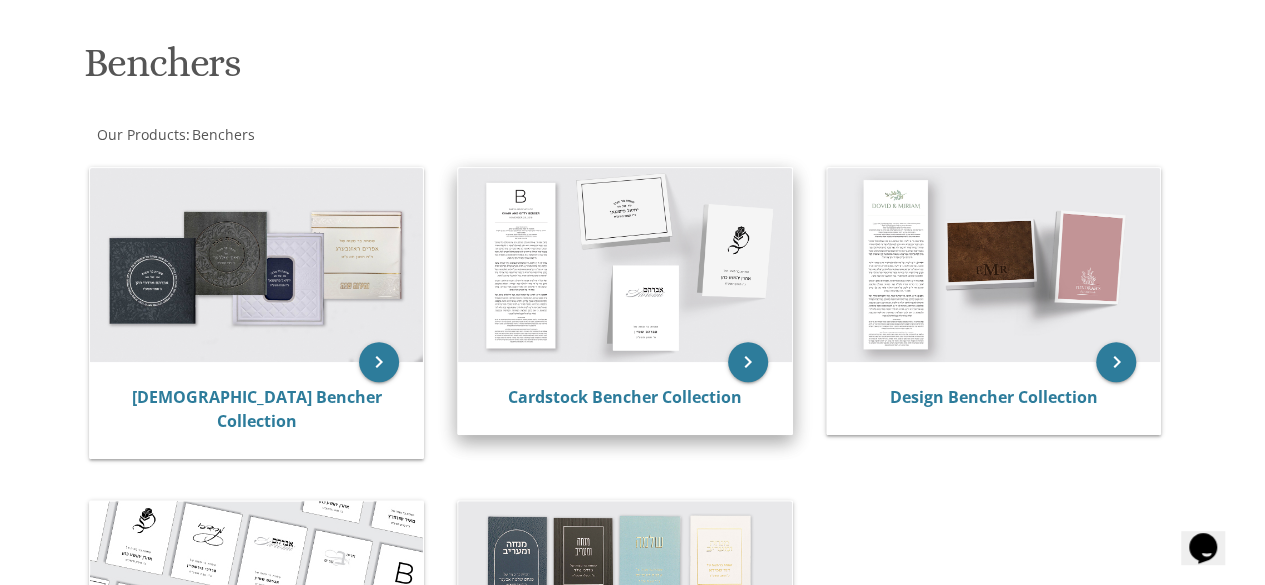 click at bounding box center (625, 265) 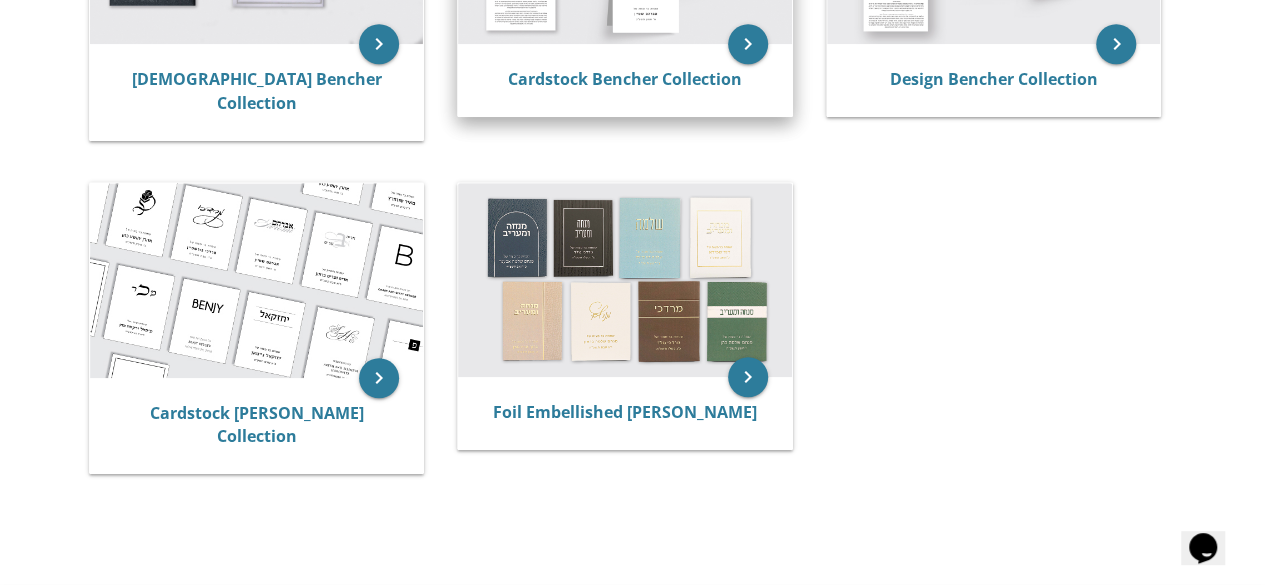 scroll, scrollTop: 600, scrollLeft: 0, axis: vertical 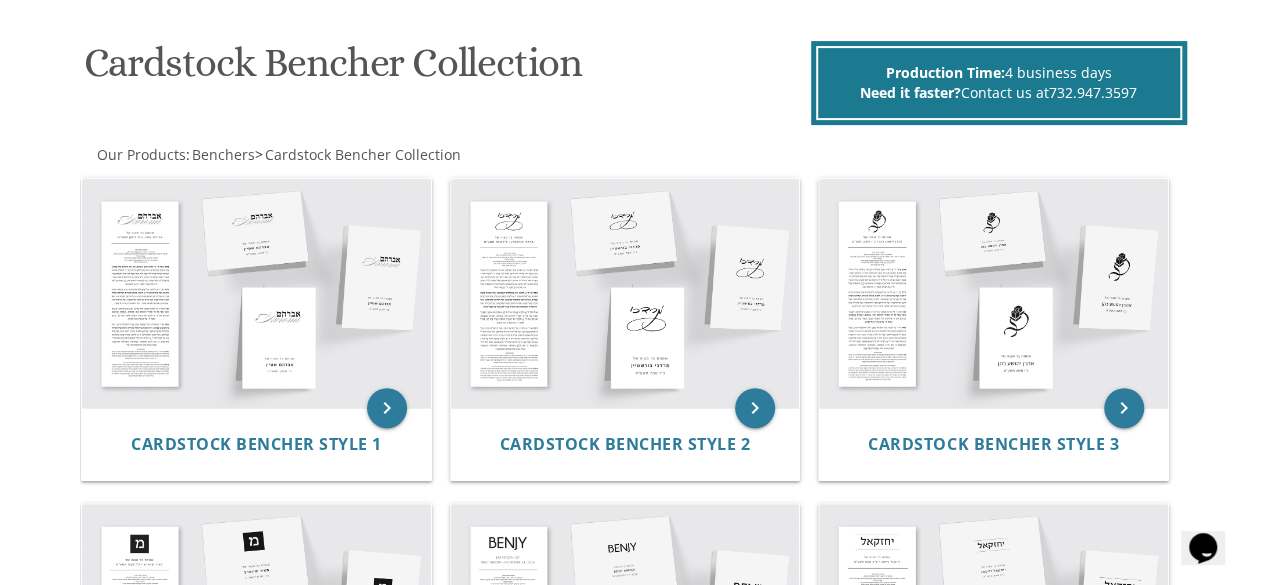 click on "My Cart
Total:
View Cart   Item(s)
Submit
My Cart
Total:
View Cart   Item(s)
Login / Register
|" at bounding box center [632, 800] 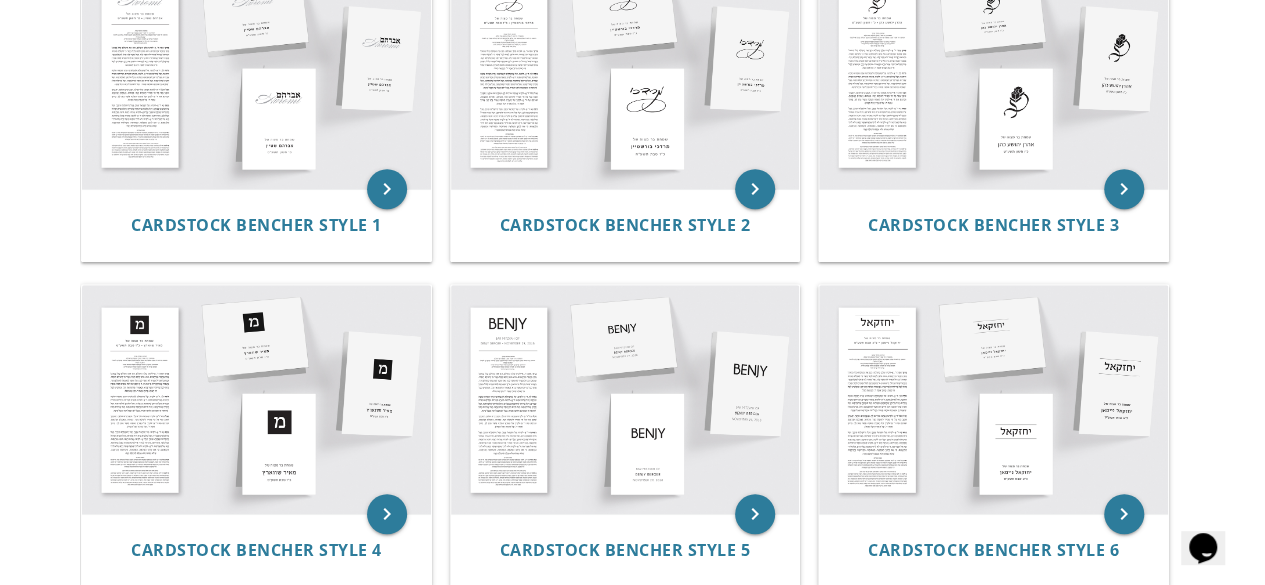 scroll, scrollTop: 320, scrollLeft: 0, axis: vertical 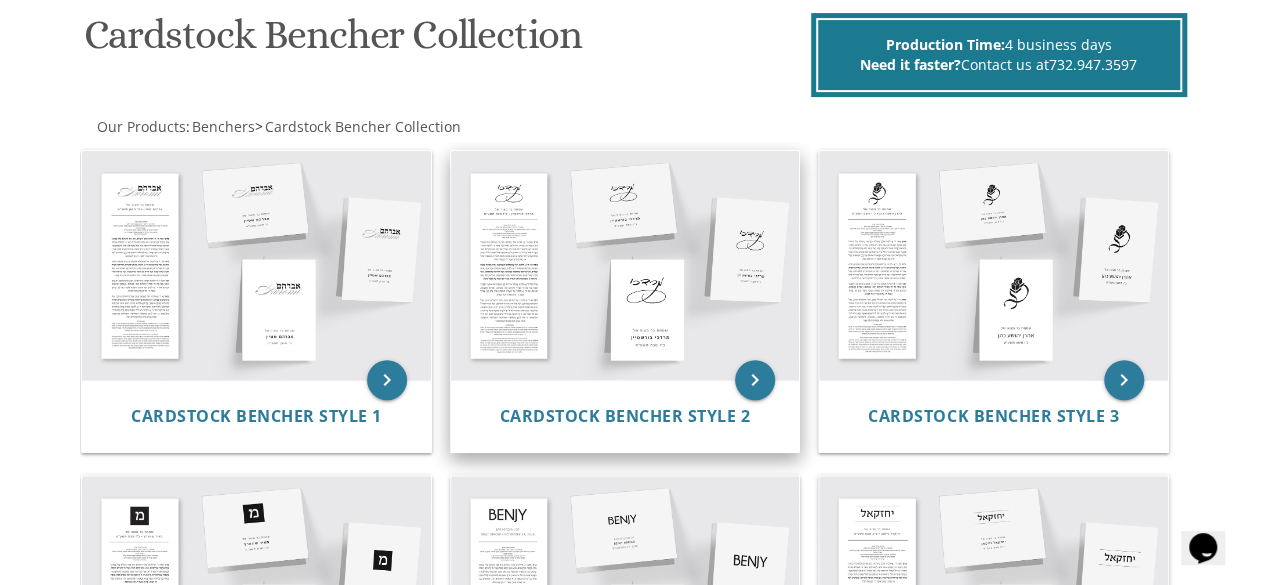 click at bounding box center (625, 265) 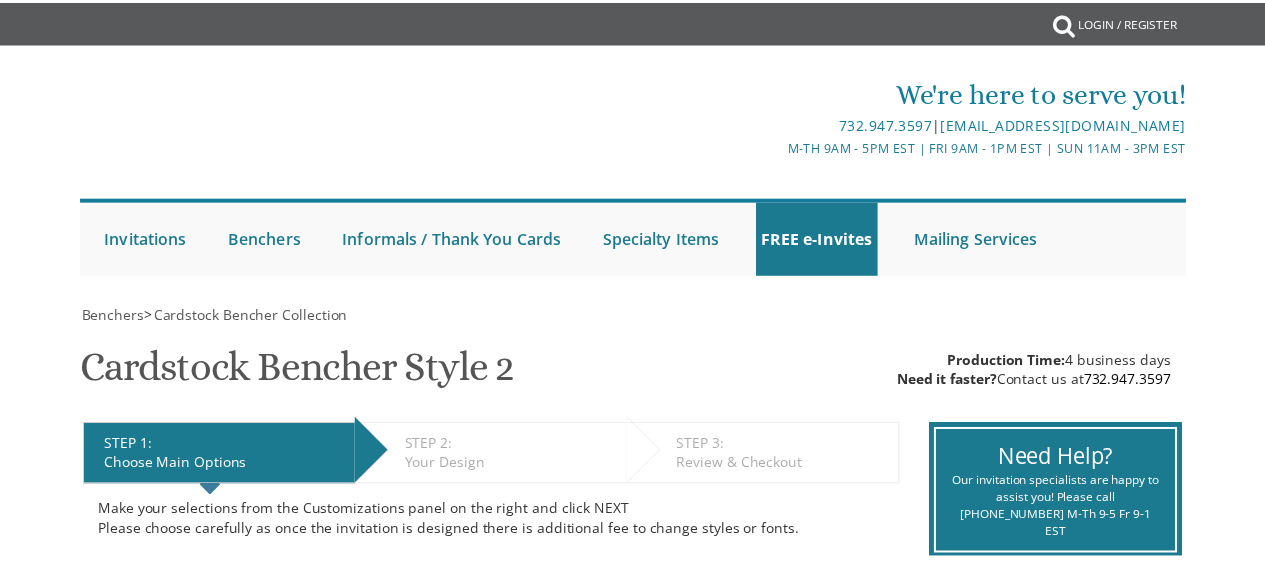 scroll, scrollTop: 0, scrollLeft: 0, axis: both 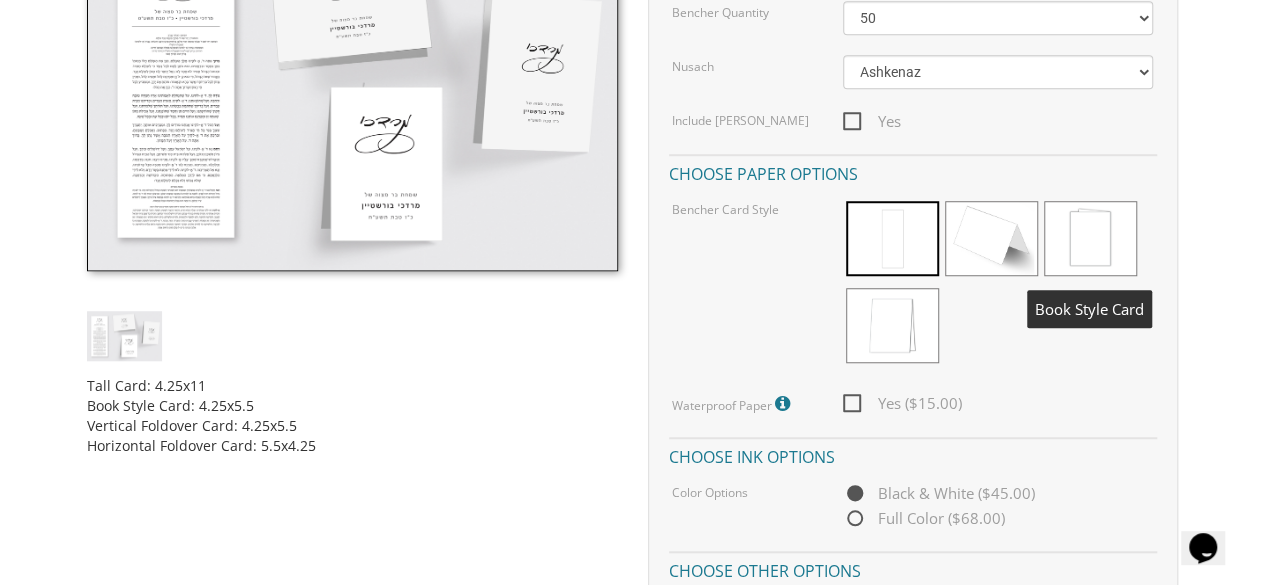 click at bounding box center (1090, 238) 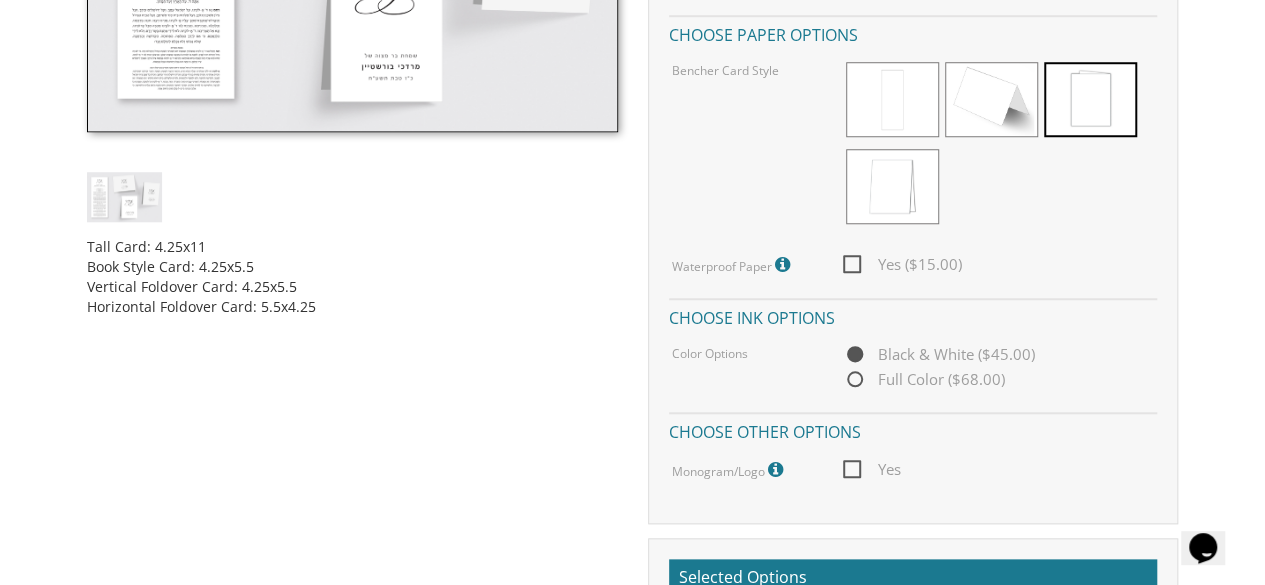 scroll, scrollTop: 943, scrollLeft: 0, axis: vertical 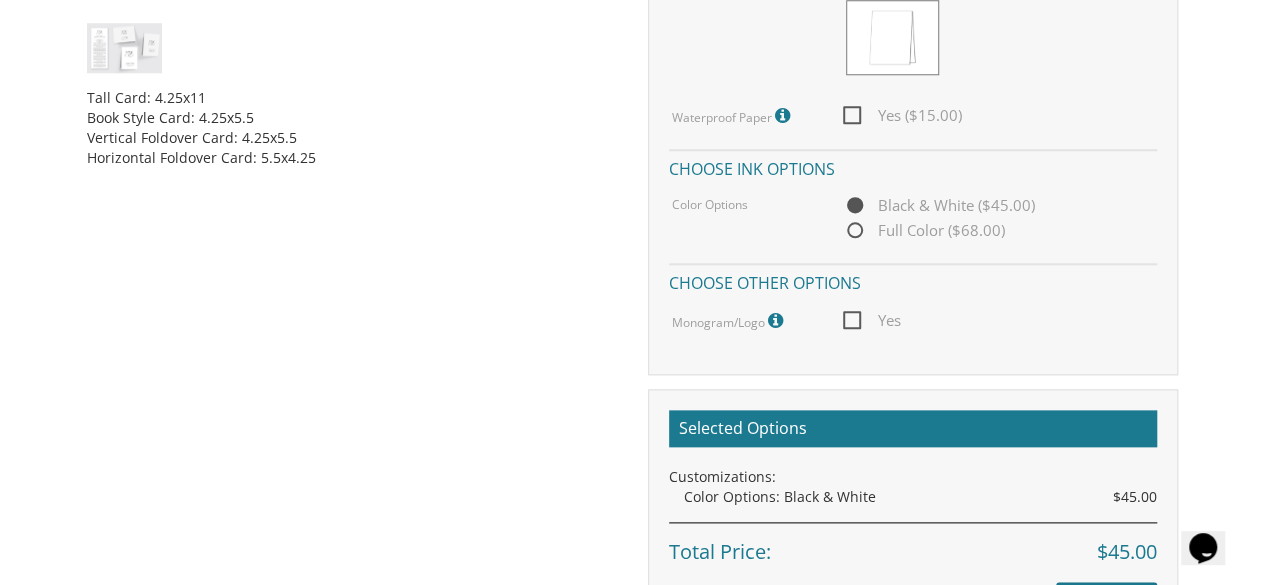 click on "Yes" at bounding box center (872, 320) 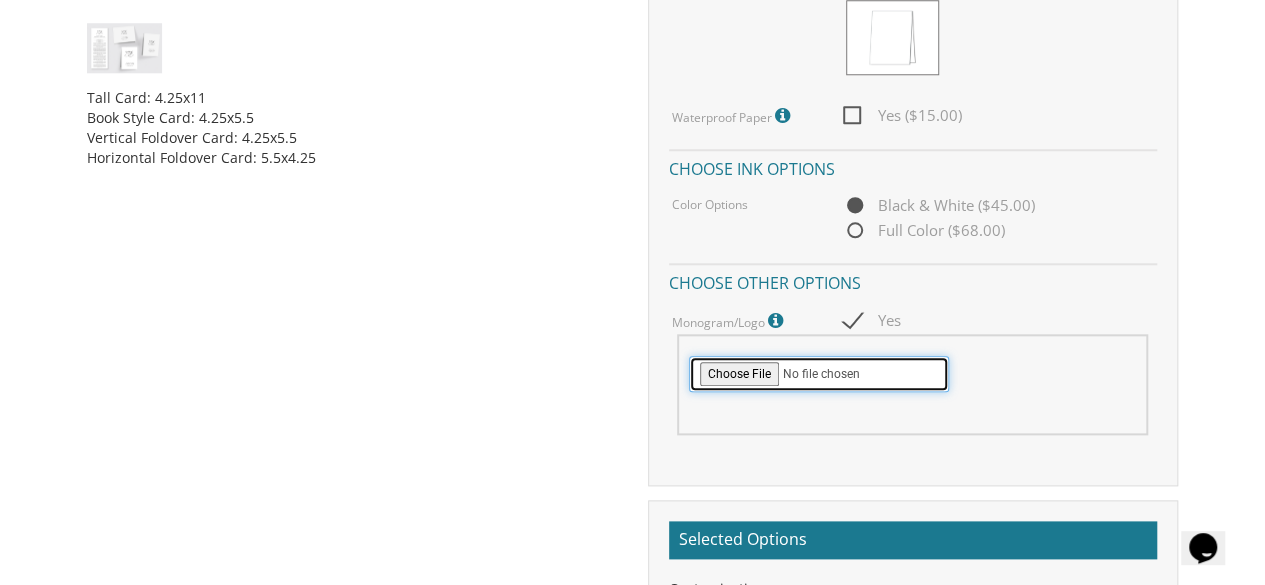 click at bounding box center (819, 374) 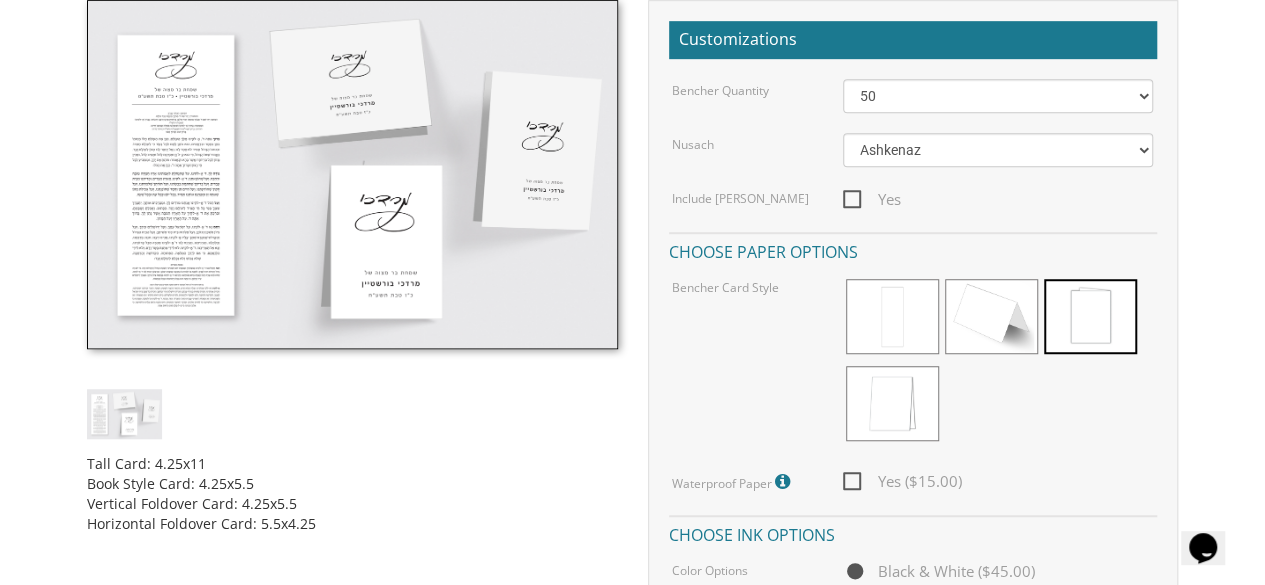 scroll, scrollTop: 413, scrollLeft: 0, axis: vertical 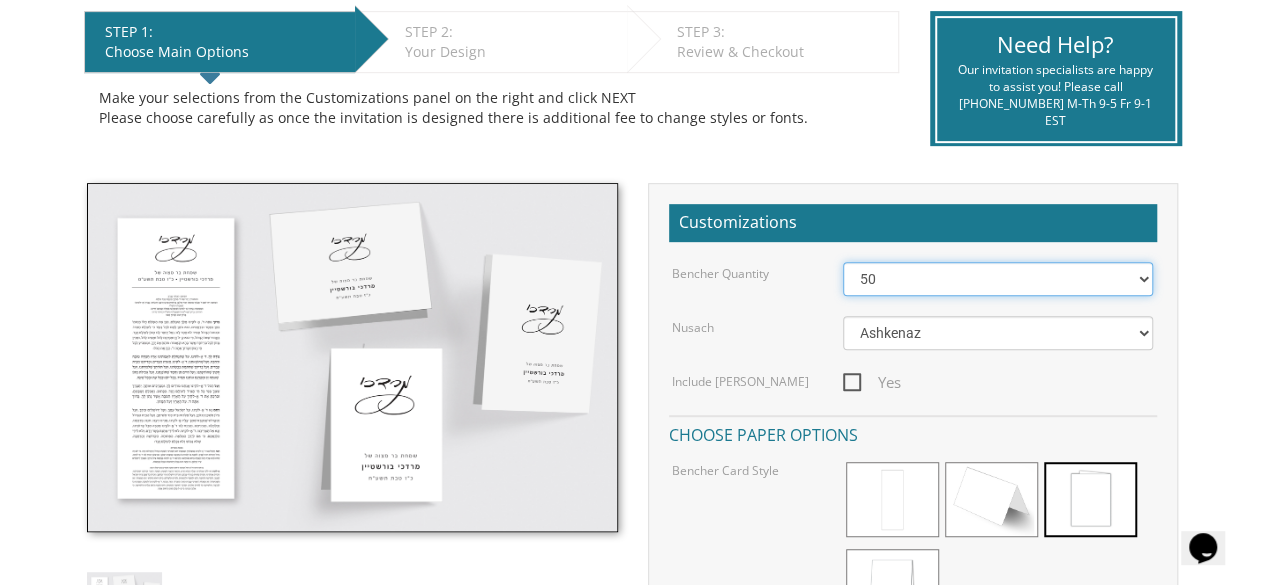 click on "50 60 70 80 90 100 125 150 175 200 225 250 275 300 325 350 375 400 425 450 475 500" at bounding box center [998, 279] 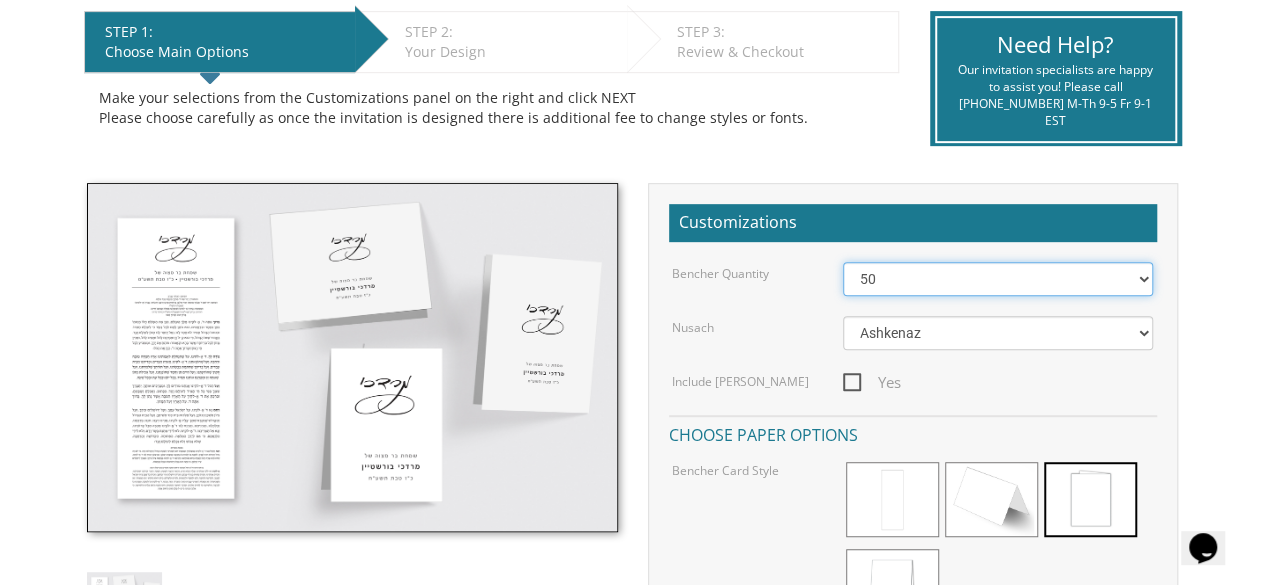 click on "50 60 70 80 90 100 125 150 175 200 225 250 275 300 325 350 375 400 425 450 475 500" at bounding box center (998, 279) 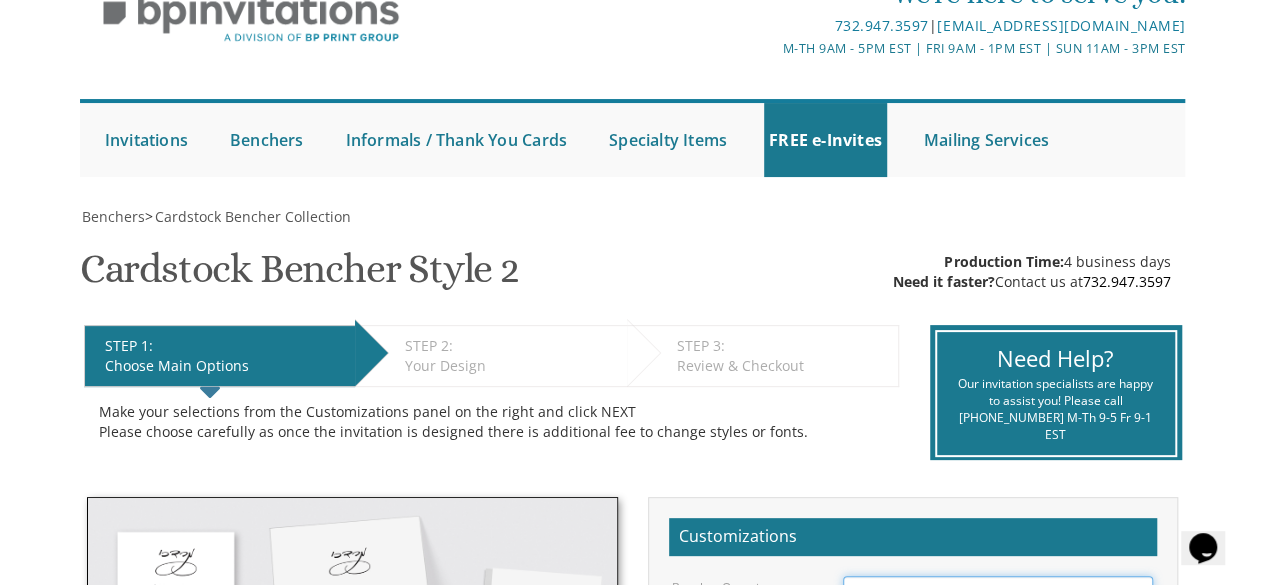 scroll, scrollTop: 96, scrollLeft: 0, axis: vertical 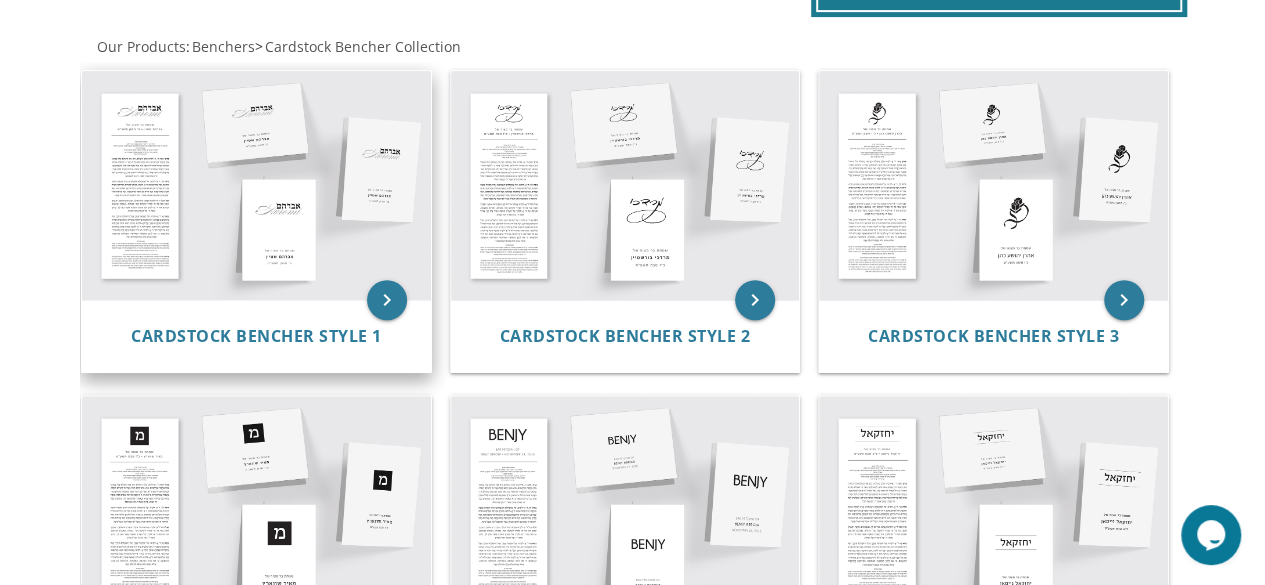 click at bounding box center (256, 185) 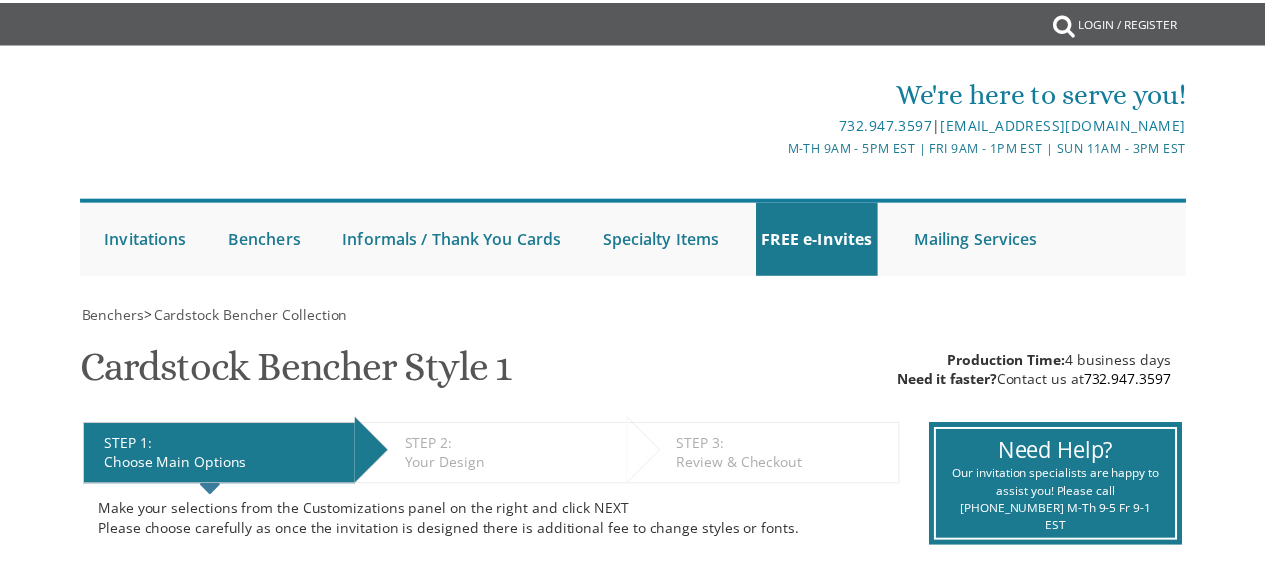 scroll, scrollTop: 0, scrollLeft: 0, axis: both 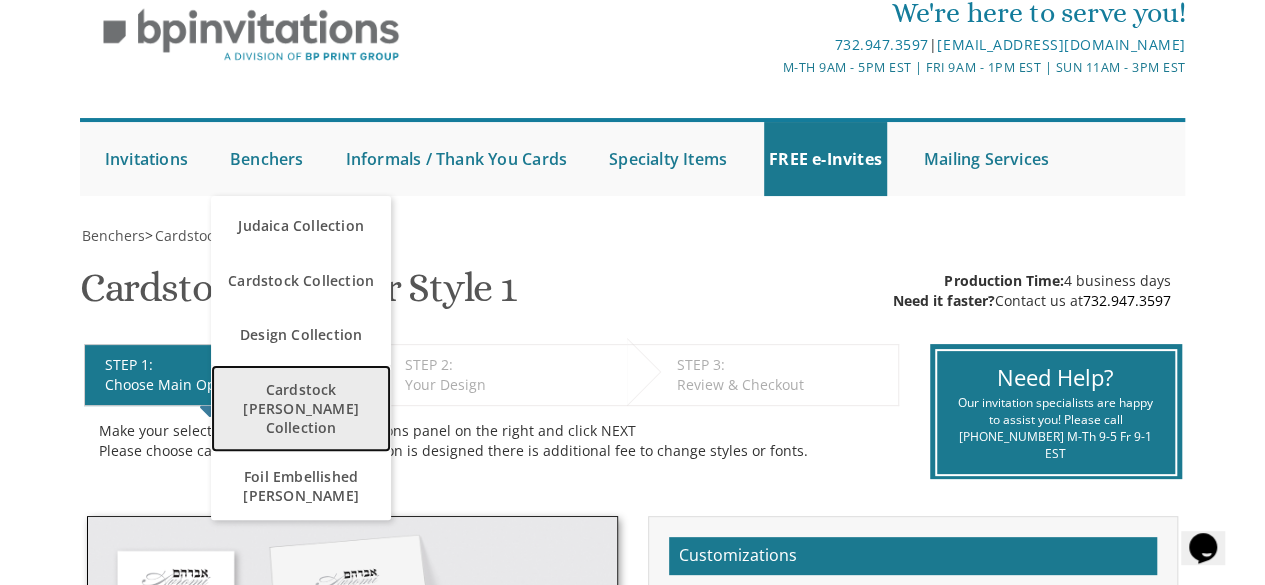 click on "Cardstock [PERSON_NAME] Collection" at bounding box center [301, 408] 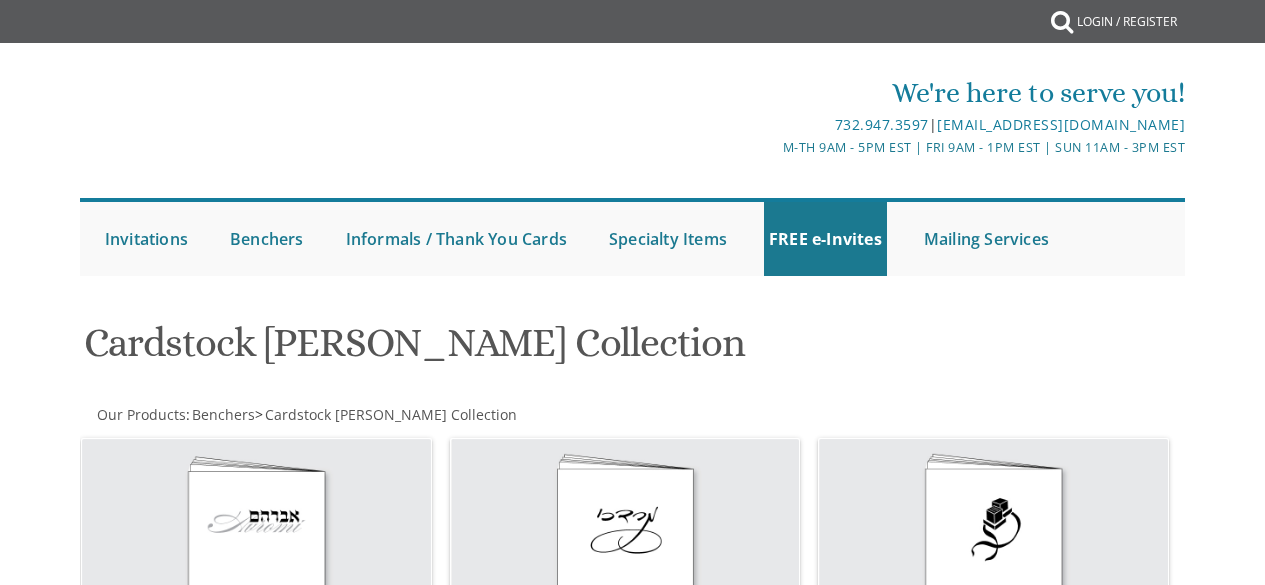 scroll, scrollTop: 0, scrollLeft: 0, axis: both 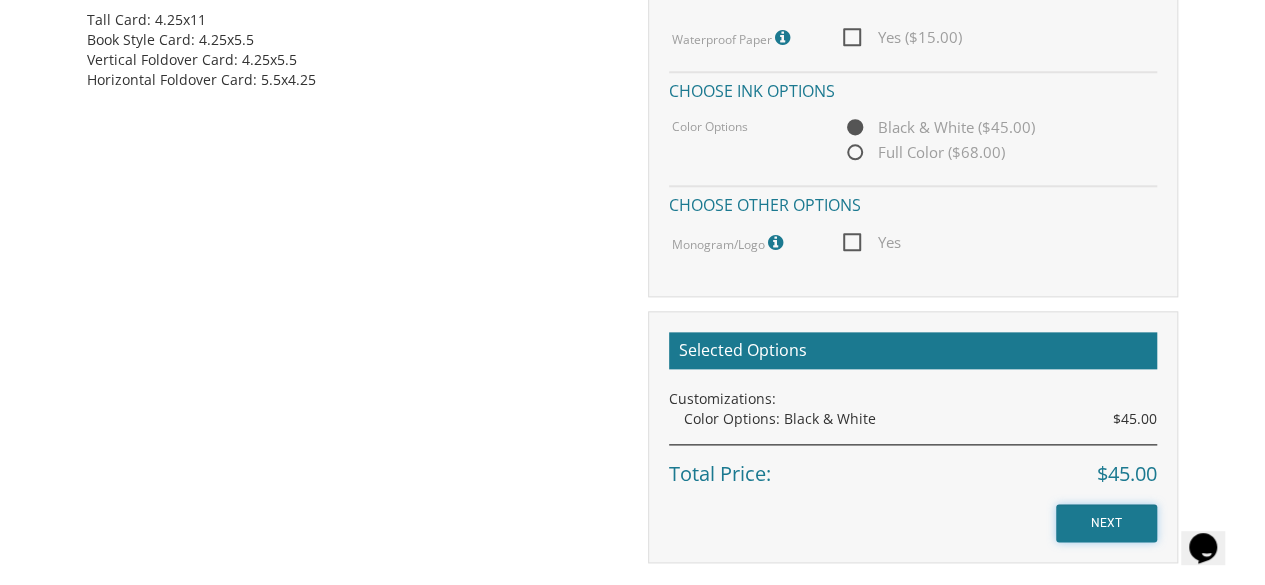 click on "NEXT" at bounding box center (1106, 523) 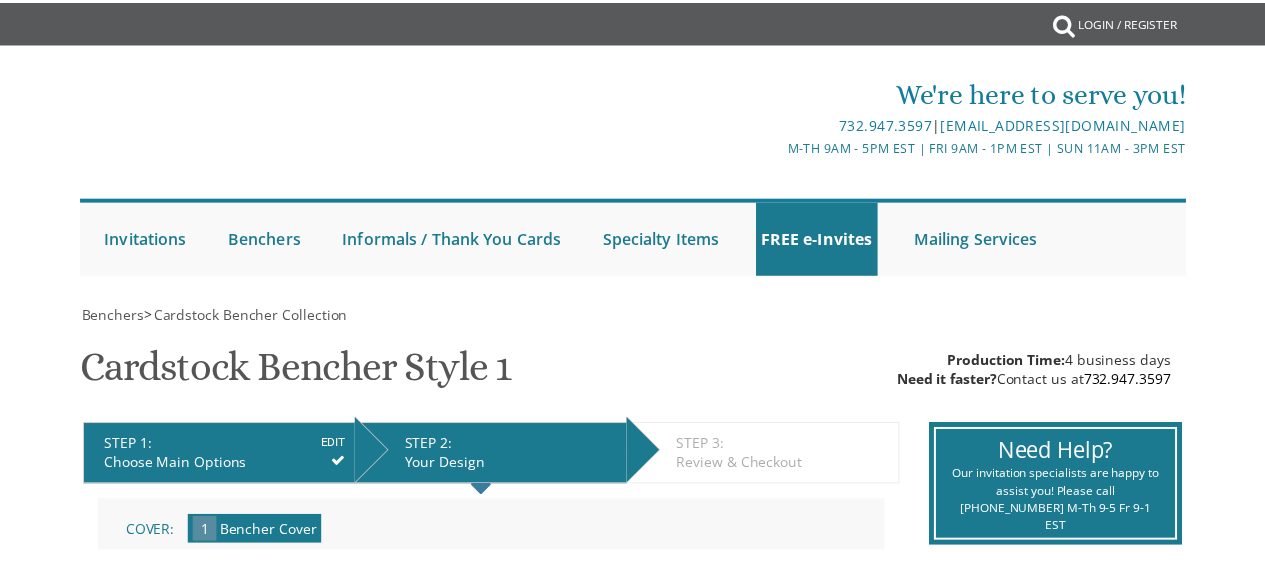 scroll, scrollTop: 0, scrollLeft: 0, axis: both 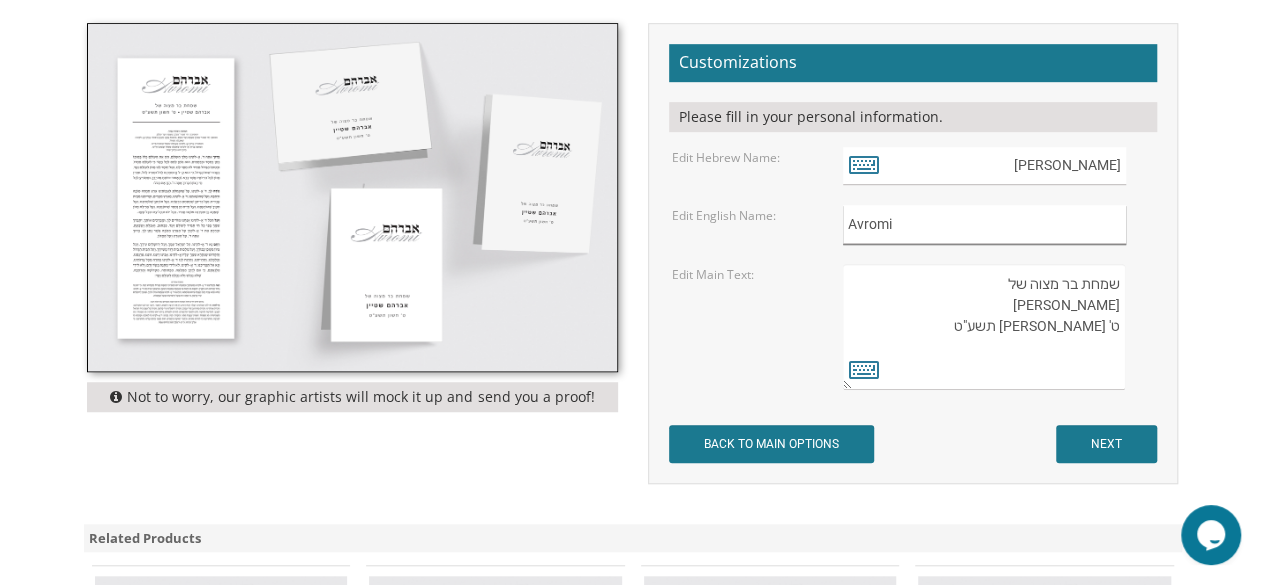 click on "Avromi" at bounding box center [984, 224] 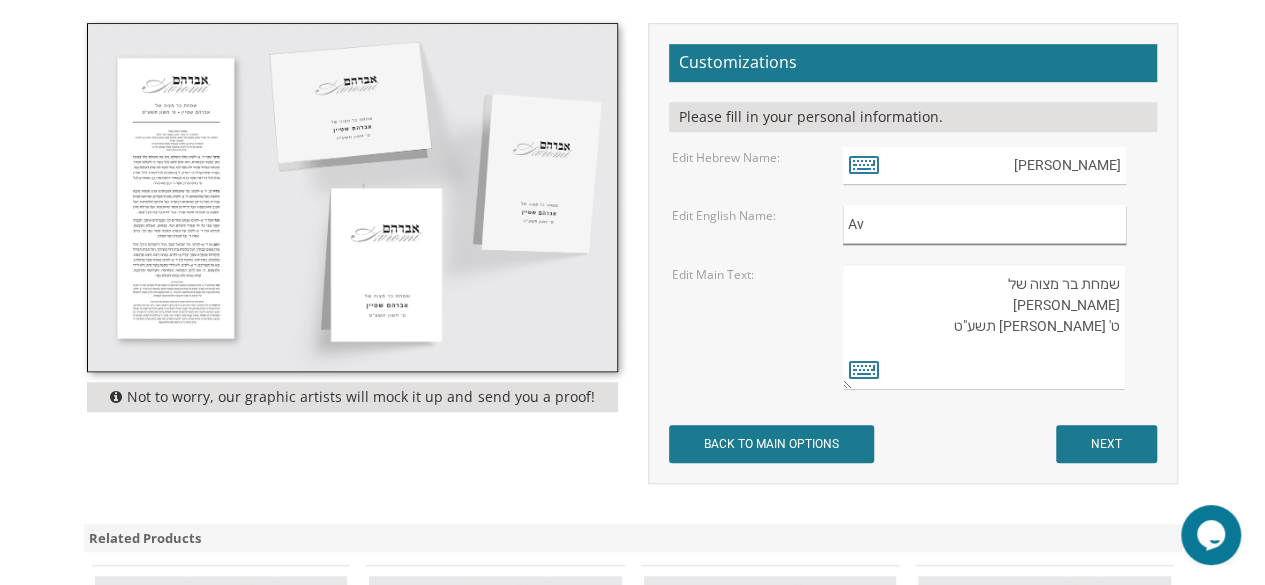 type on "A" 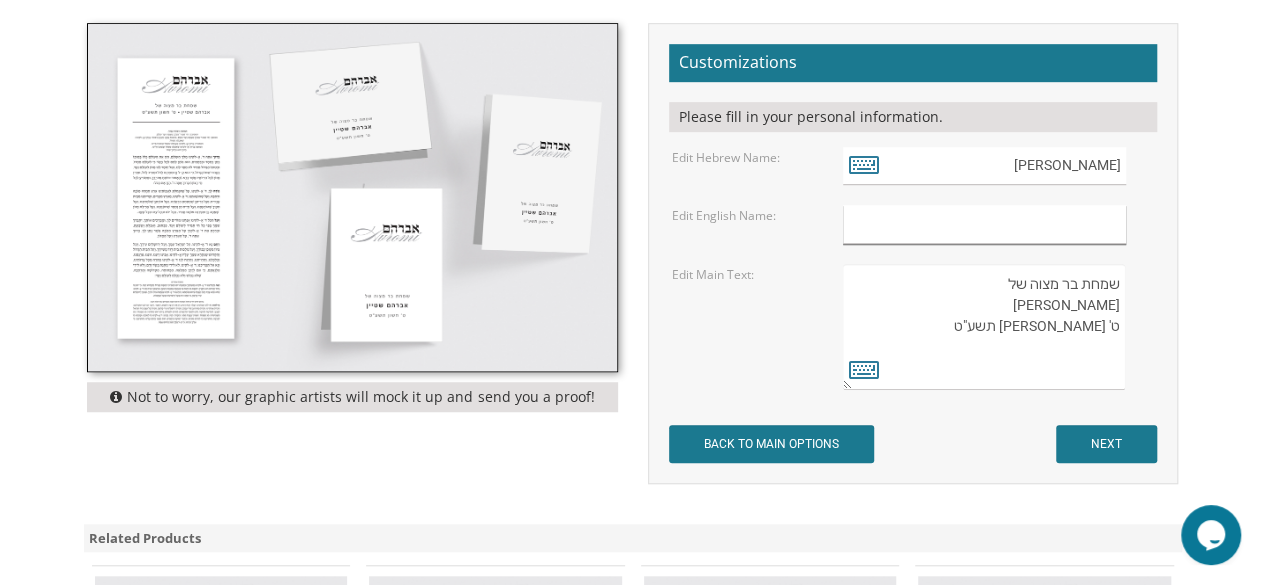 type 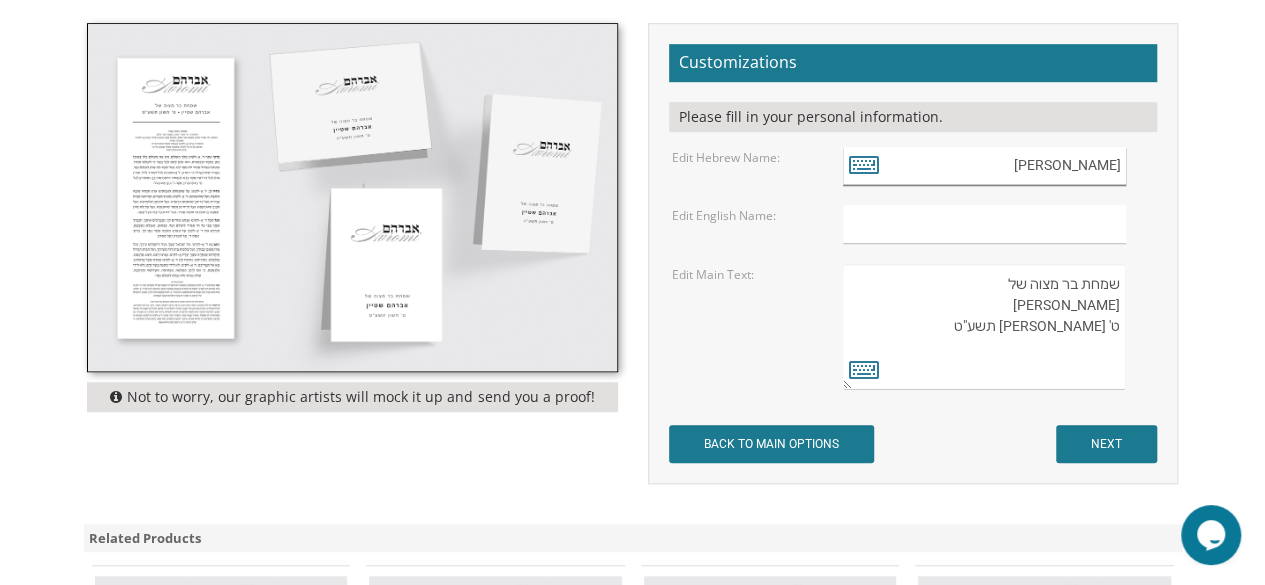 click on "אברהם" at bounding box center [984, 166] 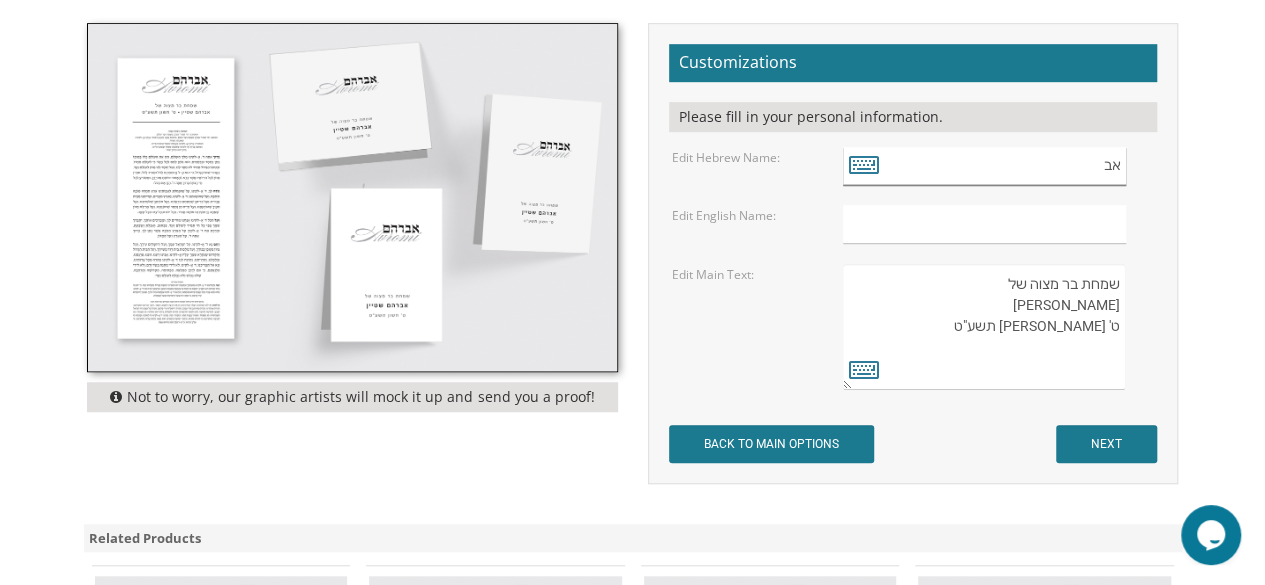 type on "א" 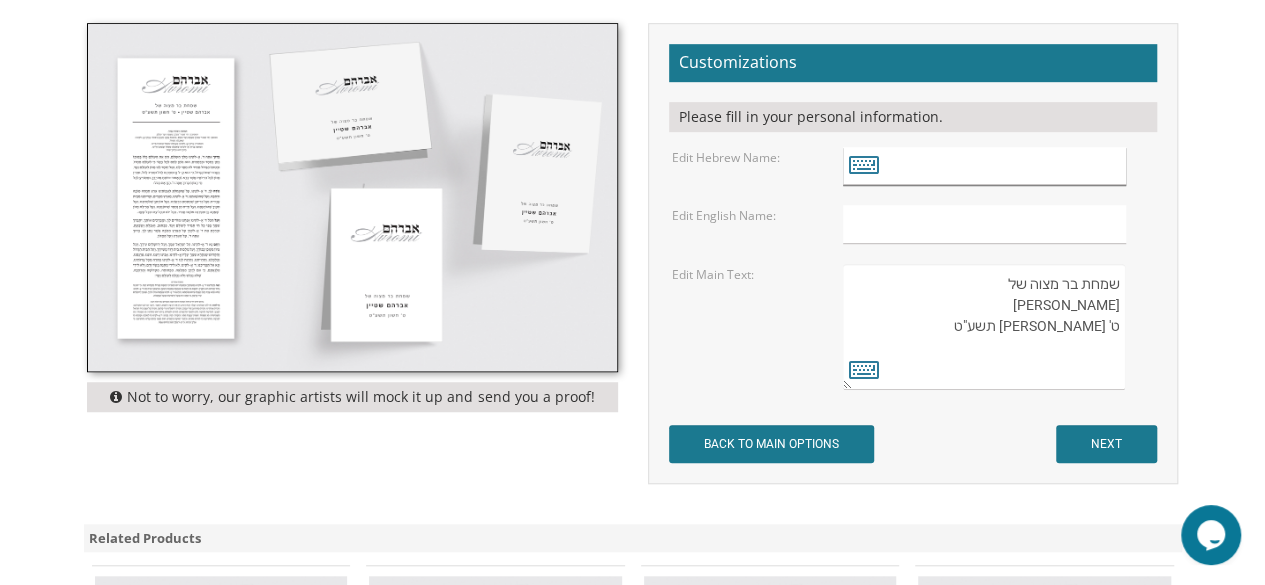 type on "a" 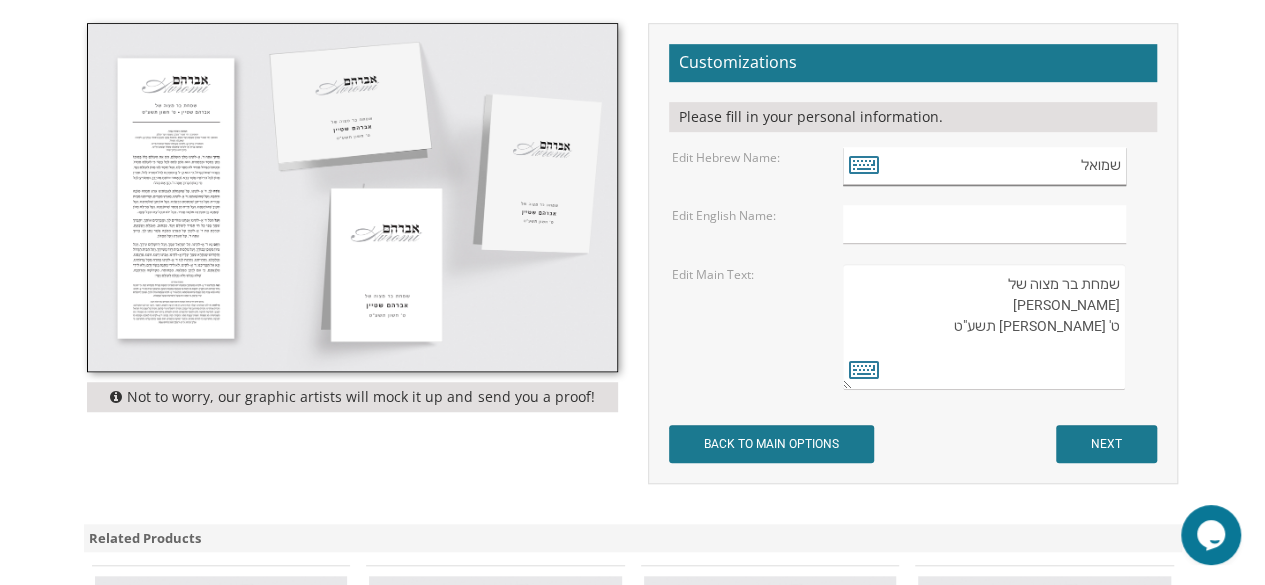 type on "שמואל" 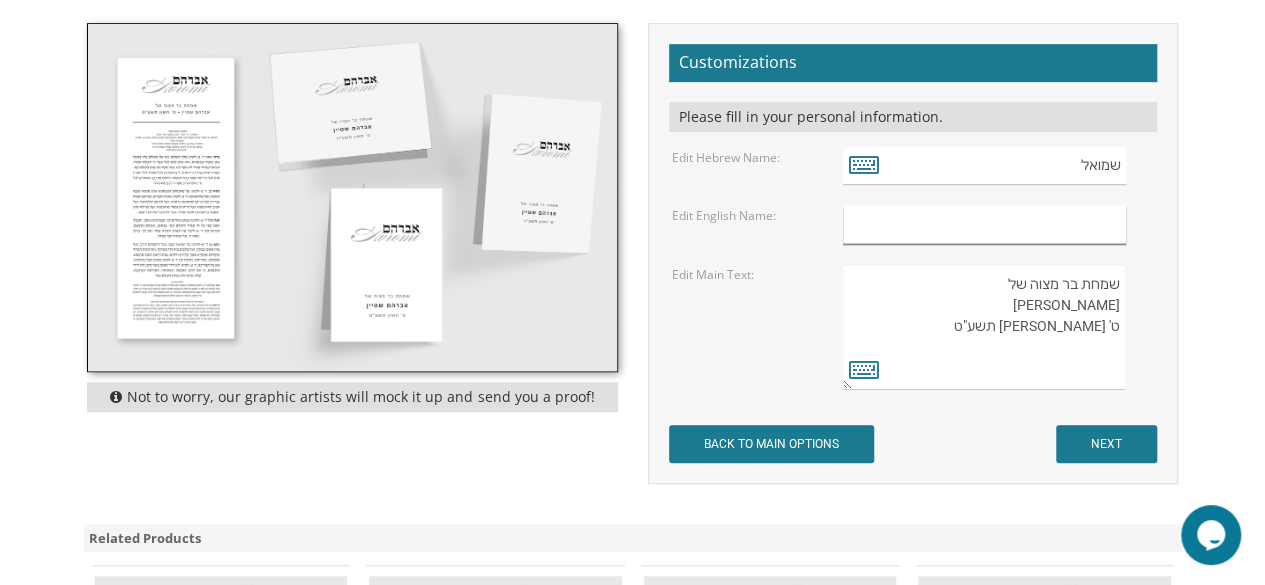 click at bounding box center (984, 224) 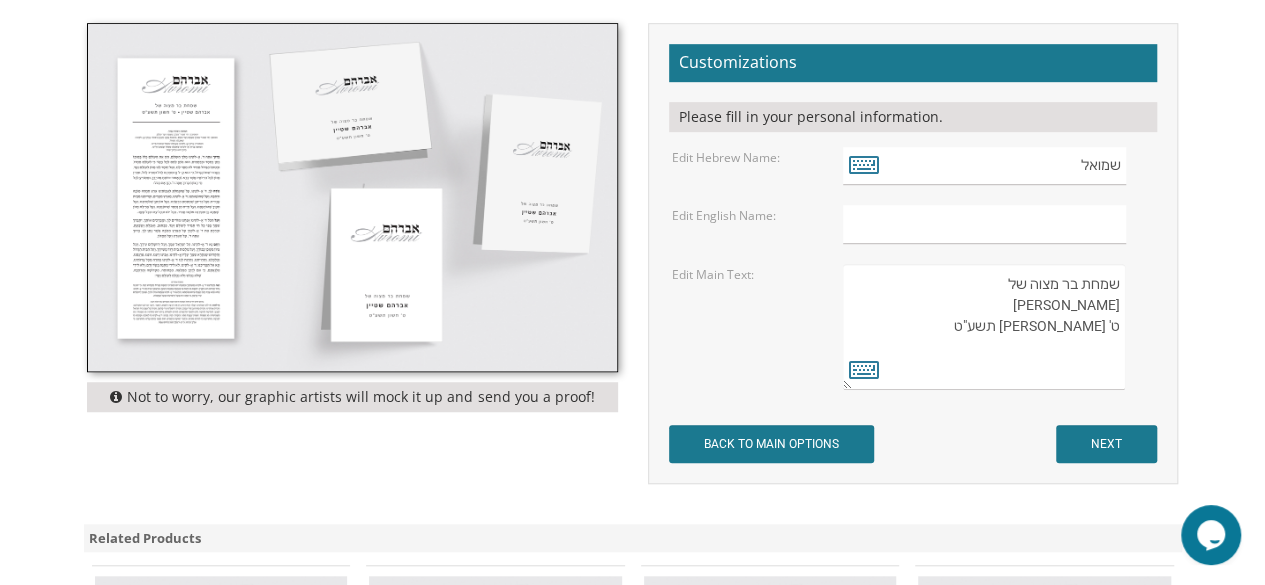 click on "שמחת בר מצוה של
אברהם שטיין
ט' חשון תשע"ט" at bounding box center (984, 327) 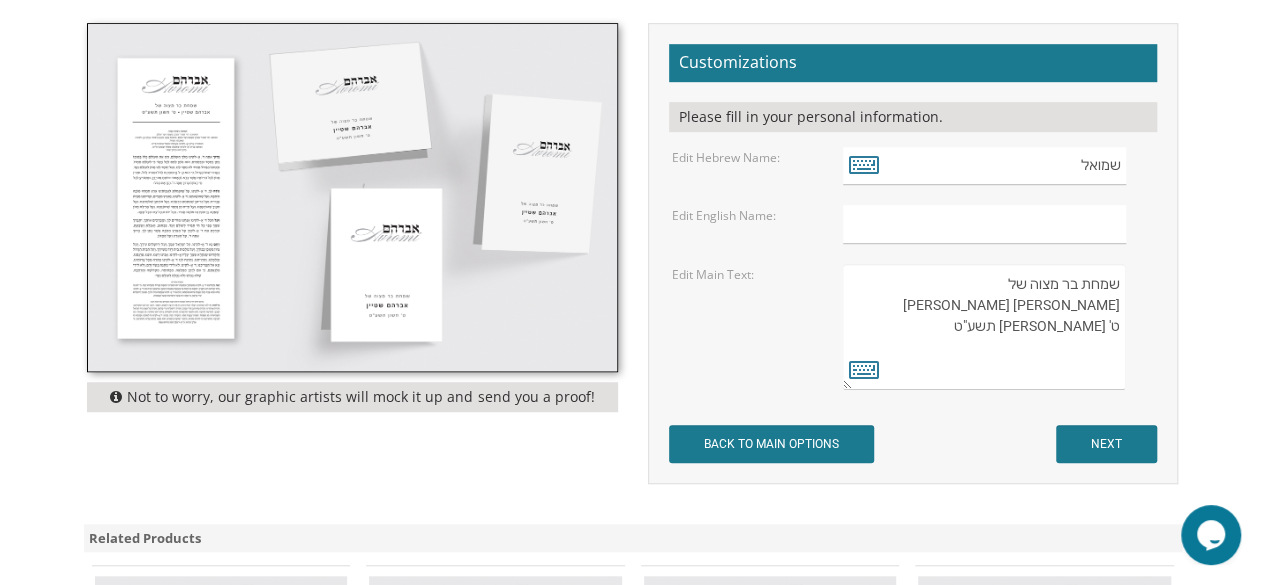 click on "שמחת בר מצוה של
אברהם שטיין
ט' חשון תשע"ט" at bounding box center (984, 327) 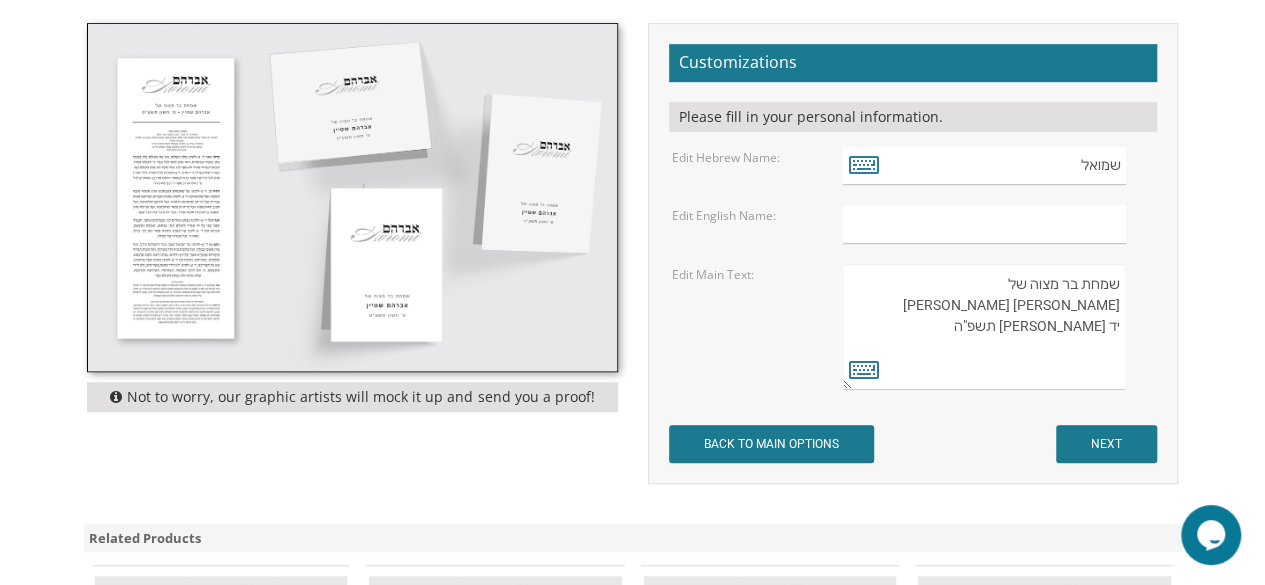 click on "שמחת בר מצוה של
אברהם שטיין
ט' חשון תשע"ט" at bounding box center [984, 327] 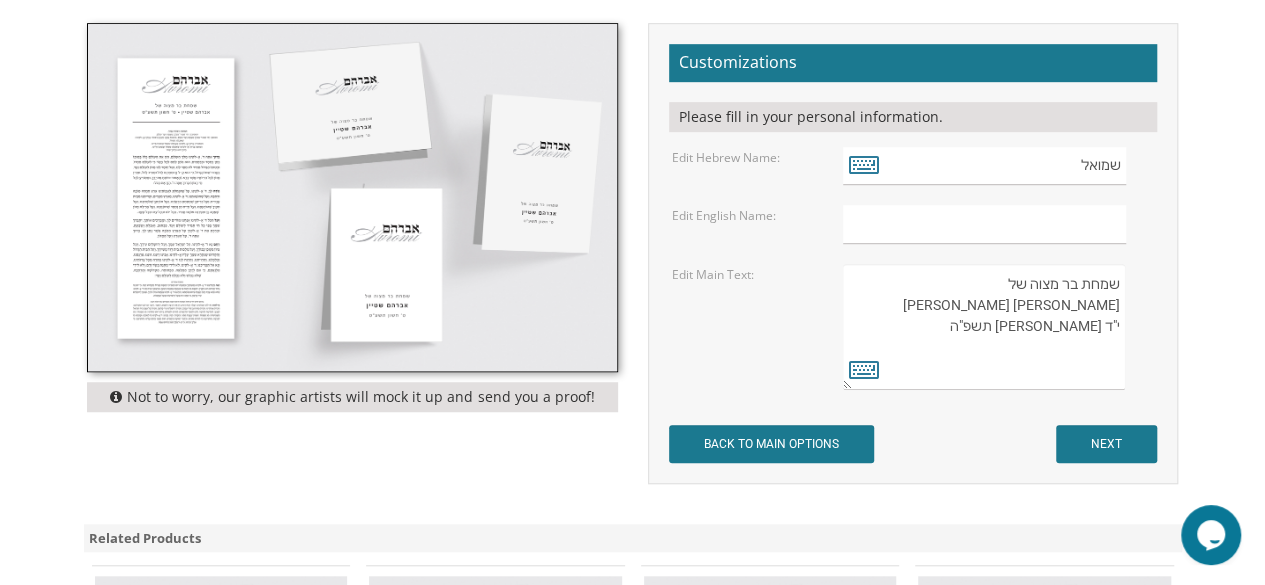 type on "שמחת בר מצוה של
שמואל יעקב דייוויס
י"ד תמוז תשפ"ה" 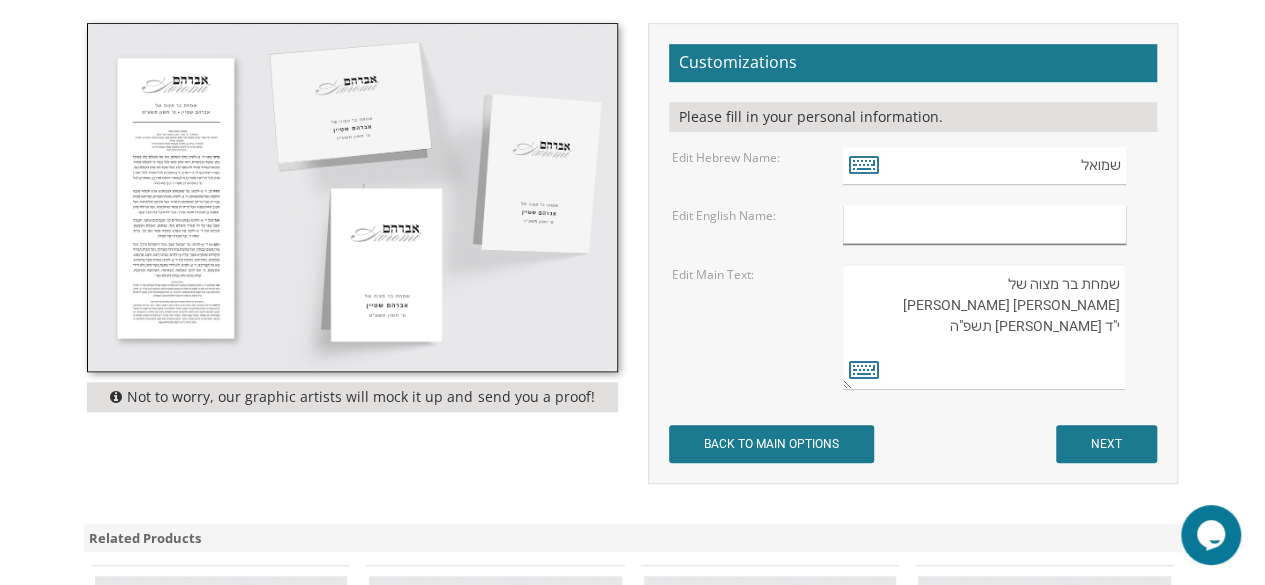 click at bounding box center [984, 224] 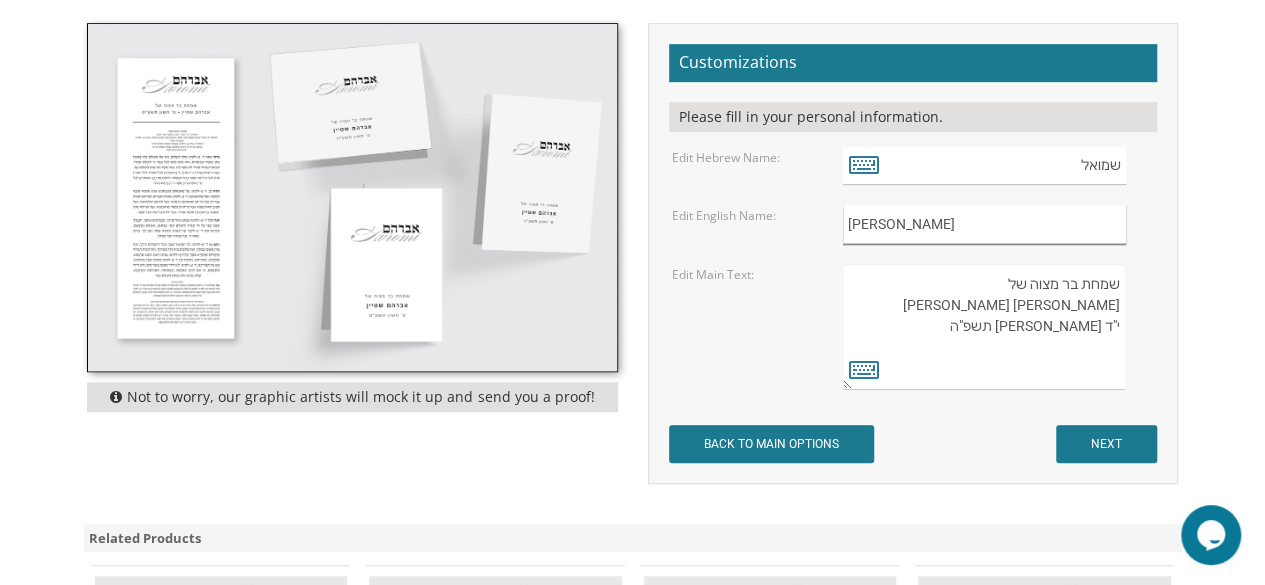 type on "Shmuel" 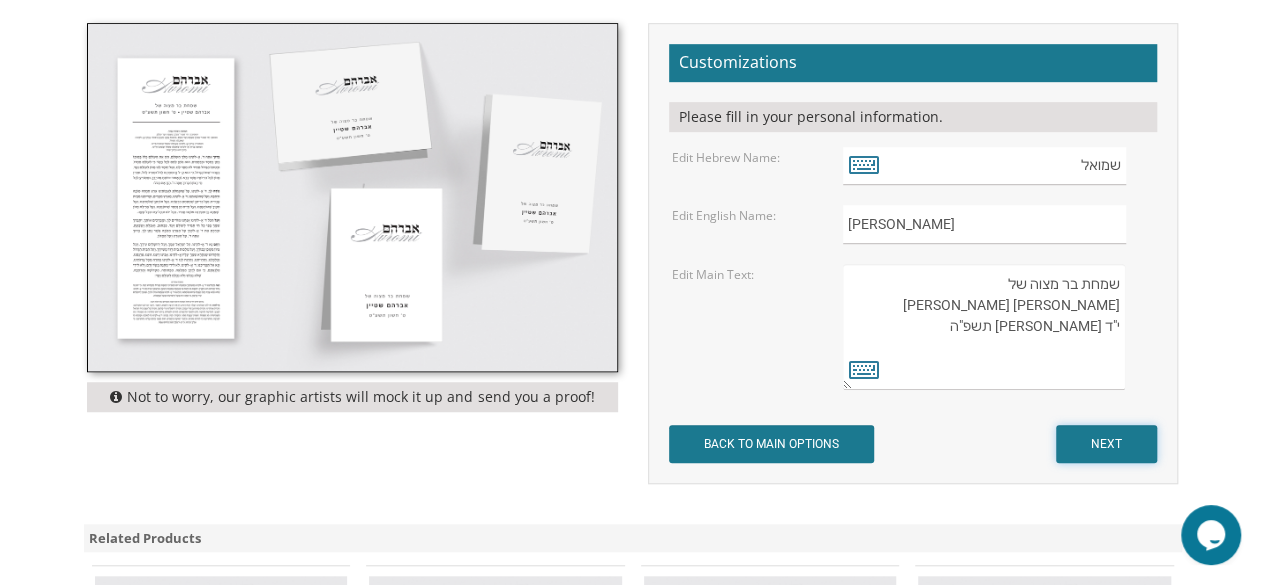 click on "NEXT" at bounding box center [1106, 444] 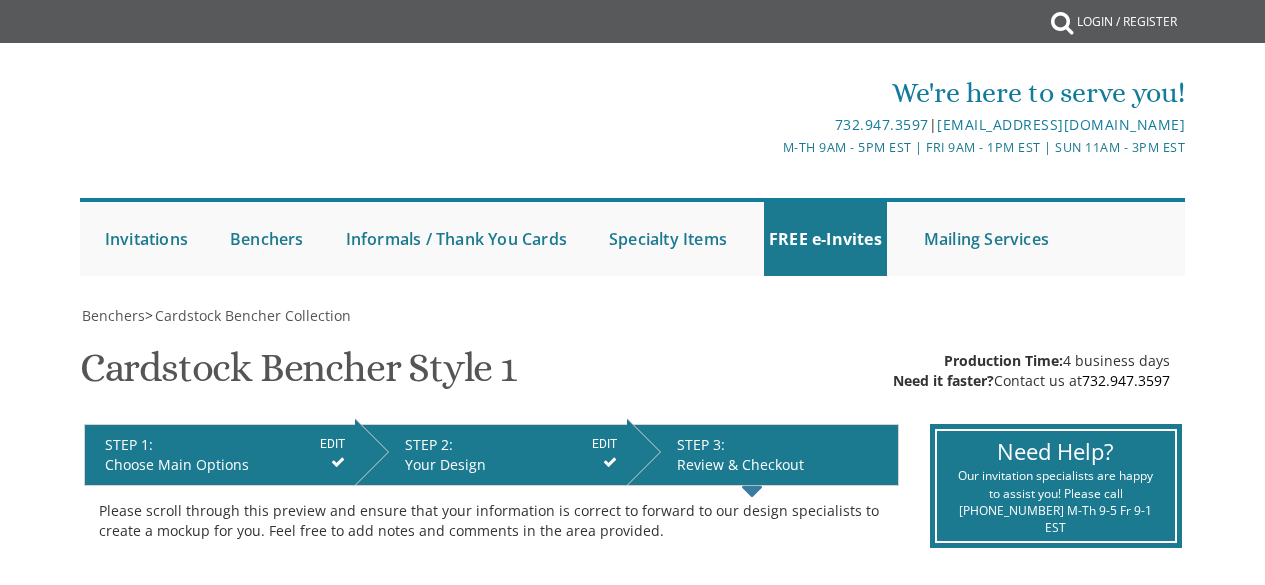 scroll, scrollTop: 0, scrollLeft: 0, axis: both 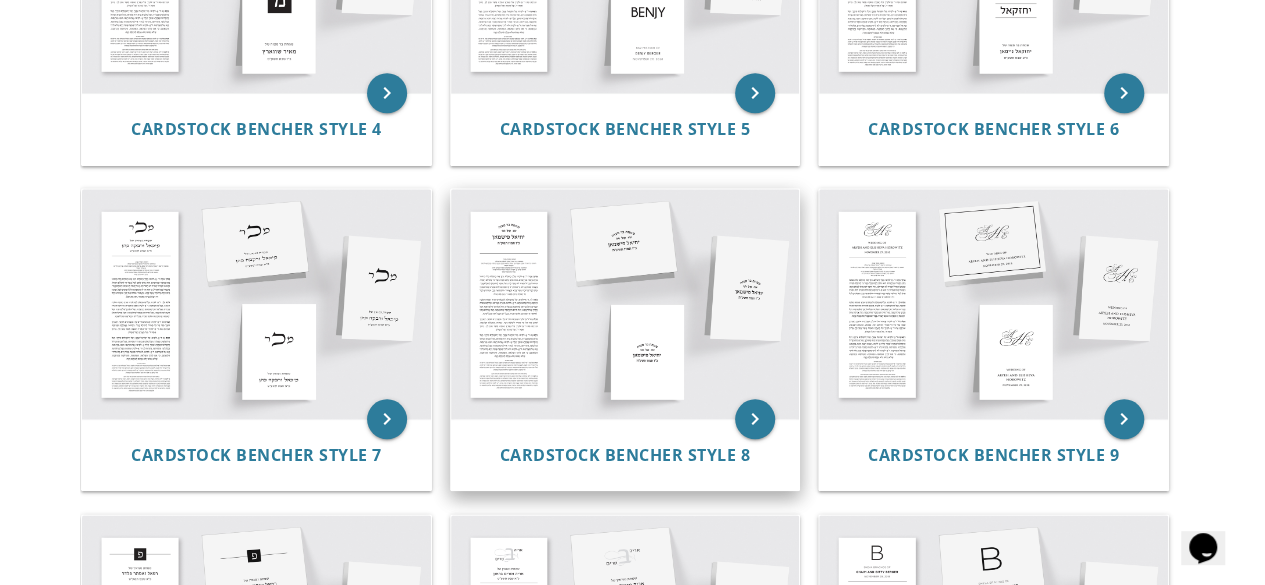 click at bounding box center [625, 303] 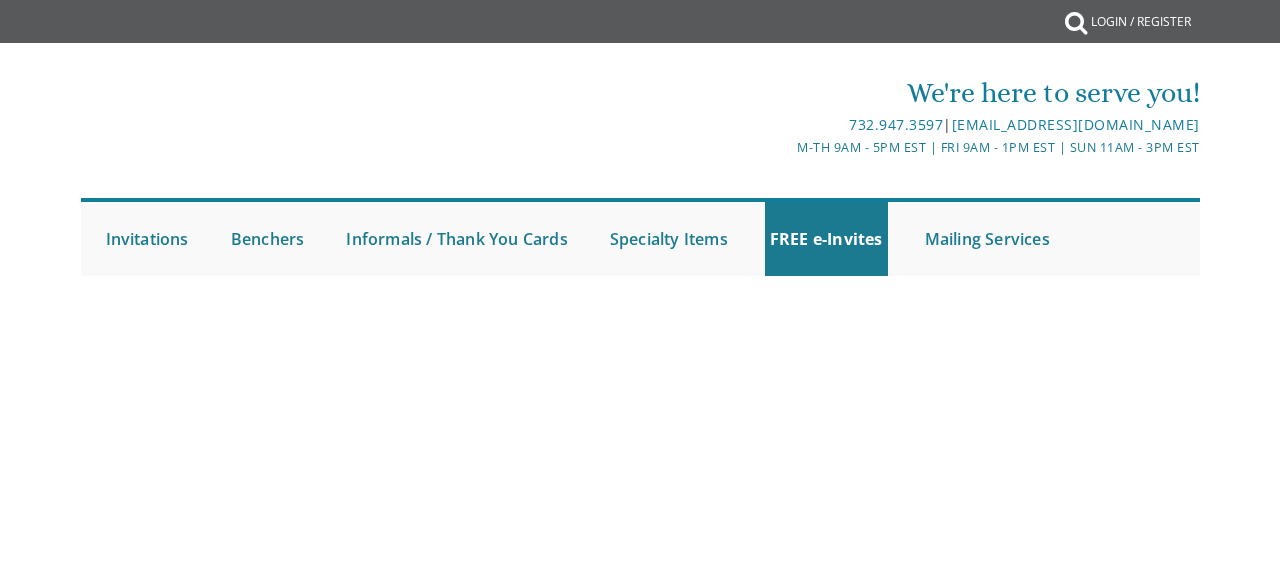 scroll, scrollTop: 0, scrollLeft: 0, axis: both 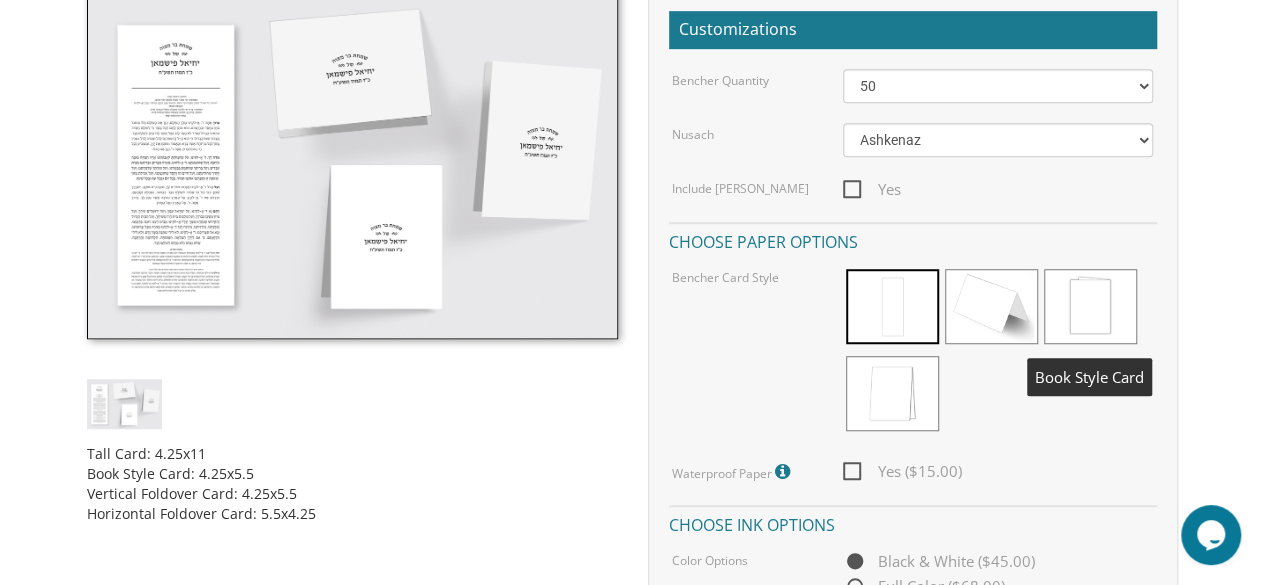 click at bounding box center (1090, 306) 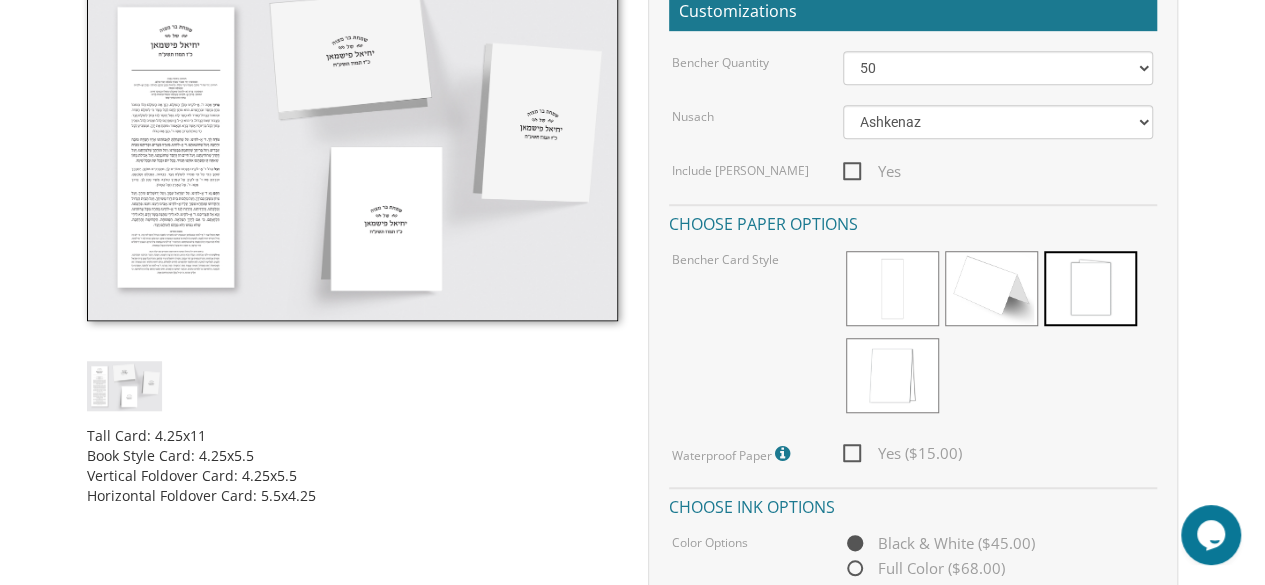 click on "Customizations
Bencher Quantity 50 60 70 80 90 100 125 150 175 200 225 250 275 300 325 350 375 400 425 450 475 500   Nusach Ashkenaz Edut Mizrach   Include Sheva Brachos   Yes   Choose paper options   Bencher Card Style     Waterproof Paper Our waterproof bencher is printed on synthetic paper, making it durable and easy to clean   Yes ($15.00)   Choose ink options   Color Options   Black & White ($45.00) Full Color ($68.00) Choose other options   Monogram/Logo For best results, please upload a vector pdf. High res png (transparent background) also acceptable.   Yes
Selected Options Customizations: Color Options: Black & White $45.00 Total Price:" at bounding box center (913, 475) 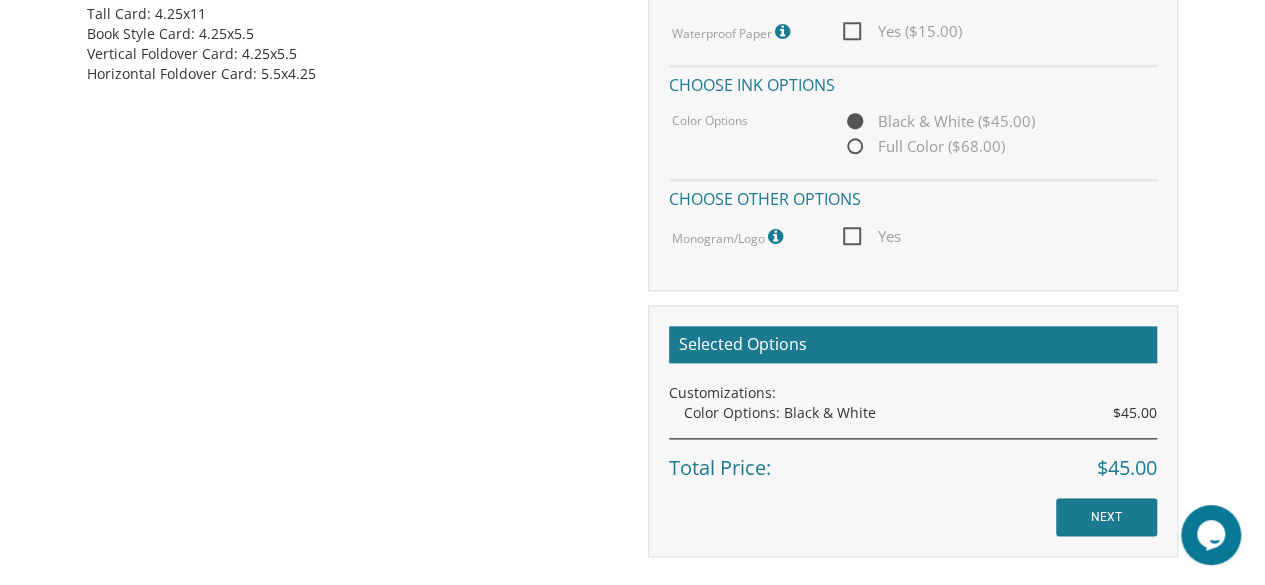 scroll, scrollTop: 1126, scrollLeft: 0, axis: vertical 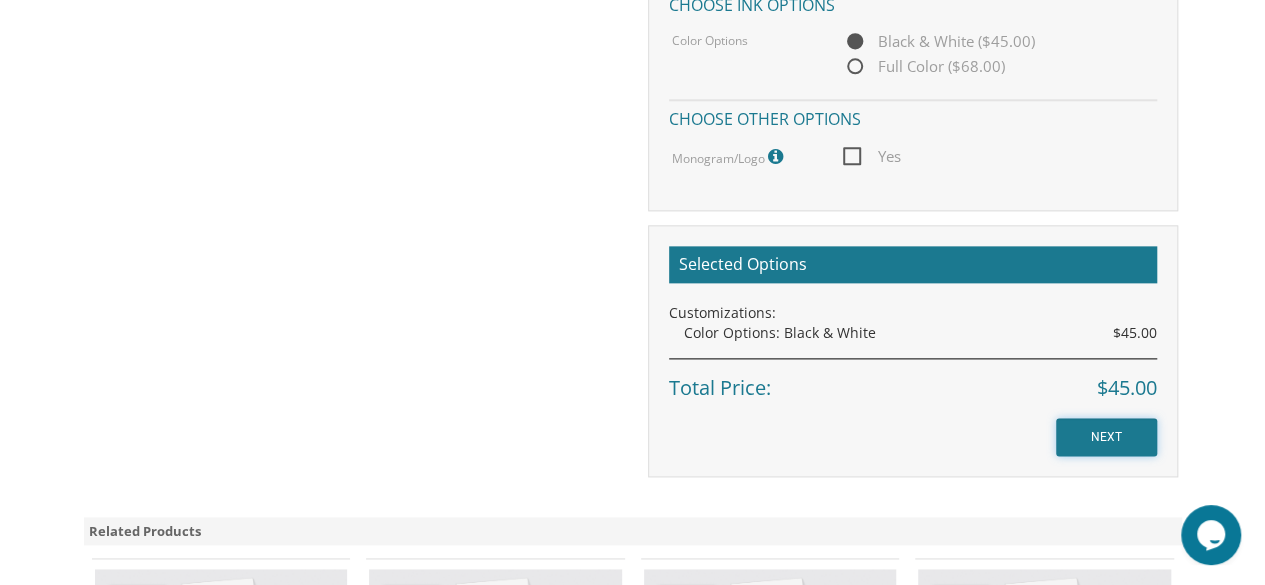 click on "NEXT" at bounding box center [1106, 437] 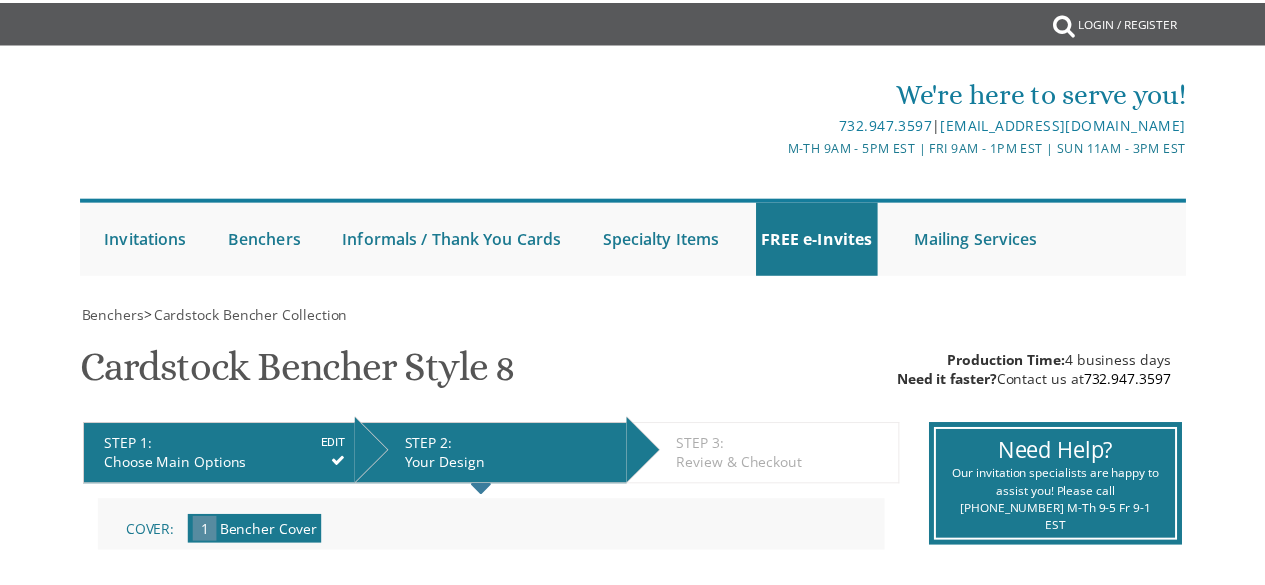 scroll, scrollTop: 0, scrollLeft: 0, axis: both 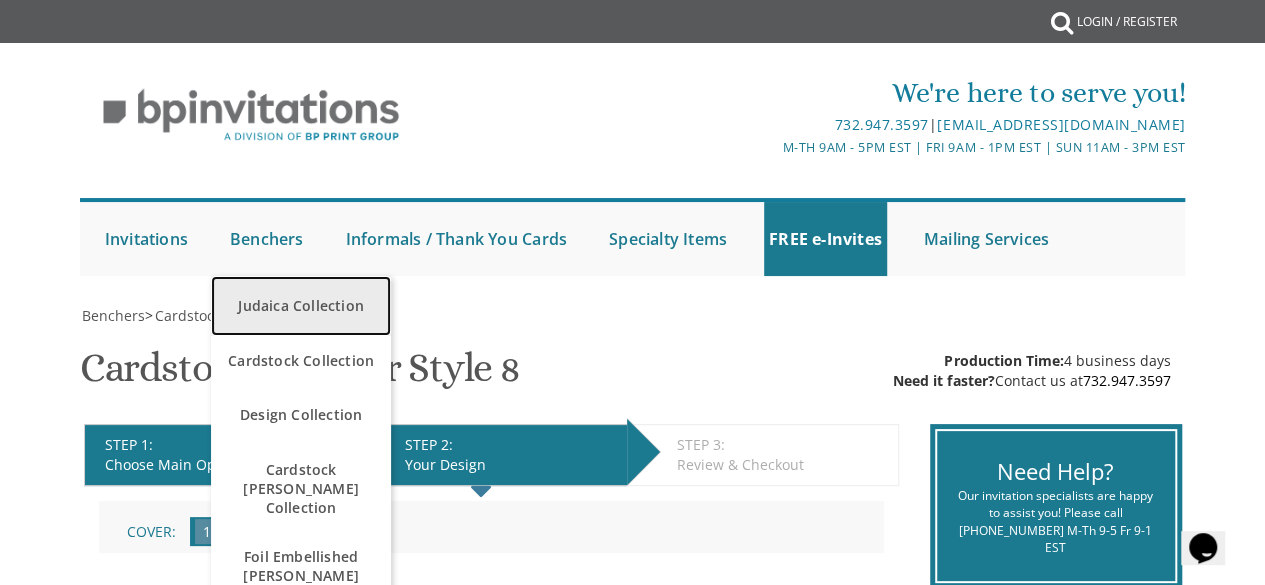 click on "Judaica Collection" at bounding box center [301, 306] 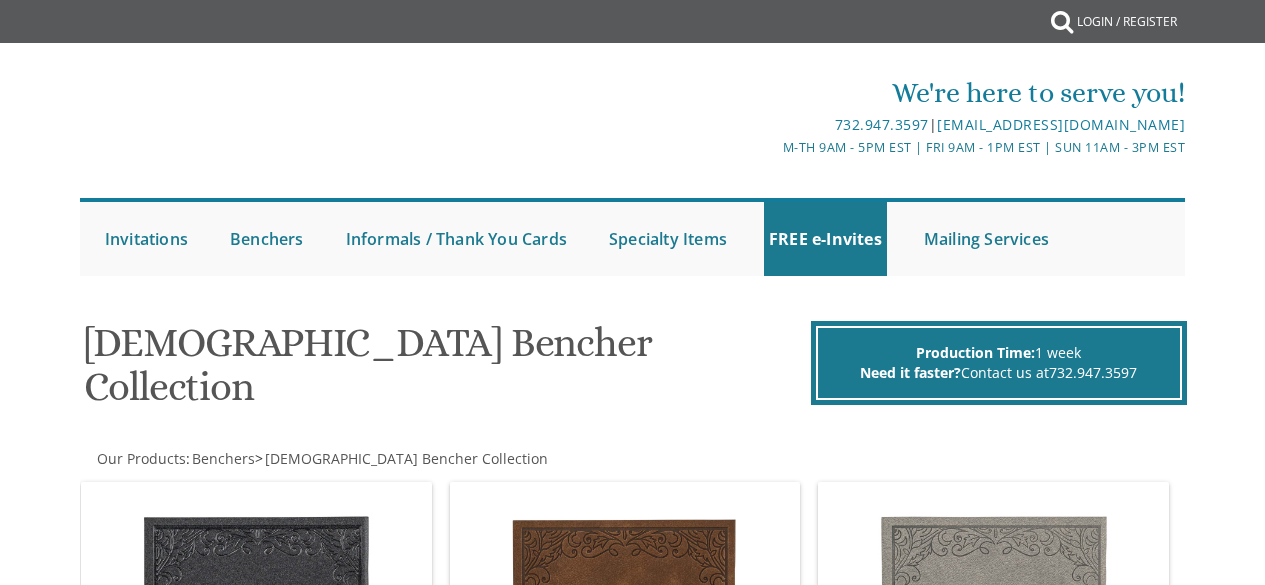 scroll, scrollTop: 0, scrollLeft: 0, axis: both 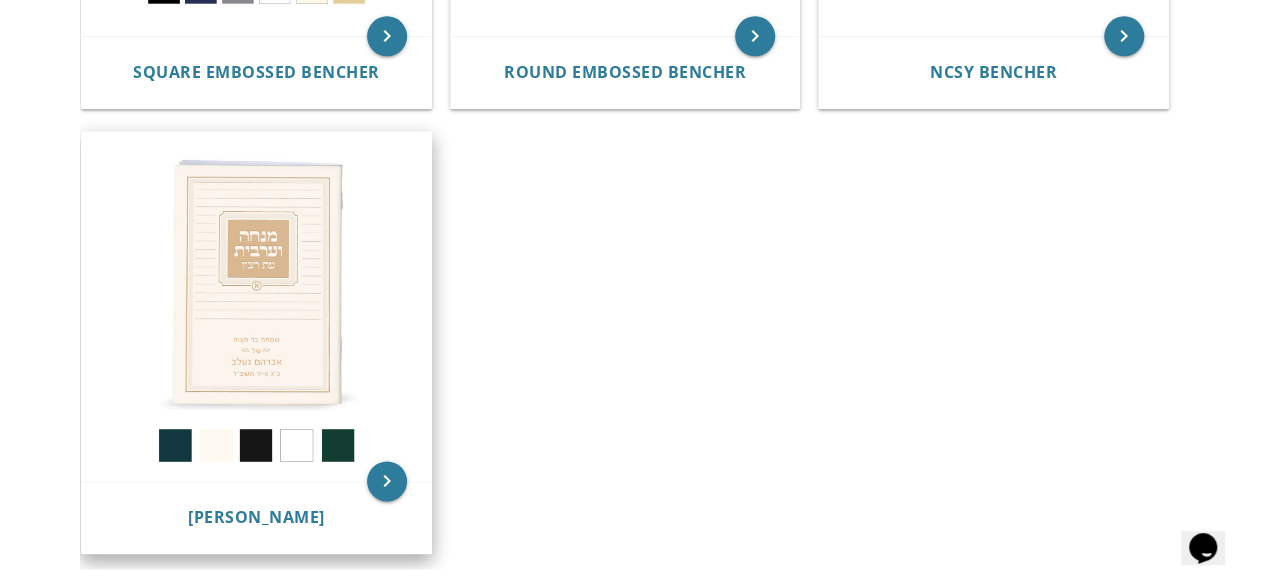 click at bounding box center (256, 306) 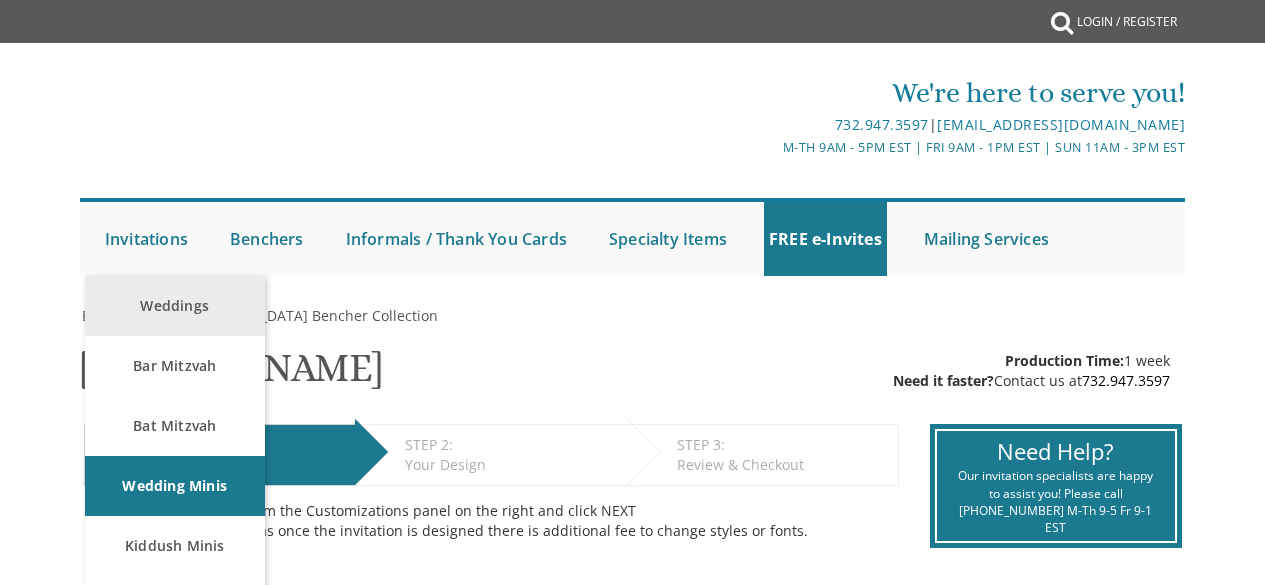 scroll, scrollTop: 0, scrollLeft: 0, axis: both 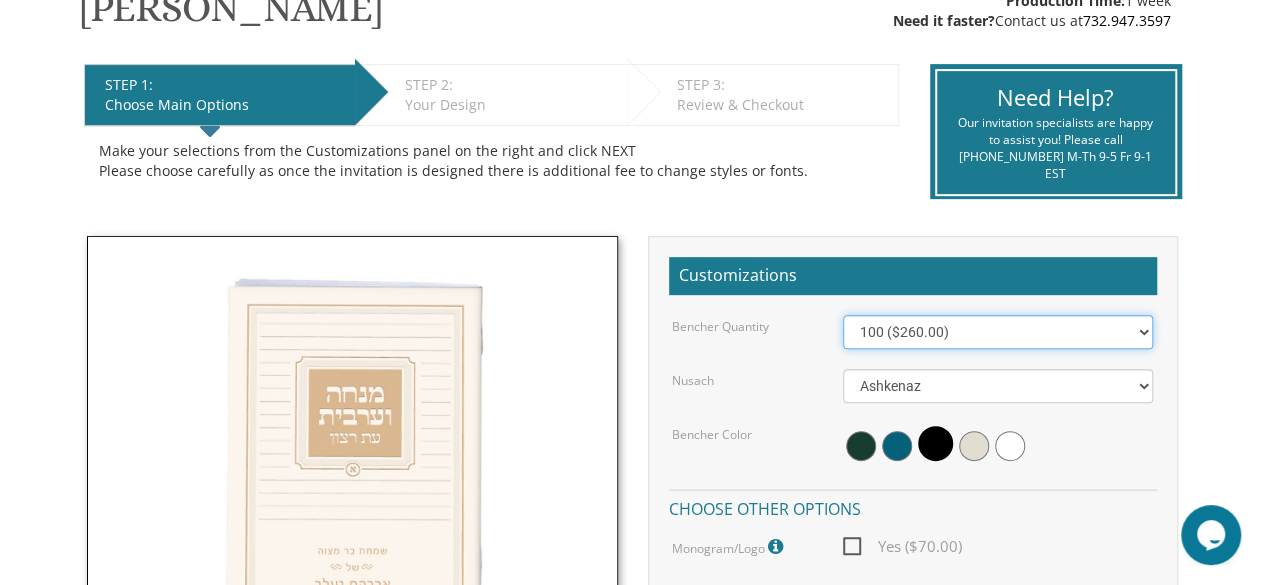 click on "100 ($260.00) 200 ($520.00) 300 ($780.00) 400 ($1,040.00) 500 ($1,300.00)" at bounding box center (998, 332) 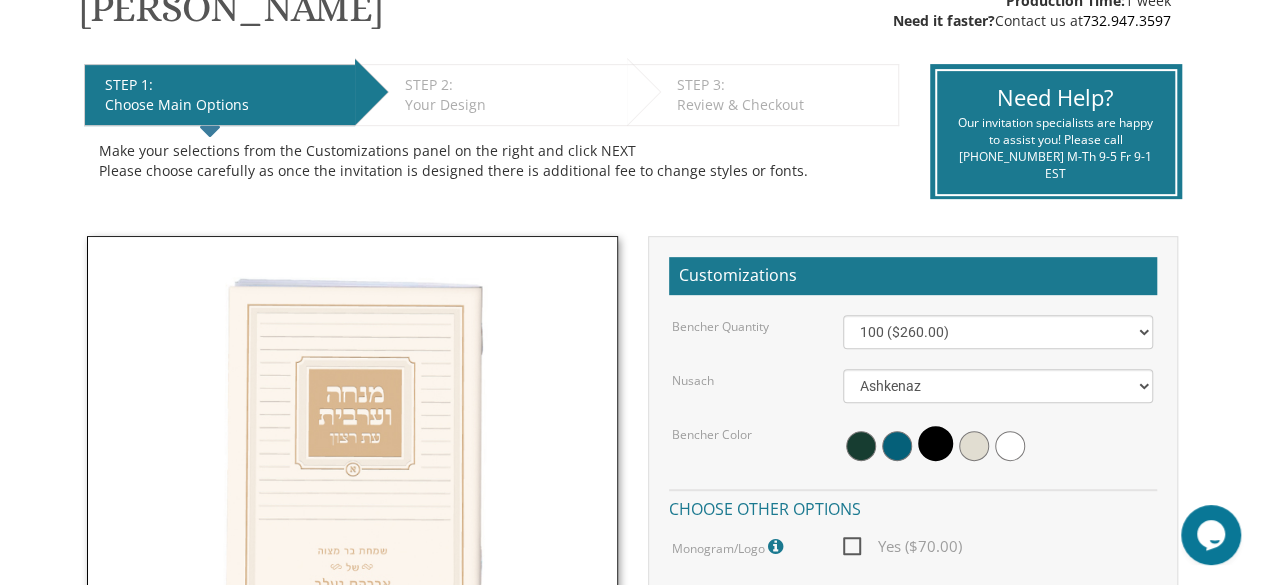 click on "My Cart
{{shoppingcart.totalQuantityDisplay}}
Total:
{{shoppingcart.subtotal}}
{{shoppingcart.total}}
{{shoppingcartitem.description}}
Qty. {{shoppingcartitem.quantity}}
{{productoption.name}}" at bounding box center (632, 698) 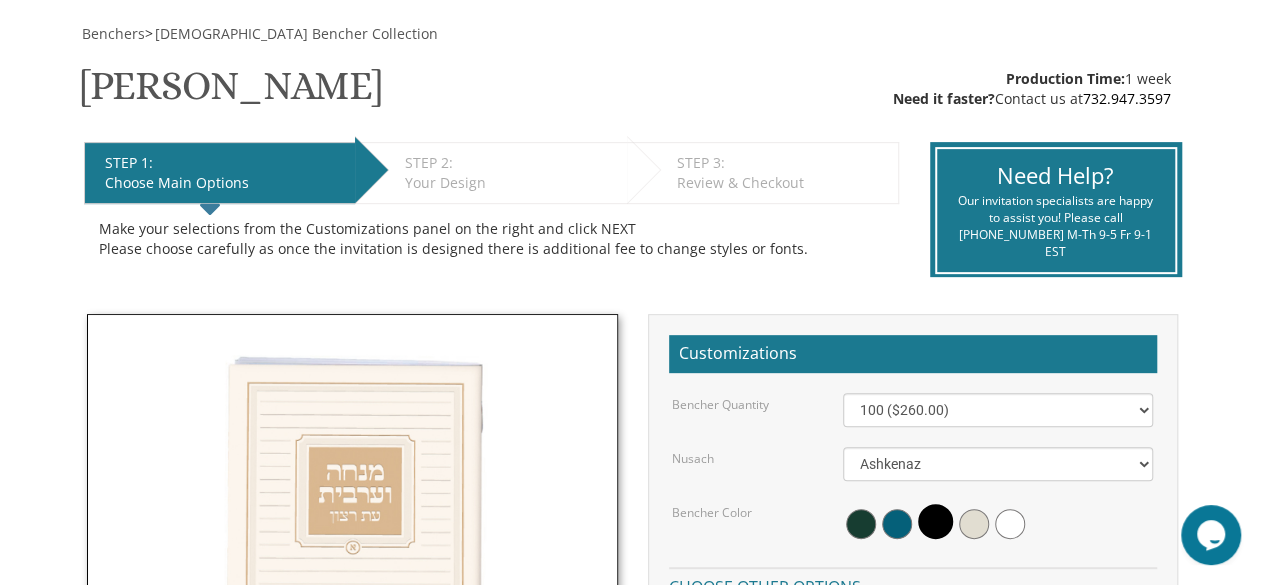 scroll, scrollTop: 280, scrollLeft: 0, axis: vertical 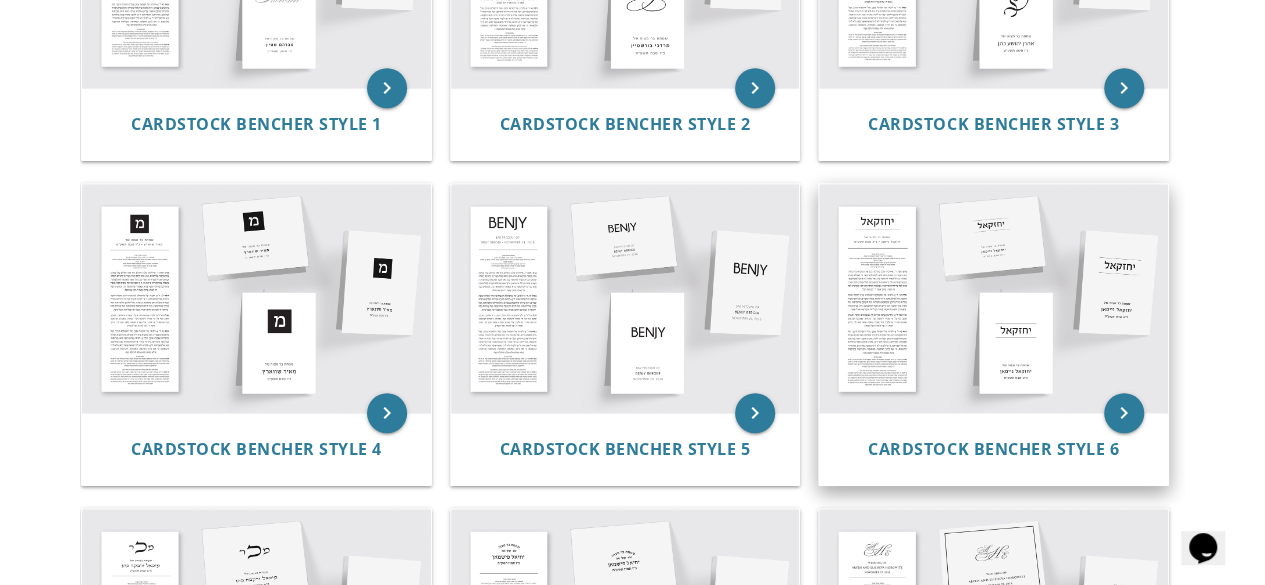 click at bounding box center (993, 298) 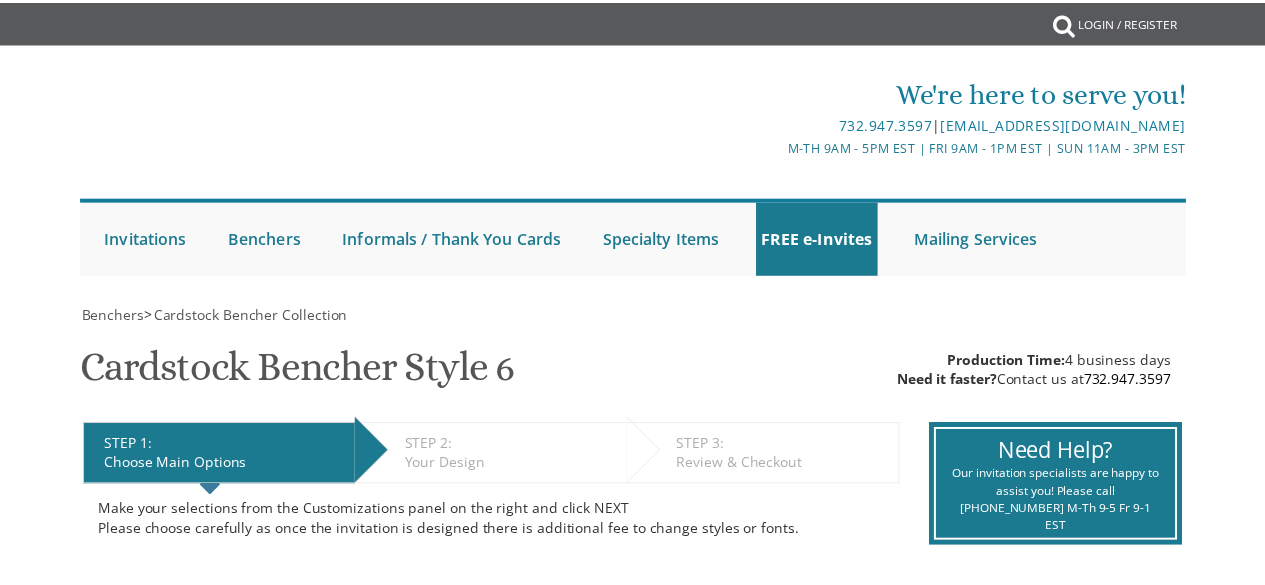 scroll, scrollTop: 0, scrollLeft: 0, axis: both 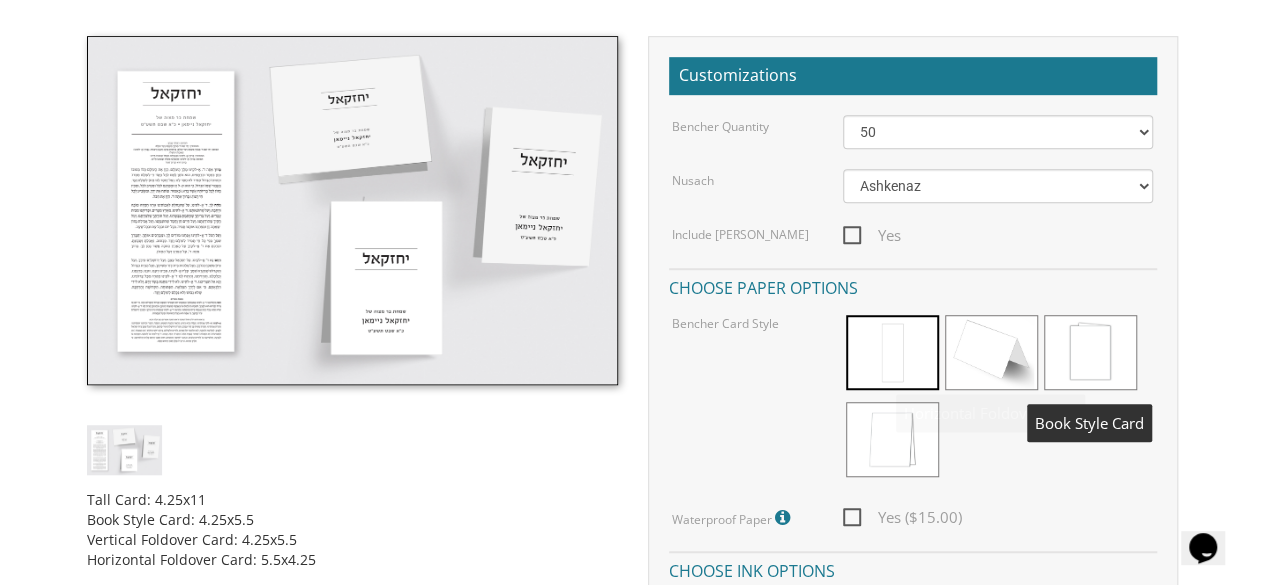 click at bounding box center (1090, 352) 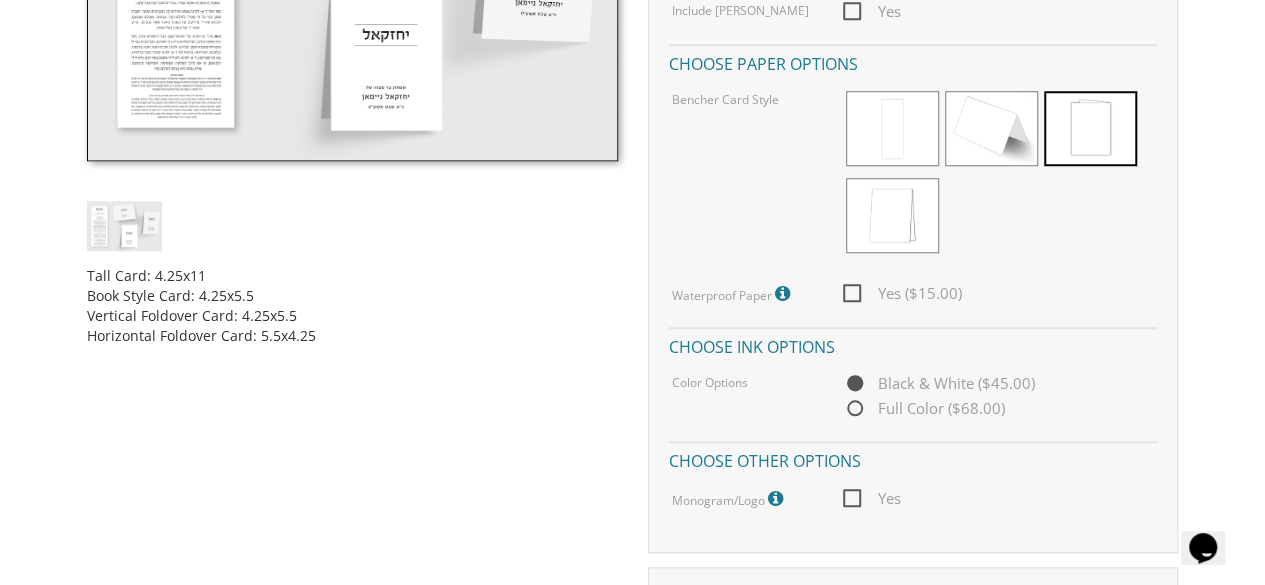 scroll, scrollTop: 800, scrollLeft: 0, axis: vertical 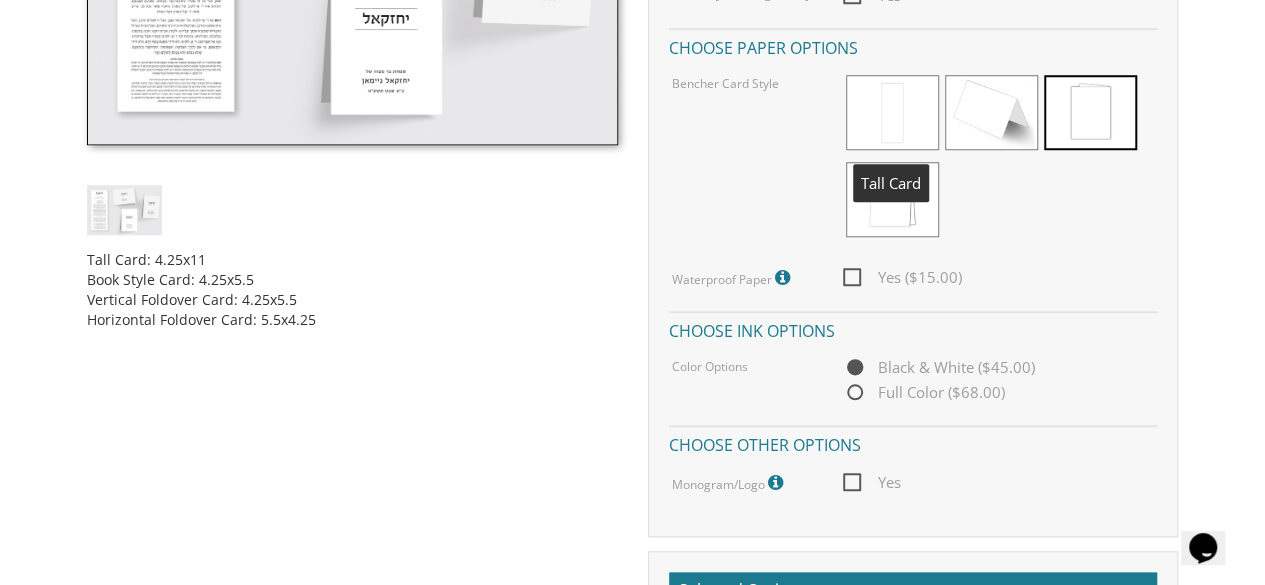 click at bounding box center (892, 112) 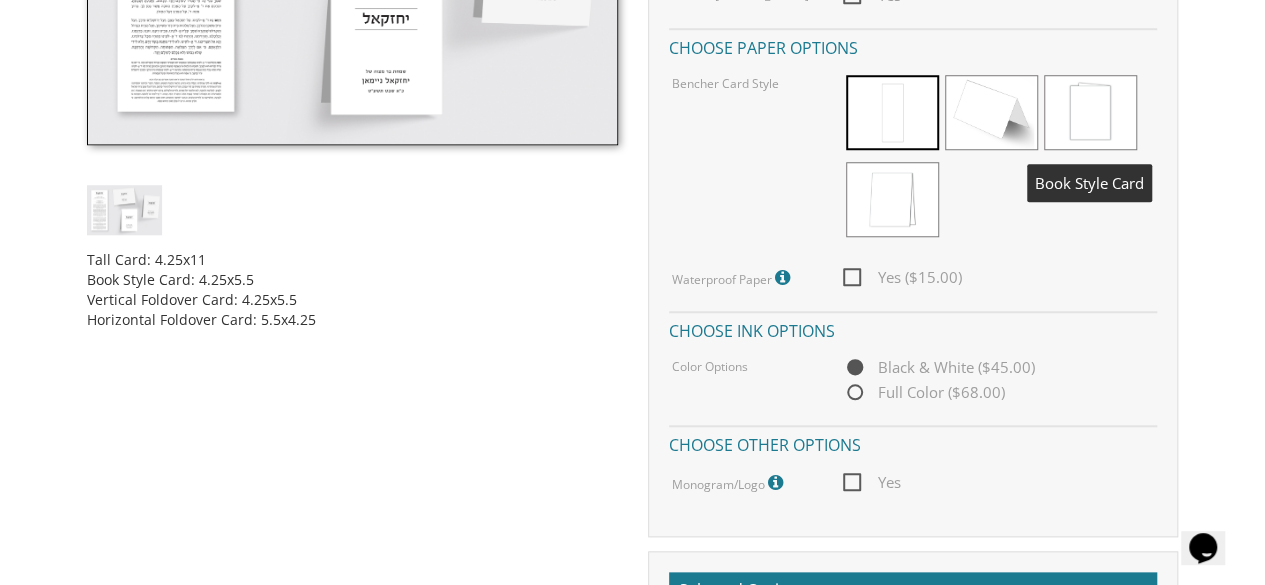 click at bounding box center [1090, 112] 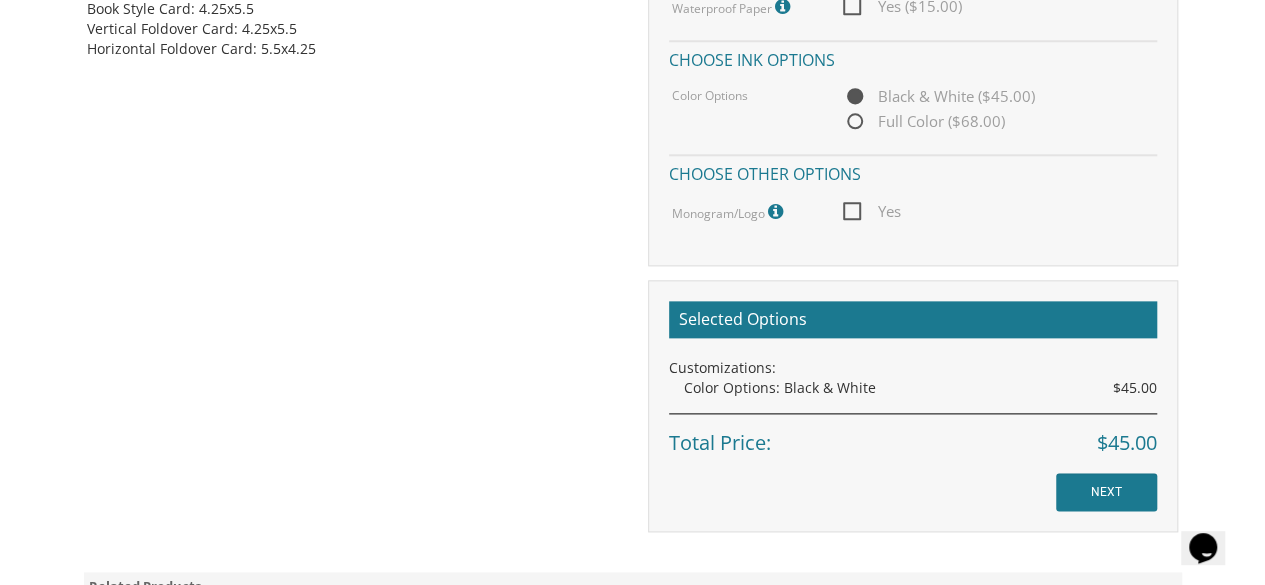 scroll, scrollTop: 1160, scrollLeft: 0, axis: vertical 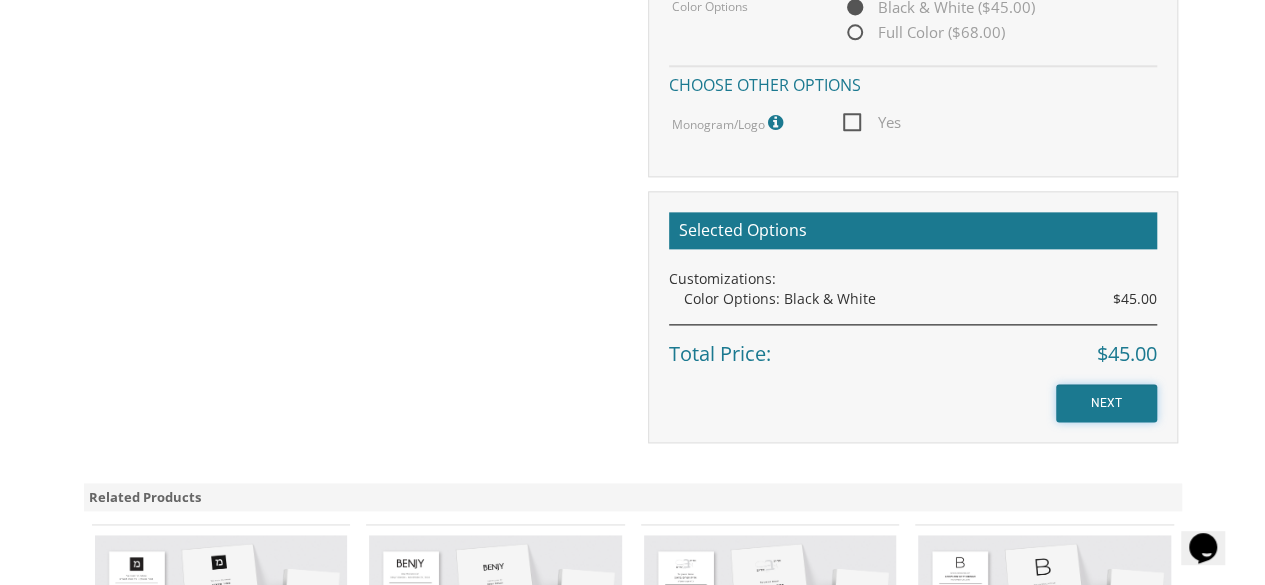 click on "NEXT" at bounding box center [1106, 403] 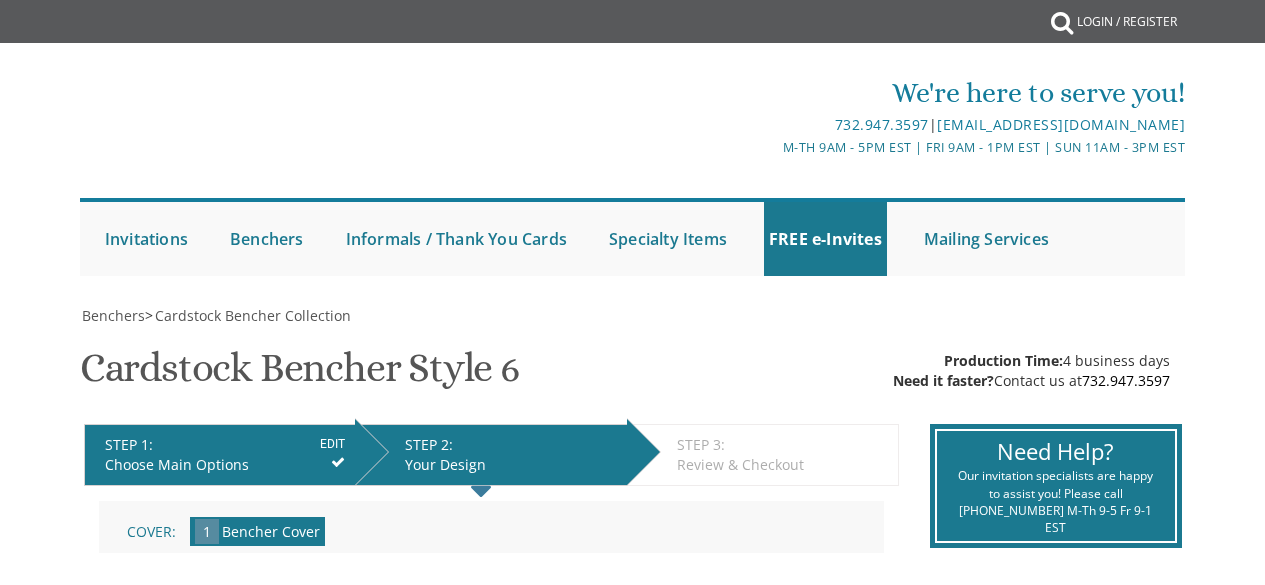 scroll, scrollTop: 0, scrollLeft: 0, axis: both 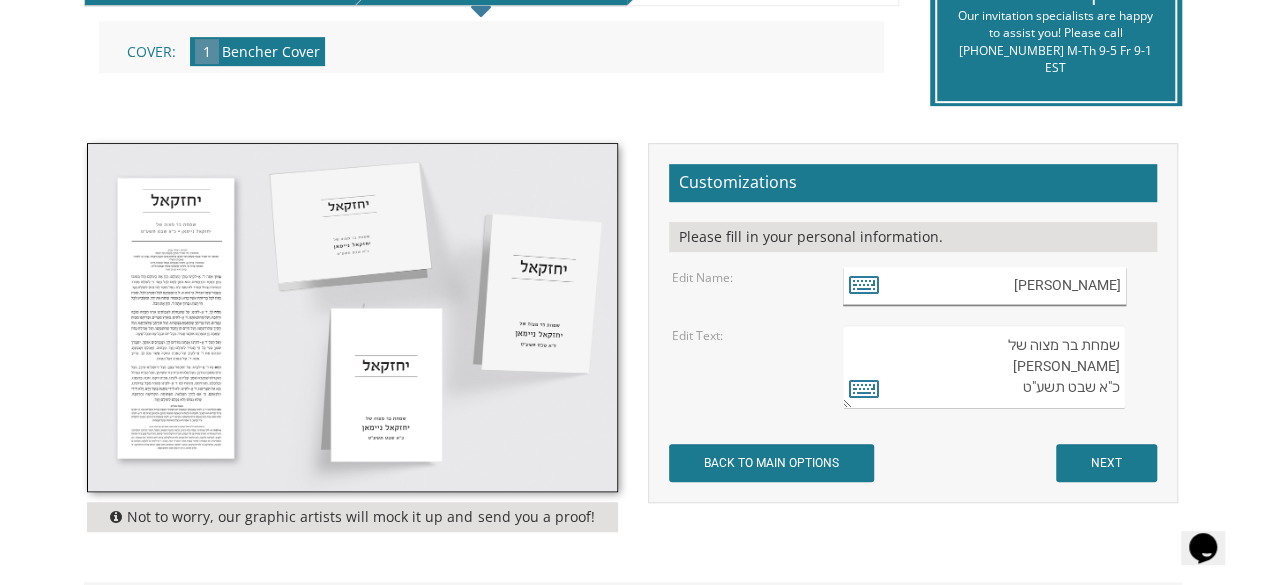 click on "יחזקאל" at bounding box center [984, 286] 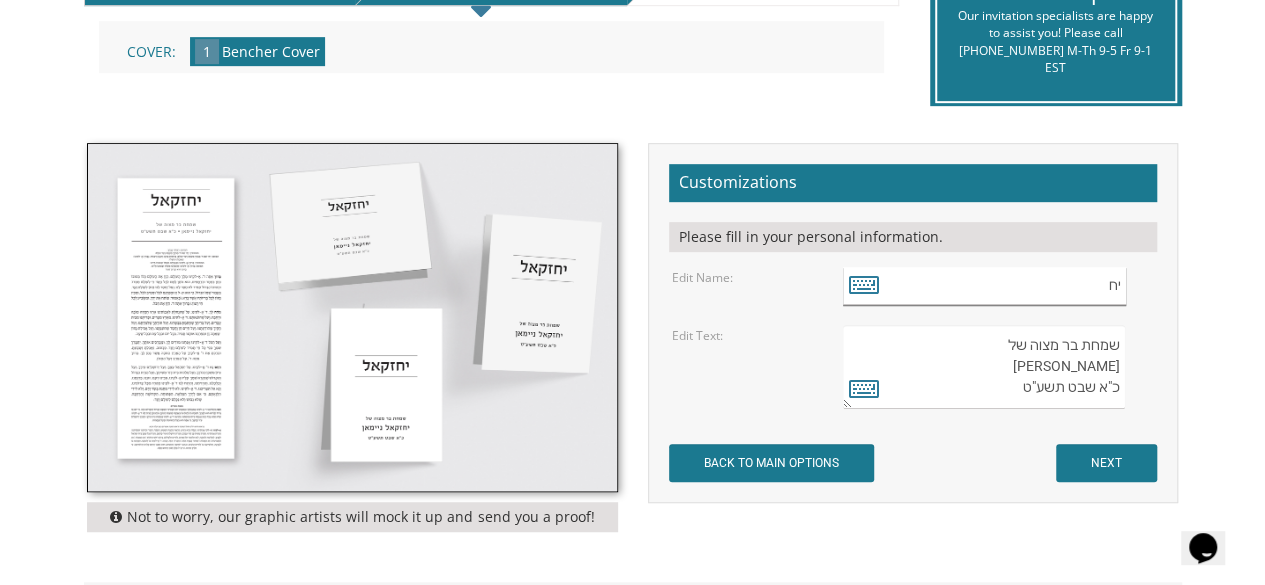 type on "י" 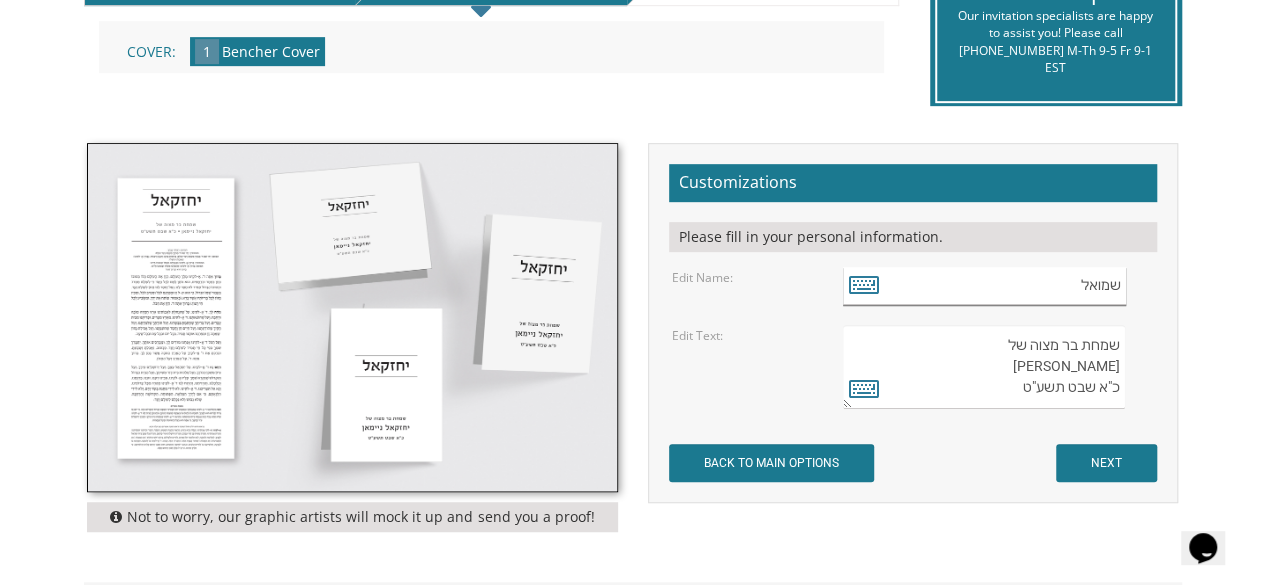 type on "שמואל" 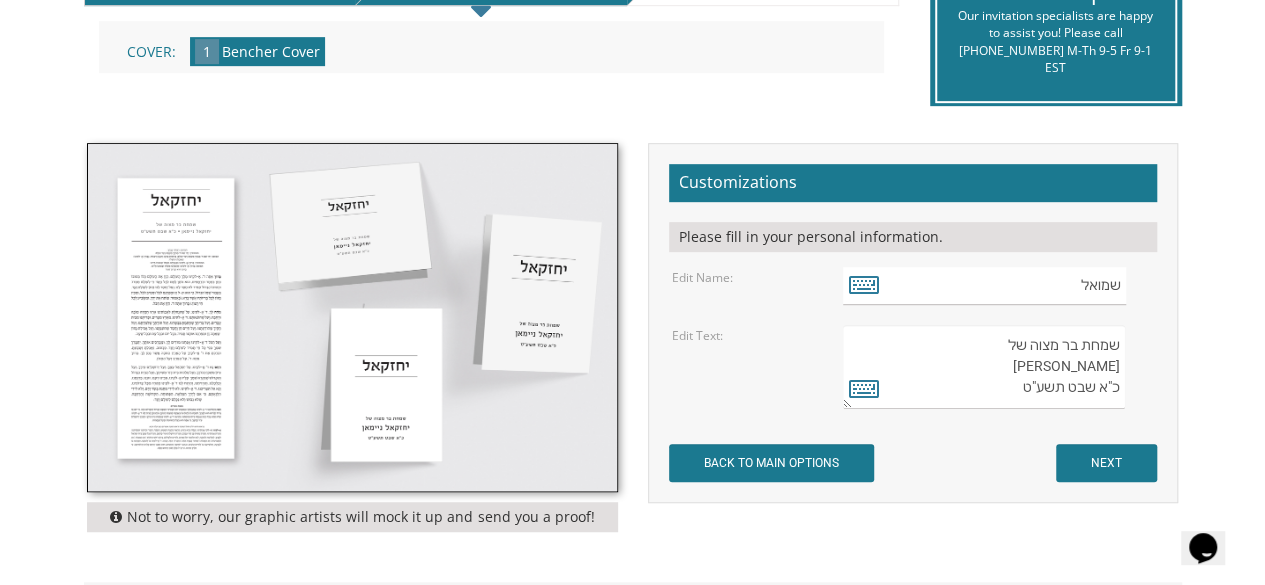 drag, startPoint x: 1030, startPoint y: 367, endPoint x: 1128, endPoint y: 361, distance: 98.1835 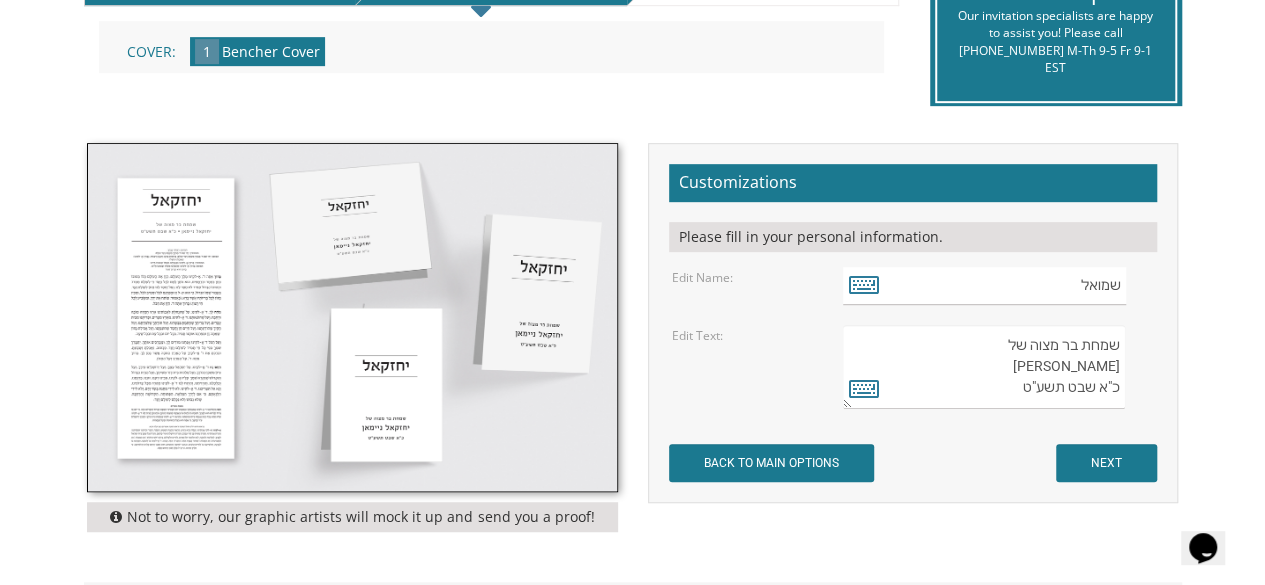 click on "שמחת בר מצוה של
יחזקאל ניימאן
כ"א שבט תשע"ט" at bounding box center (998, 367) 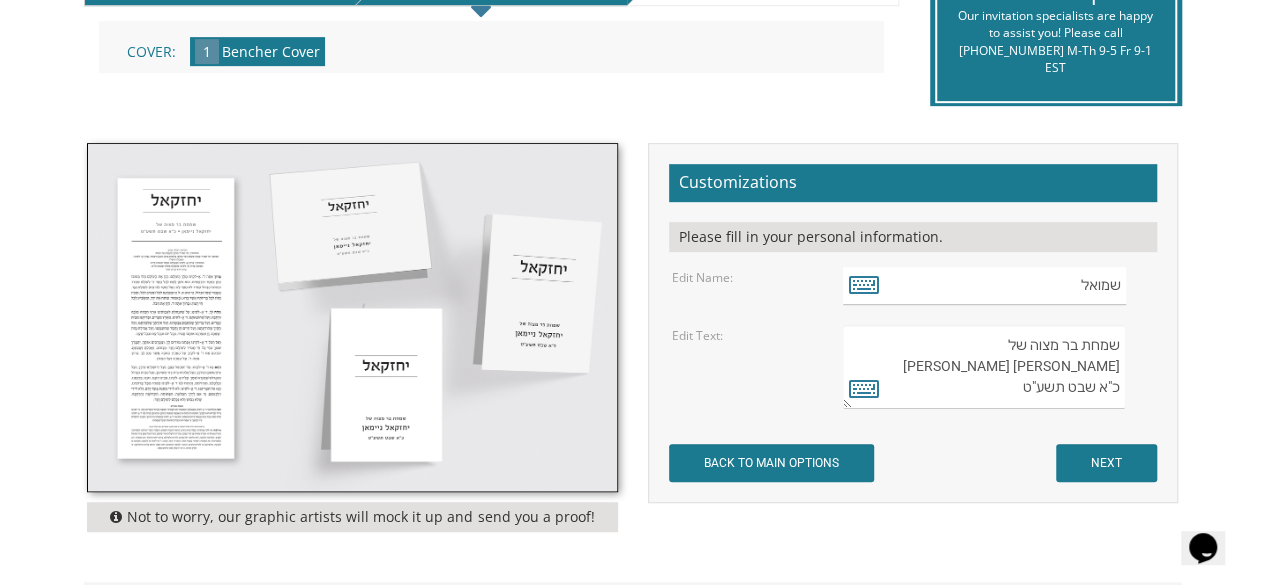 click on "שמחת בר מצוה של
יחזקאל ניימאן
כ"א שבט תשע"ט" at bounding box center [984, 367] 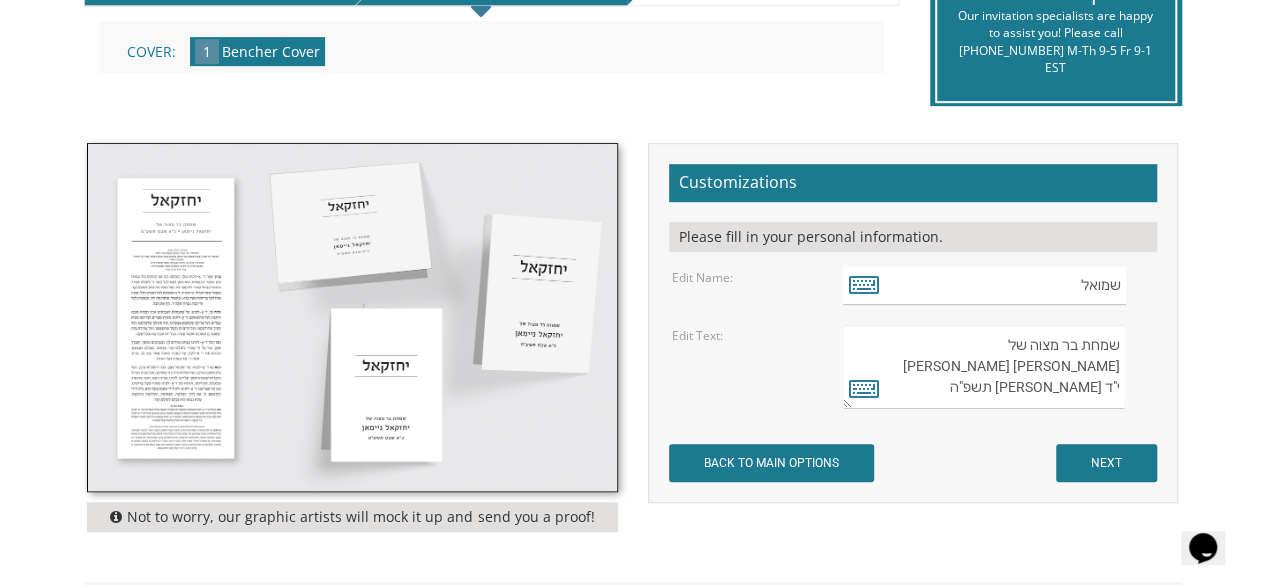 type on "שמחת בר מצוה של
שמואל יעקב דייוויס
י"ד תמוז תשפ"ה" 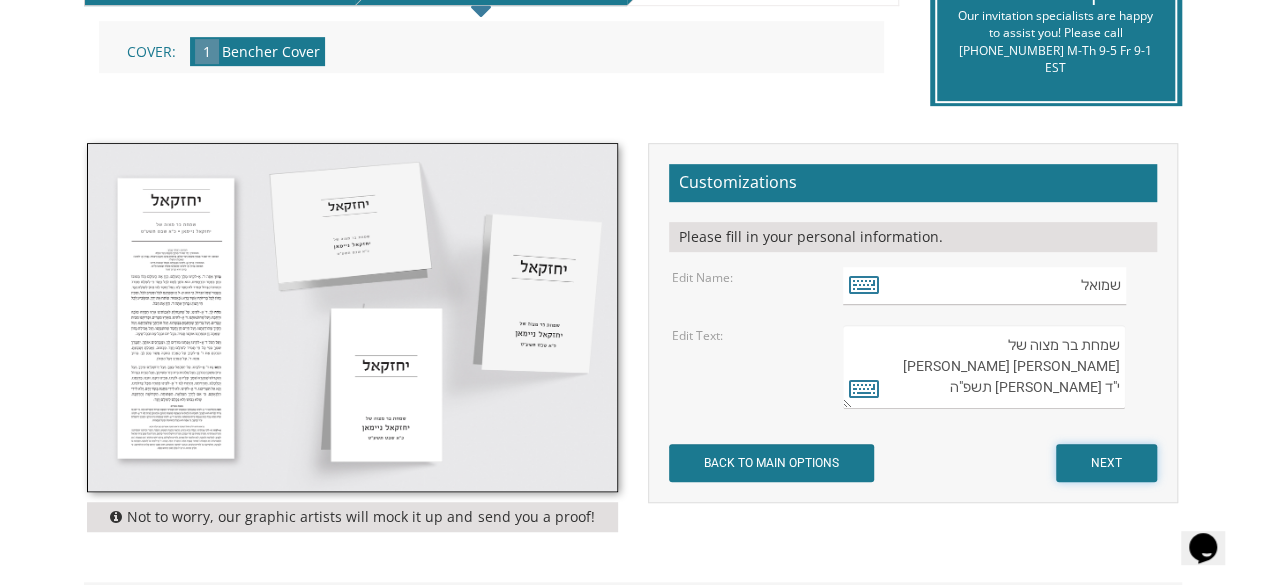 click on "NEXT" at bounding box center [1106, 463] 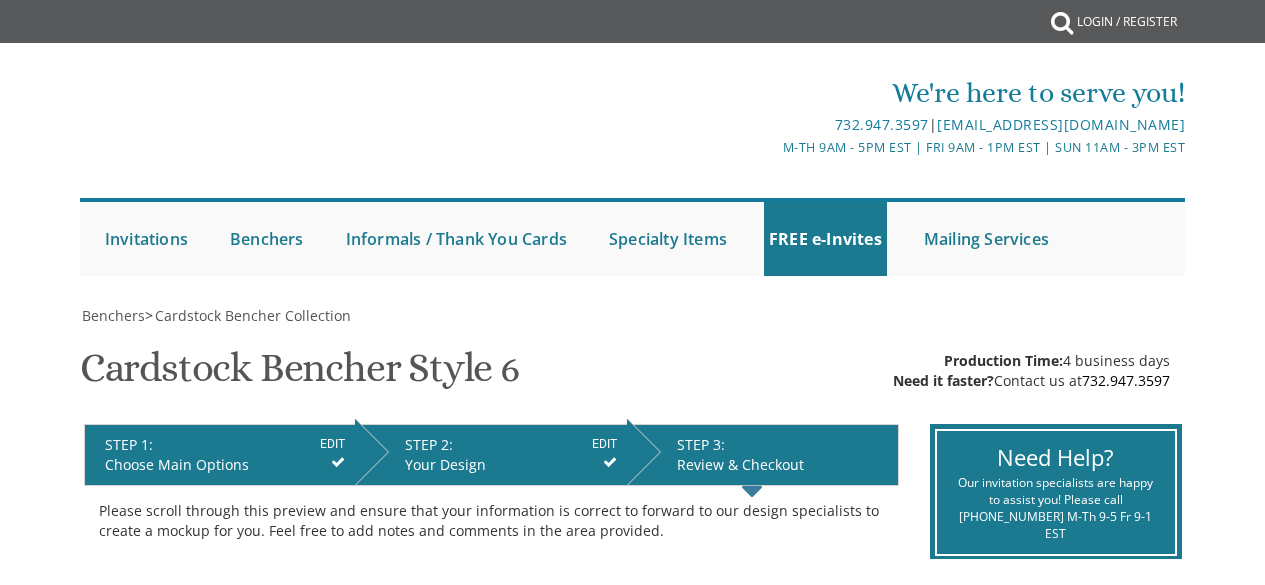 scroll, scrollTop: 0, scrollLeft: 0, axis: both 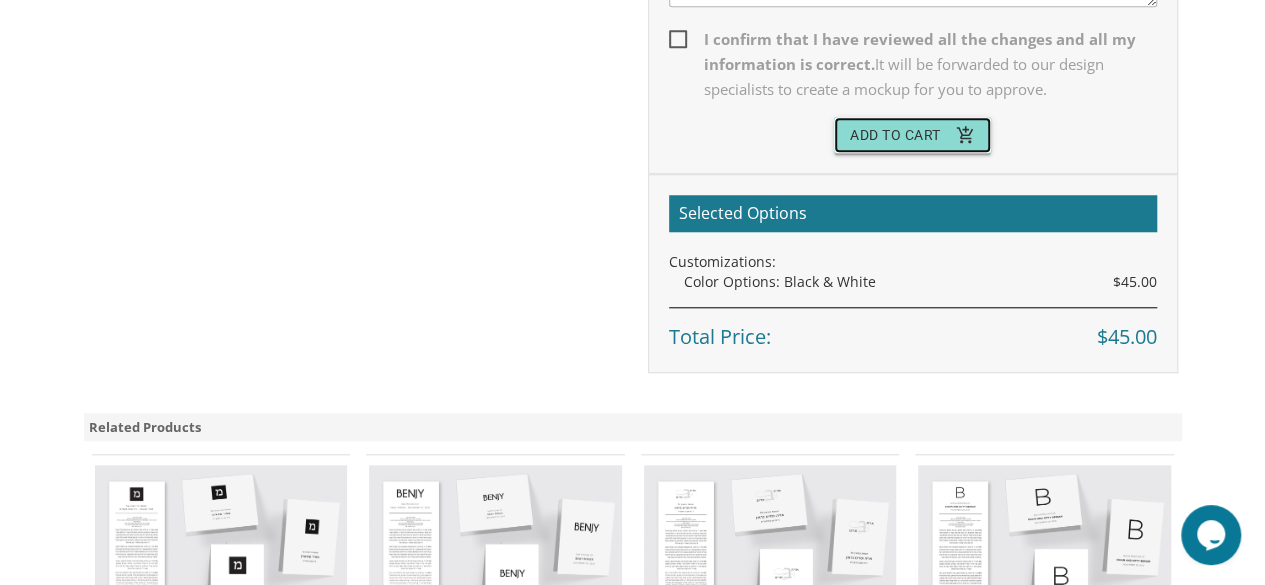 click on "Add To Cart
add_shopping_cart" at bounding box center (913, 135) 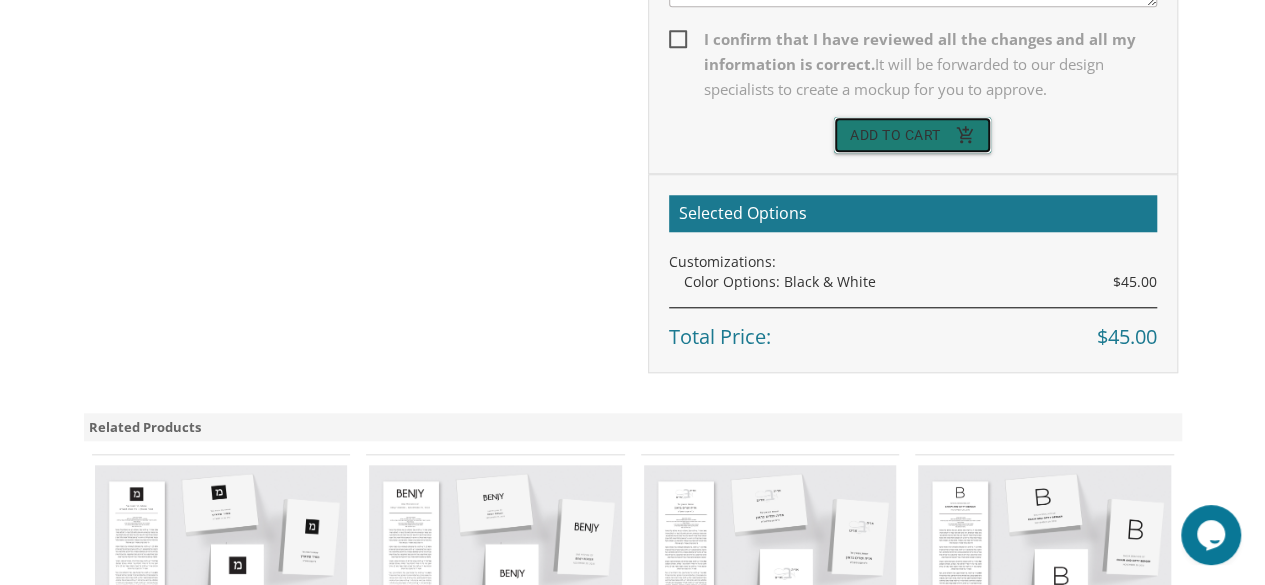 type 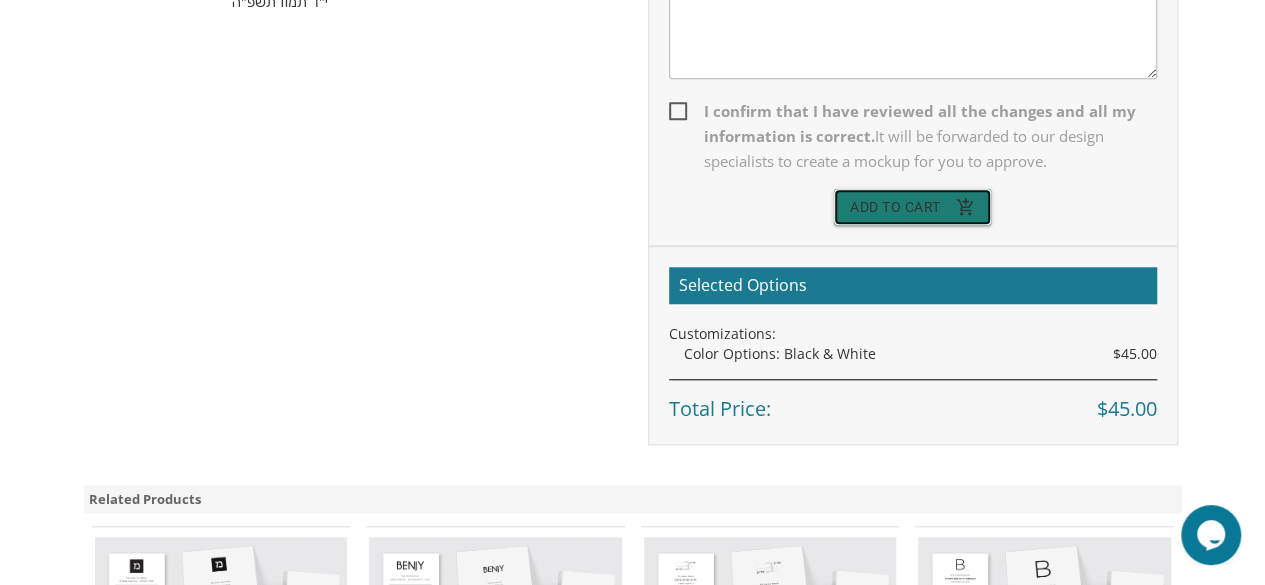 scroll, scrollTop: 720, scrollLeft: 0, axis: vertical 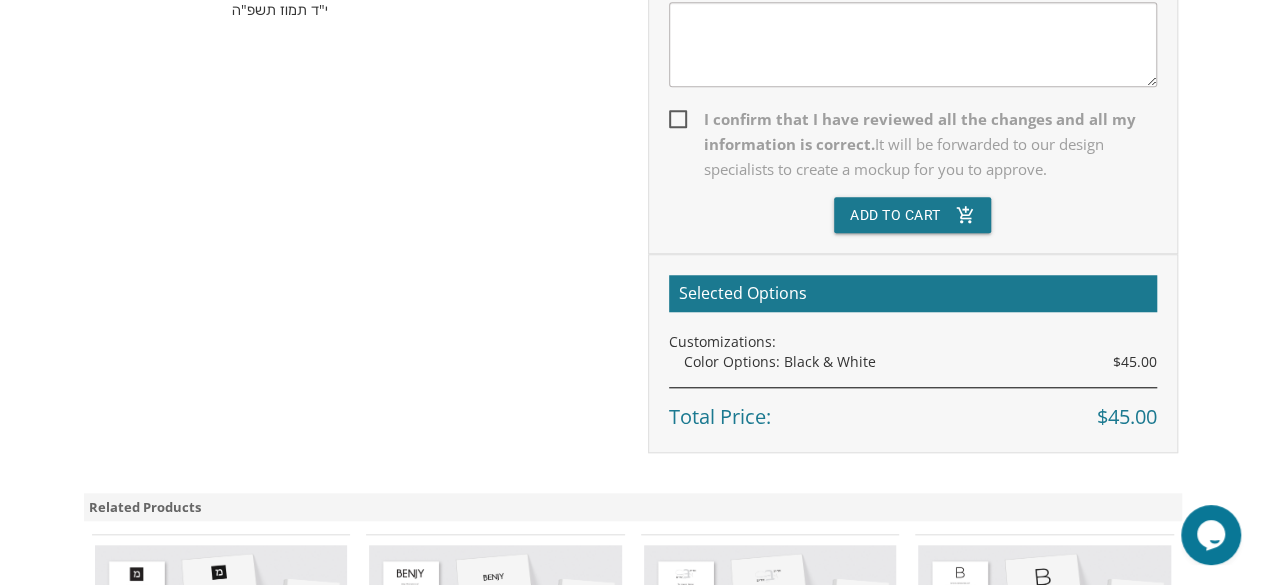 click on "I confirm that I have reviewed all the changes and all my information is correct.   It will be forwarded to our design specialists to create a mockup for you to approve." at bounding box center [913, 144] 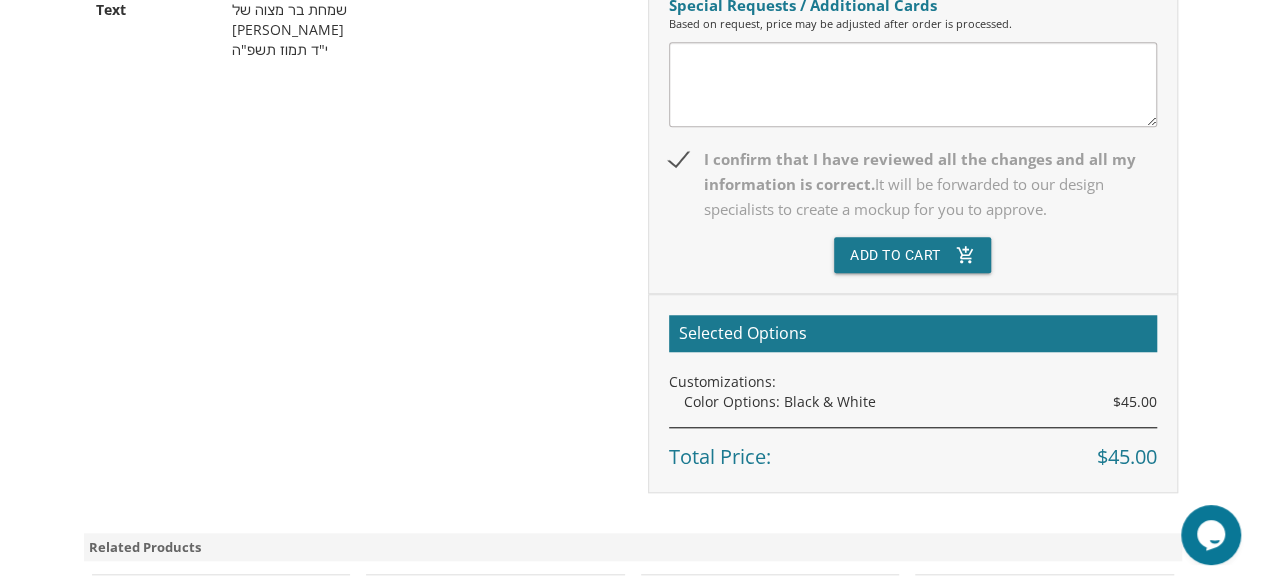 click on "Edit
Name  [PERSON_NAME] Text  שמחת בר מצוה של [PERSON_NAME] י"ד תמוז תשפ"ה
Order Form
Special Requests / Additional Cards Based on request, price may be adjusted after order is processed.
I confirm that I have reviewed all the changes and all my information is correct.   It will be forwarded to our design specialists to create a mockup for you to approve.
Add To Cart
$45.00" at bounding box center [632, 204] 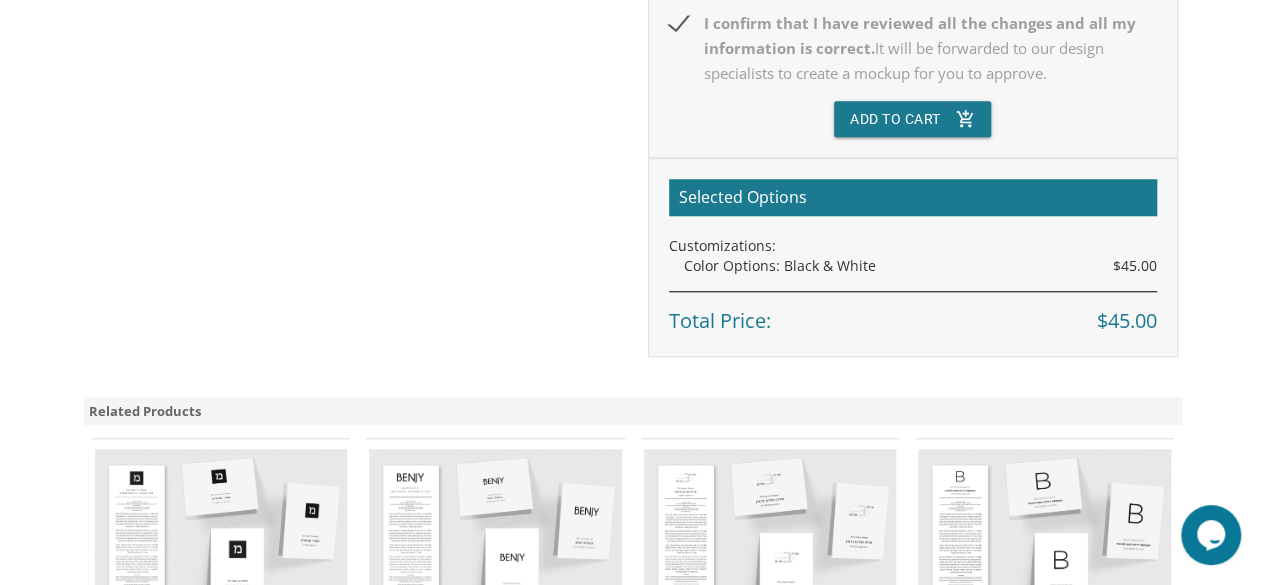 scroll, scrollTop: 880, scrollLeft: 0, axis: vertical 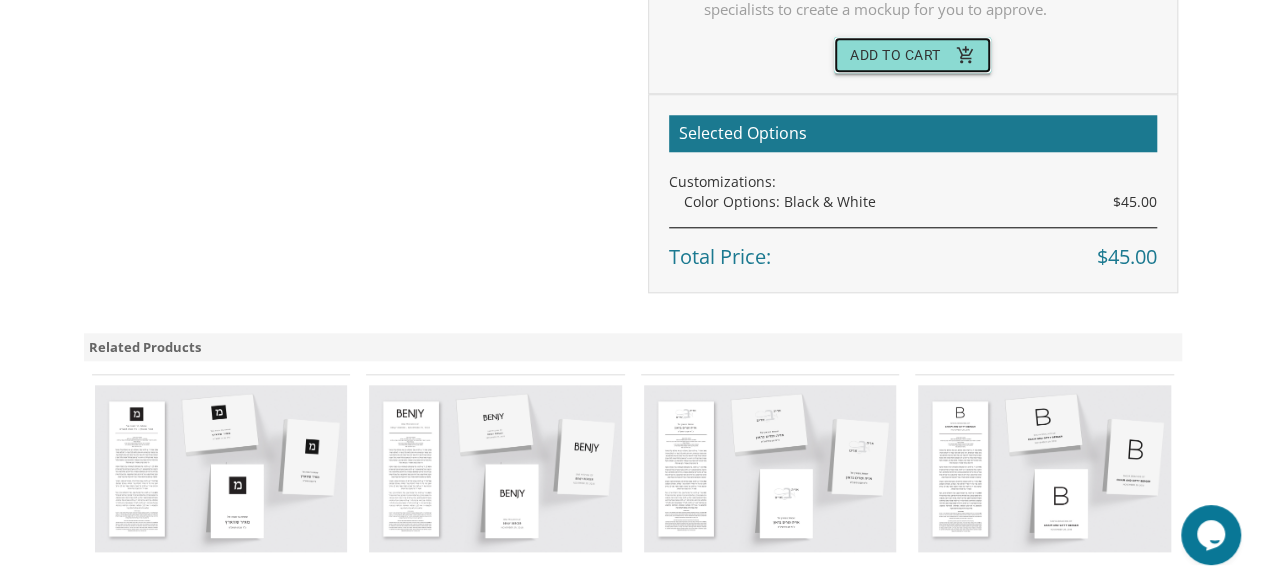 click on "Add To Cart
add_shopping_cart" at bounding box center [913, 55] 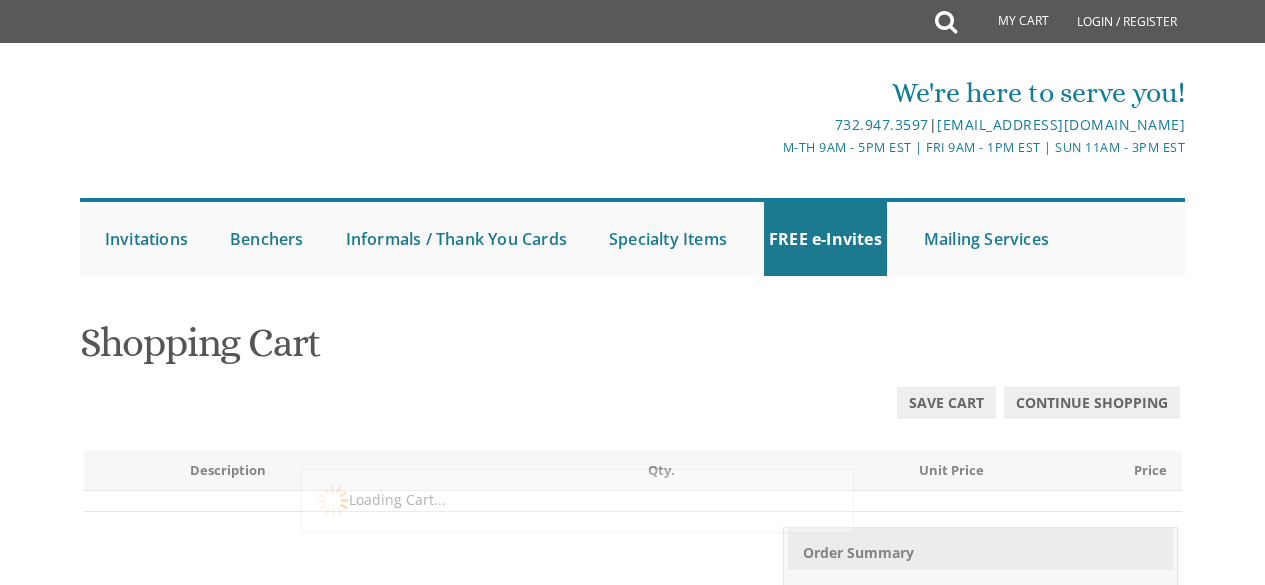 scroll, scrollTop: 0, scrollLeft: 0, axis: both 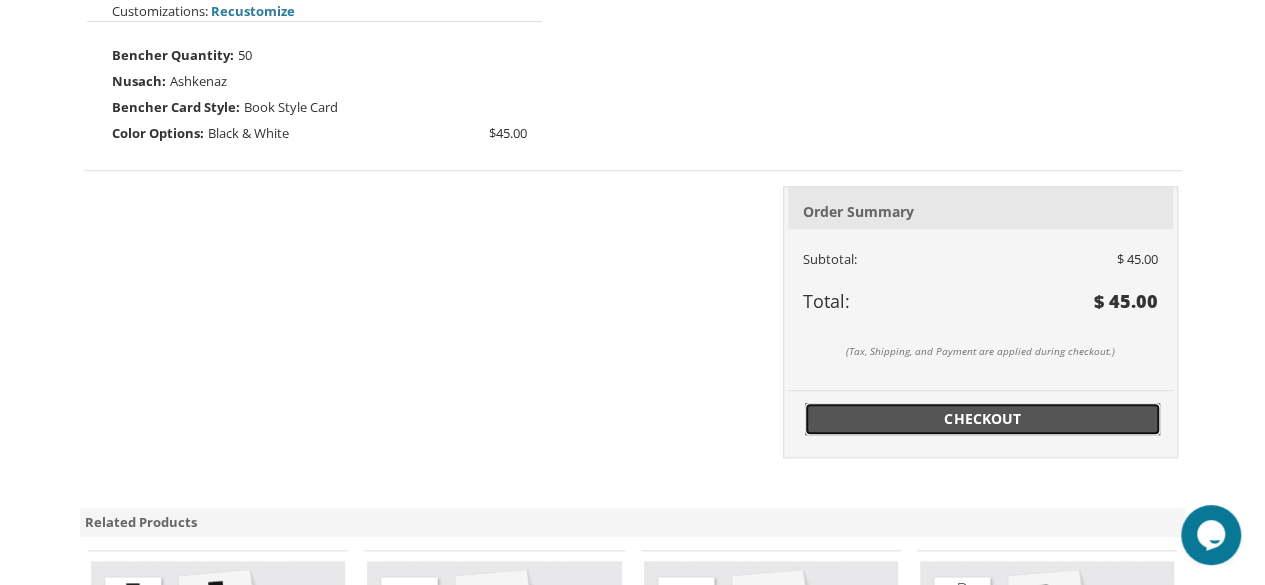click on "Checkout" at bounding box center [983, 419] 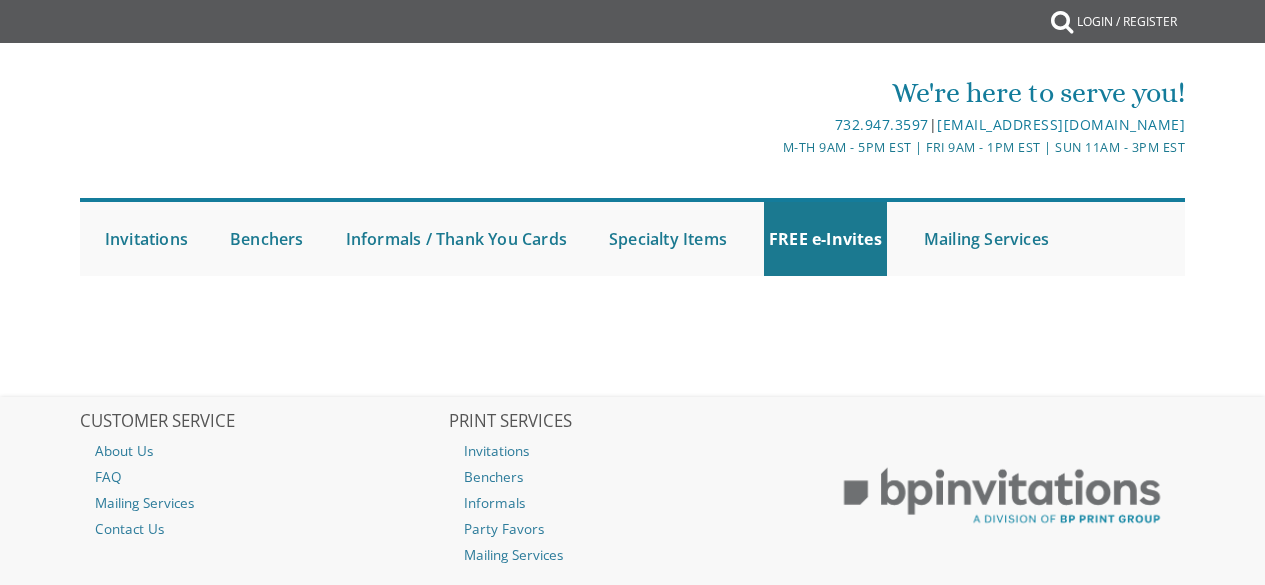 scroll, scrollTop: 0, scrollLeft: 0, axis: both 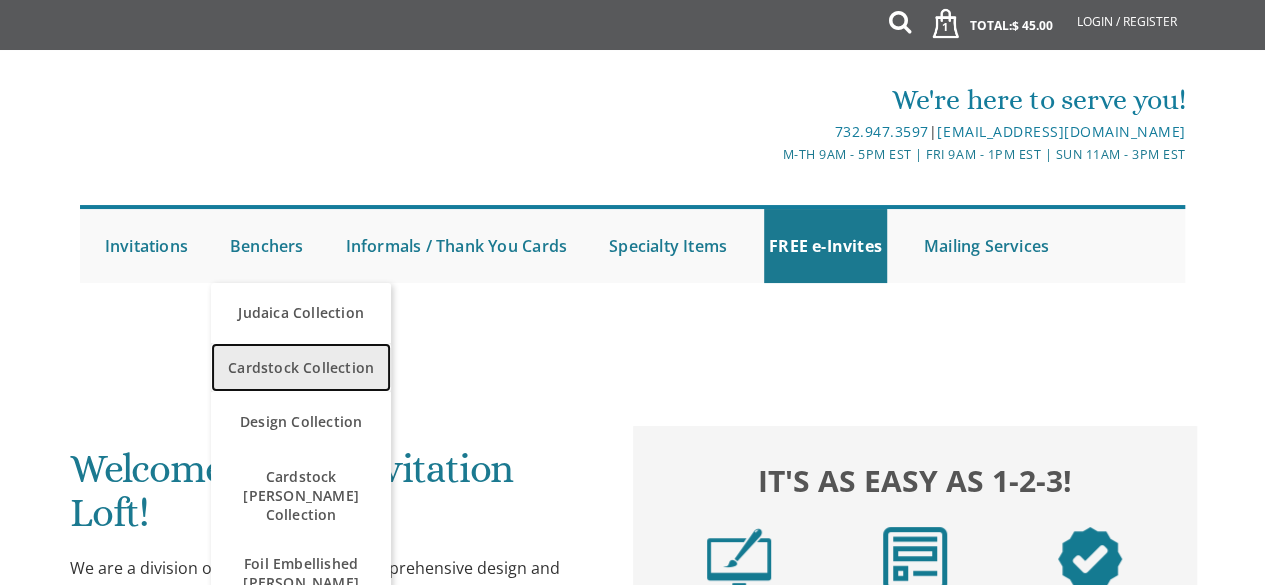 click on "Cardstock Collection" at bounding box center (301, 367) 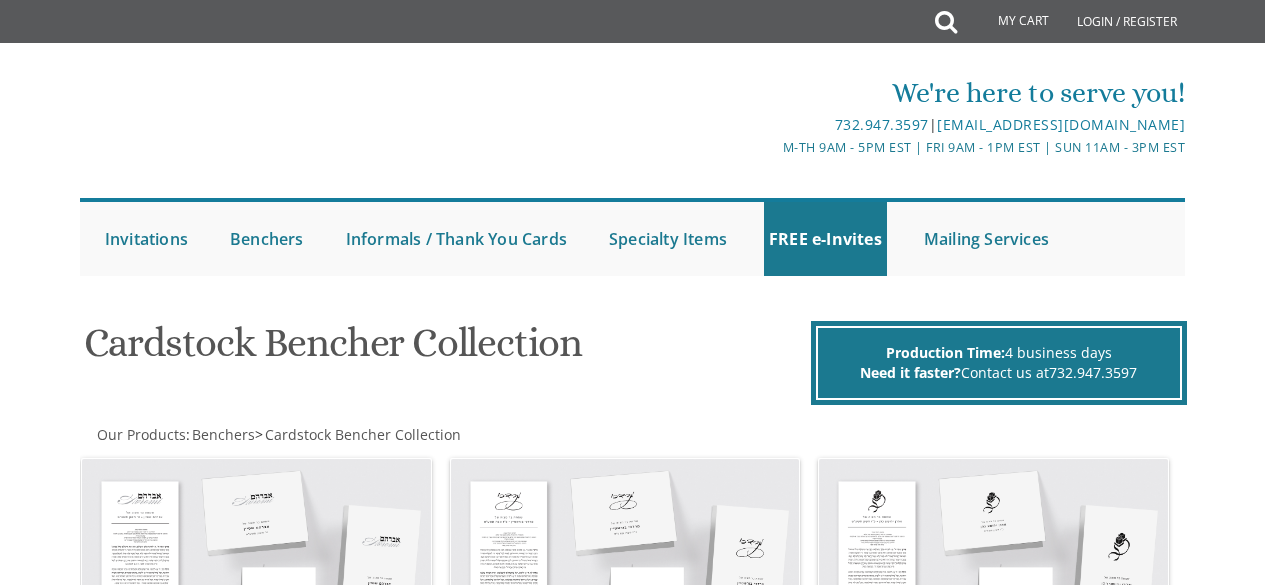 scroll, scrollTop: 0, scrollLeft: 0, axis: both 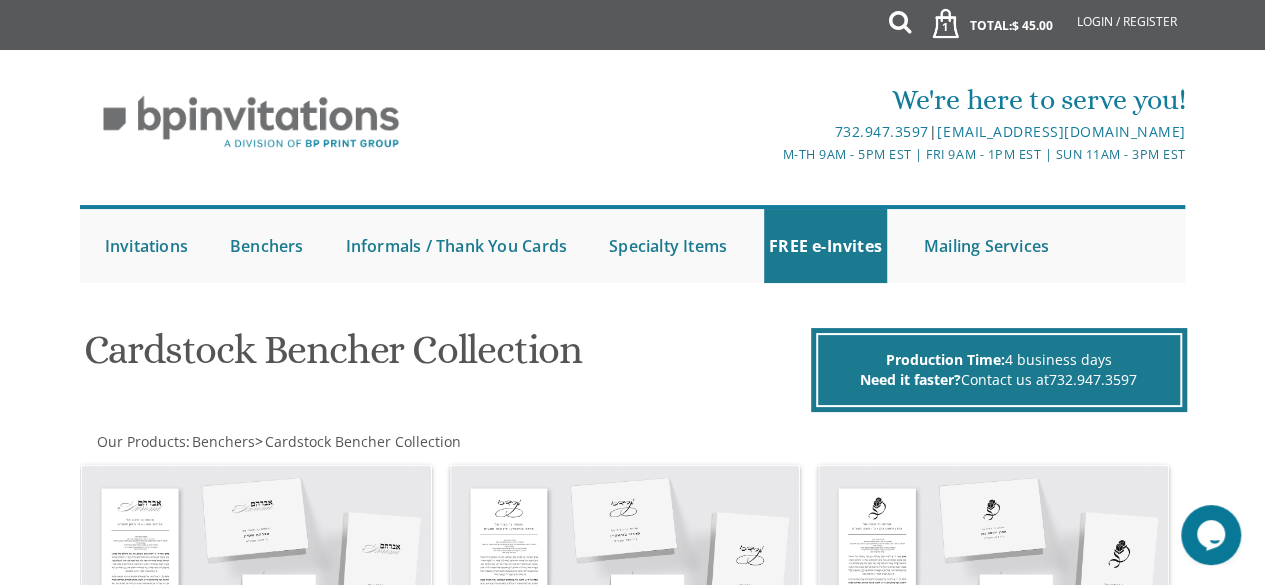 click on "We're here to serve you!
732.947.3597  |  invitations@bpprintgroup.com
M-Th 9am - 5pm EST   |   Fri 9am - 1pm EST   |   Sun 11am - 3pm EST
Submit
Invitations
Weddings
Bar Mitzvah
Bat Mitzvah
Wedding Minis
Kiddush Minis
FREE e-Invites
Benchers
Judaica Collection
Cardstock Collection
Design Collection
Cardstock Mincha Maariv Collection" at bounding box center [632, 176] 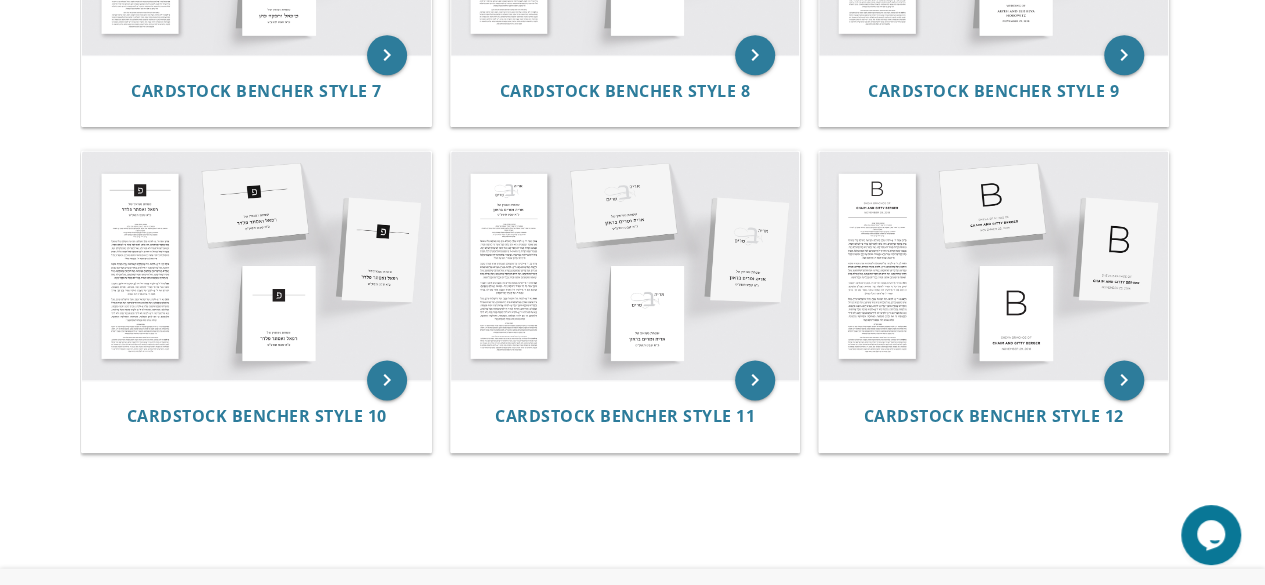 scroll, scrollTop: 1280, scrollLeft: 0, axis: vertical 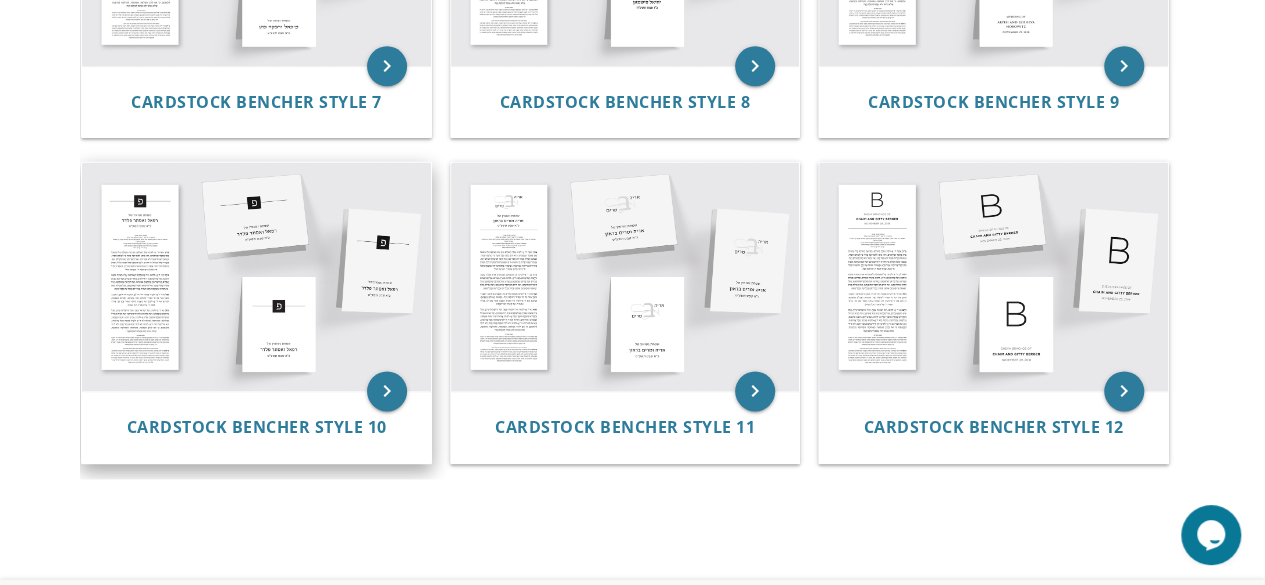 click at bounding box center [256, 276] 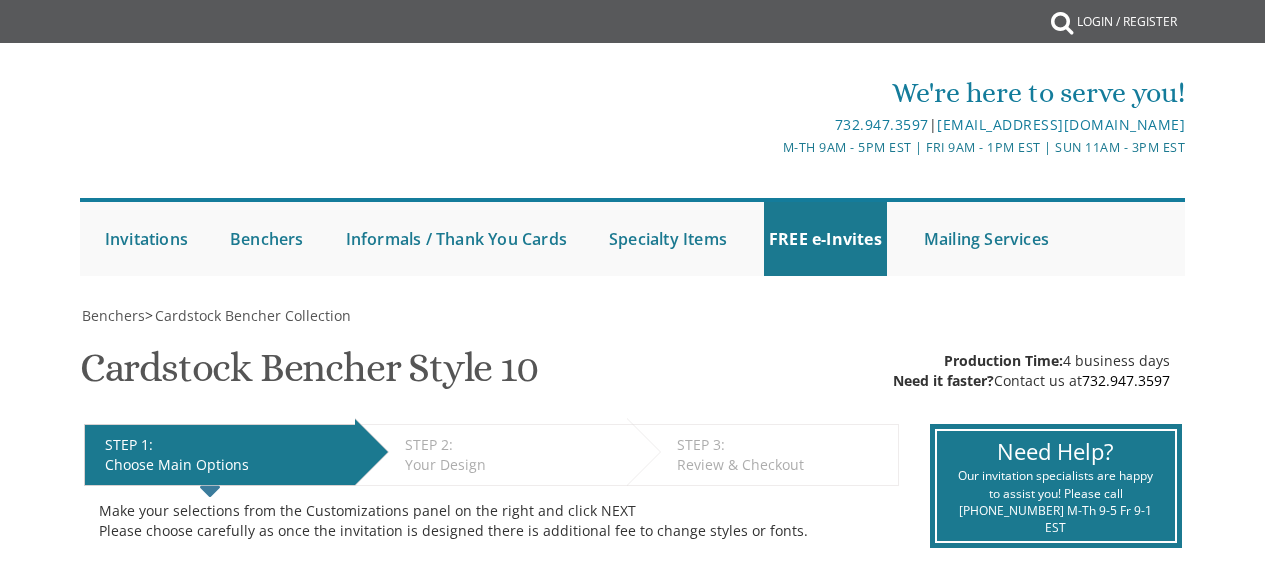 scroll, scrollTop: 0, scrollLeft: 0, axis: both 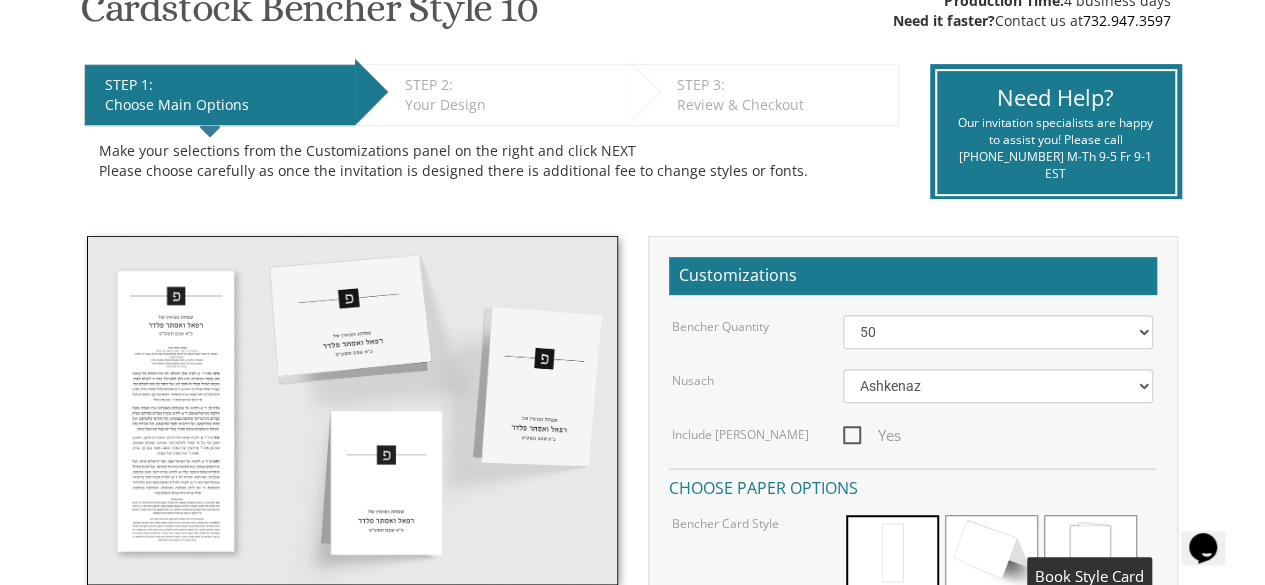 click at bounding box center [1090, 552] 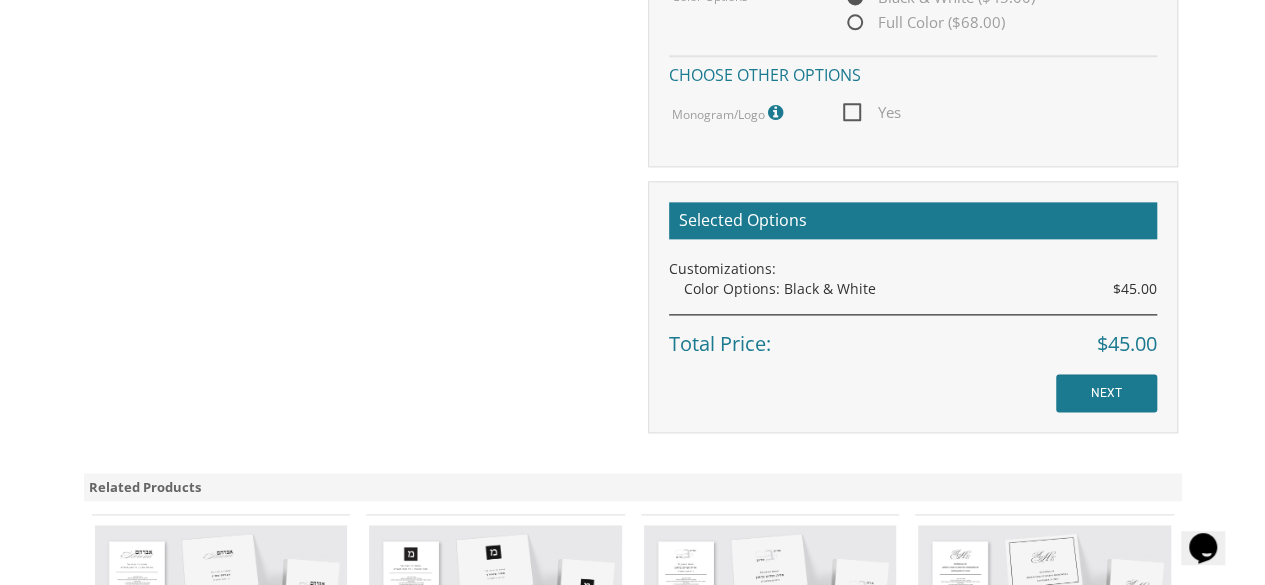 scroll, scrollTop: 1200, scrollLeft: 0, axis: vertical 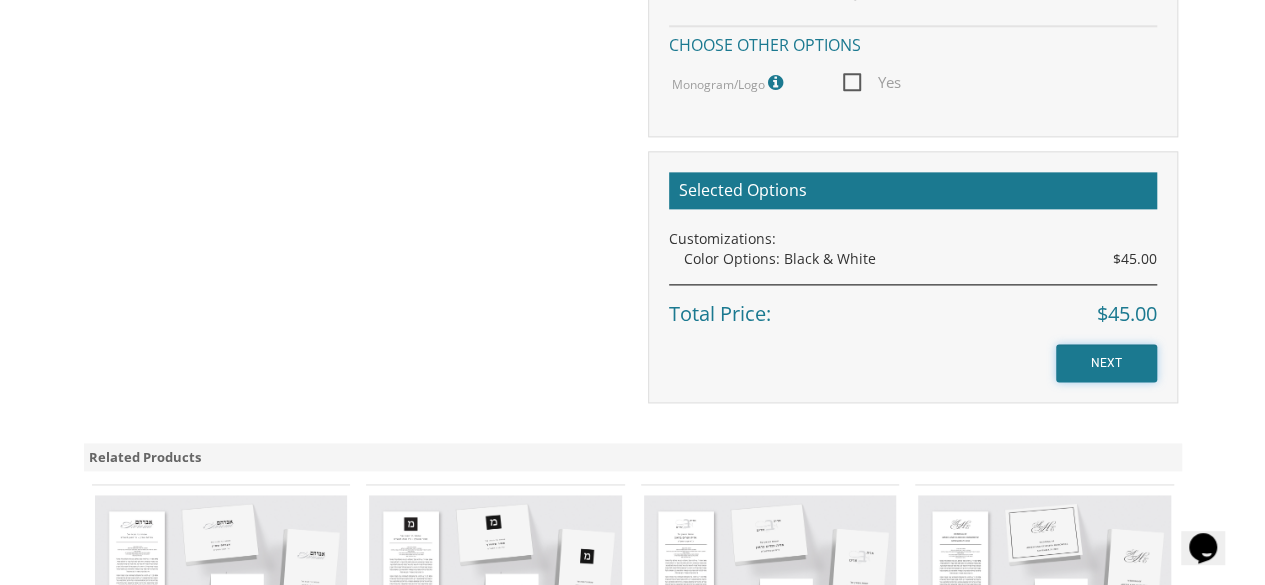 click on "NEXT" at bounding box center (1106, 363) 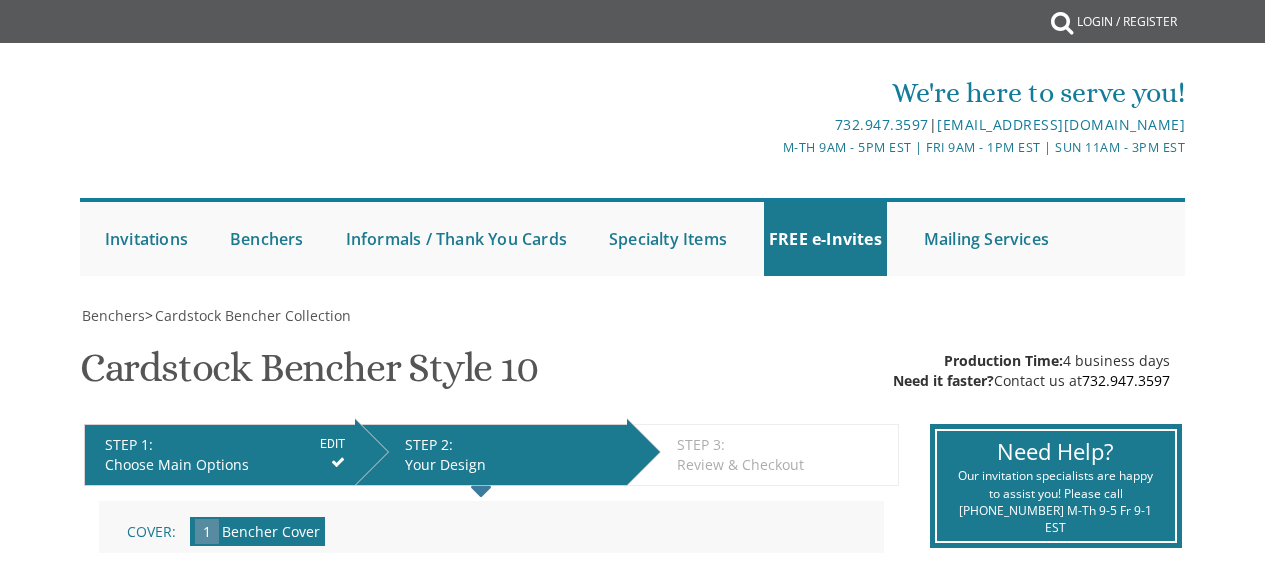 scroll, scrollTop: 0, scrollLeft: 0, axis: both 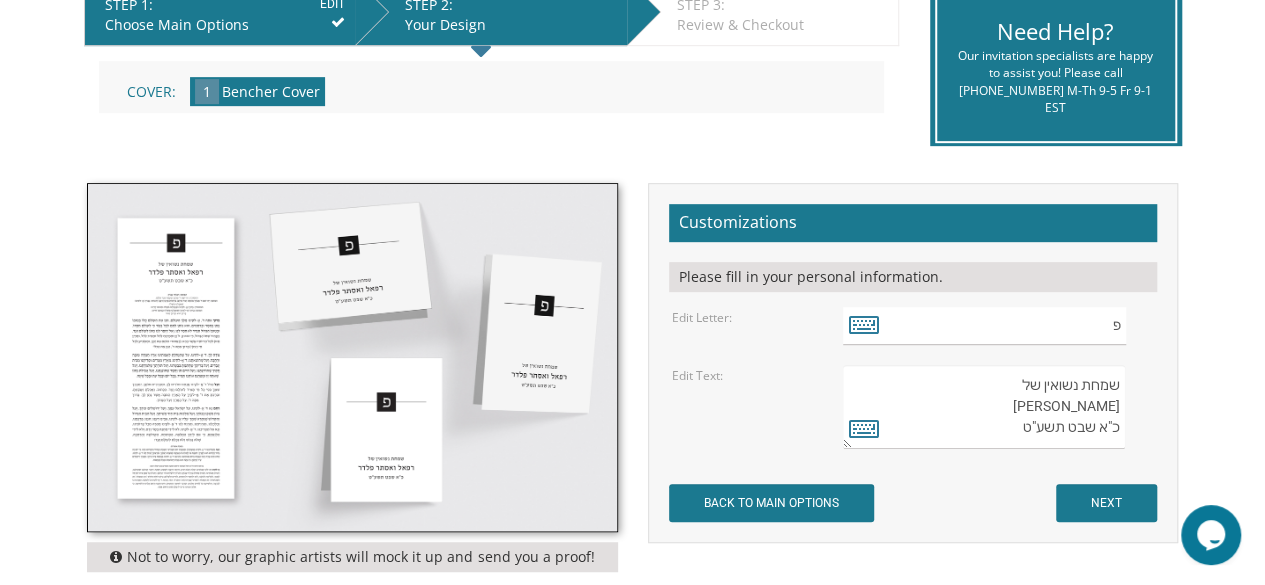 click on "שמחת נשואין של
רפאל ואסתר פלדר
כ"א שבט תשע"ט" at bounding box center [984, 407] 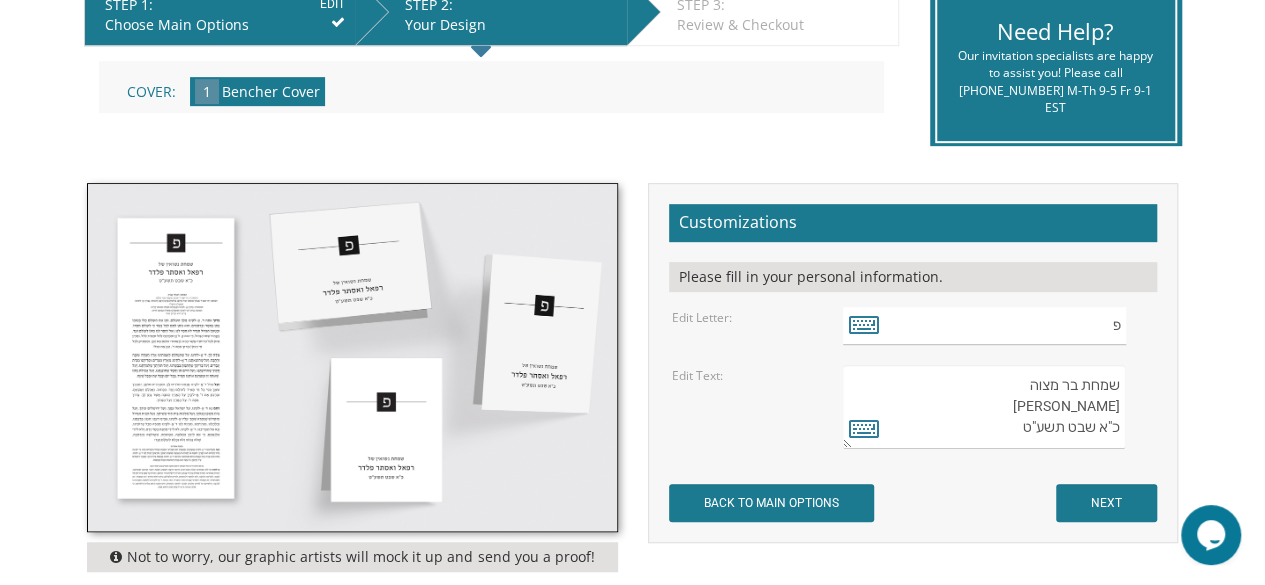 click on "שמחת נשואין של
רפאל ואסתר פלדר
כ"א שבט תשע"ט" at bounding box center [984, 407] 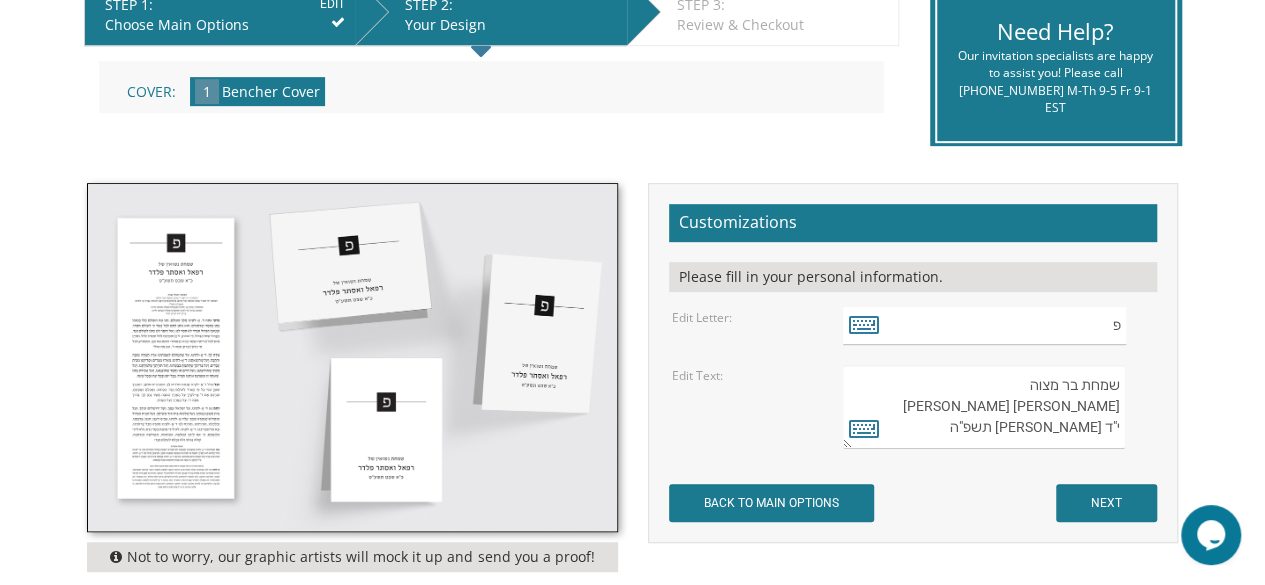 type on "שמחת בר מצוה
שמואל יעקב דייוויס
י"ד תמוז תשפ"ה" 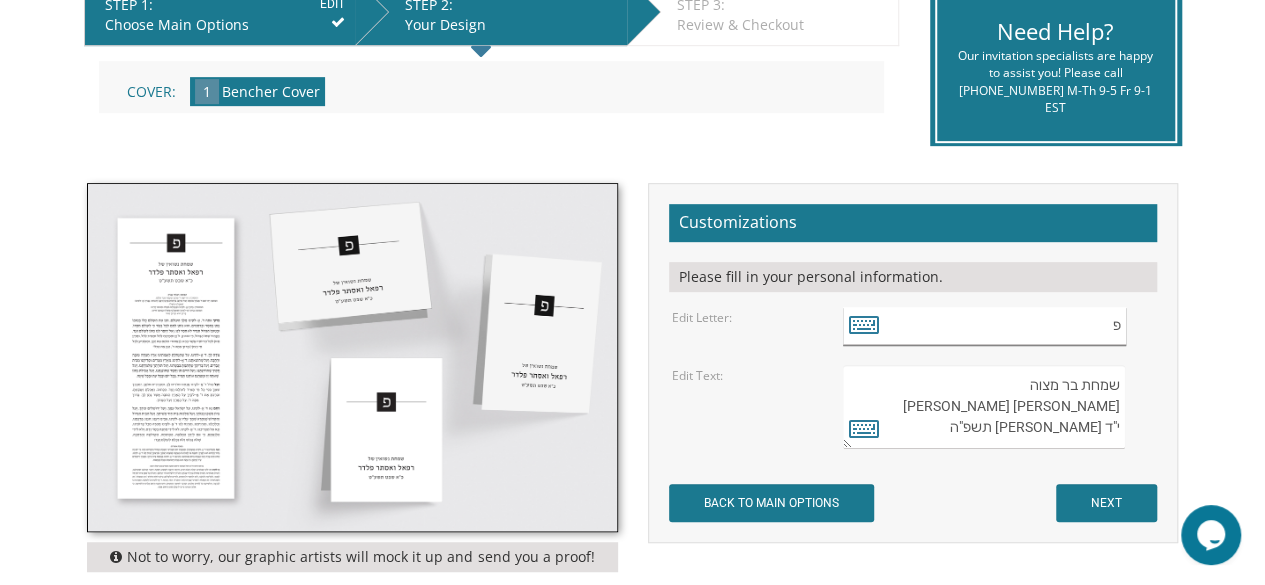 click on "פ" at bounding box center (984, 326) 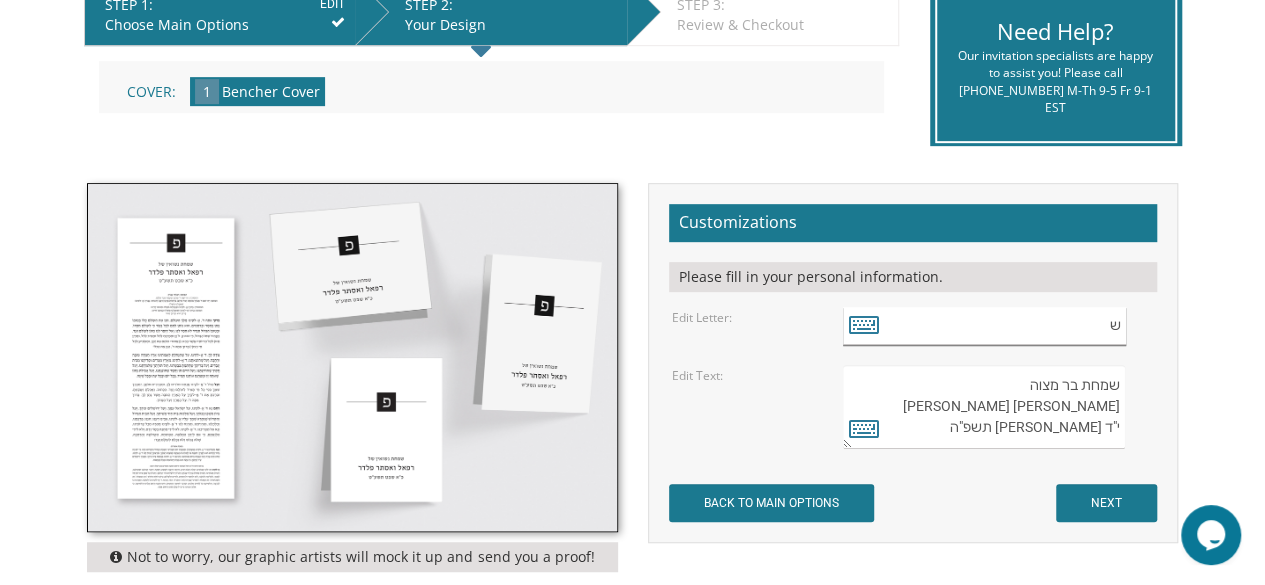type on "ש" 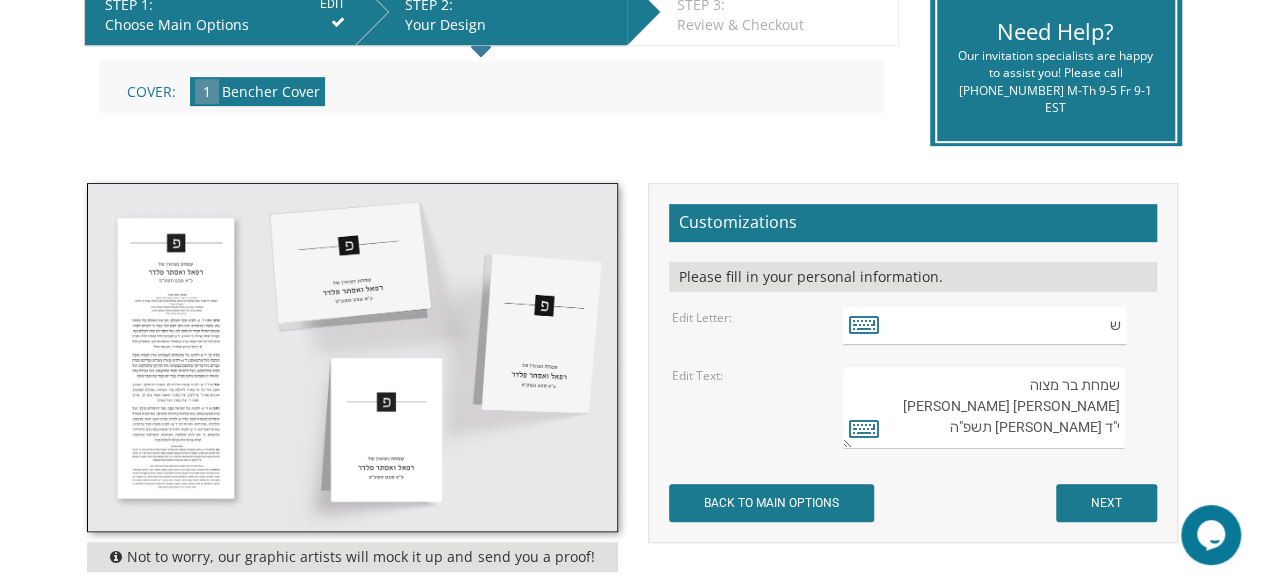 click on "My Cart
{{shoppingcart.totalQuantityDisplay}}
Total:
{{shoppingcart.subtotal}}
{{shoppingcart.total}}
{{shoppingcartitem.description}}
Qty. {{shoppingcartitem.quantity}}
{{productoption.name}}" at bounding box center (632, 430) 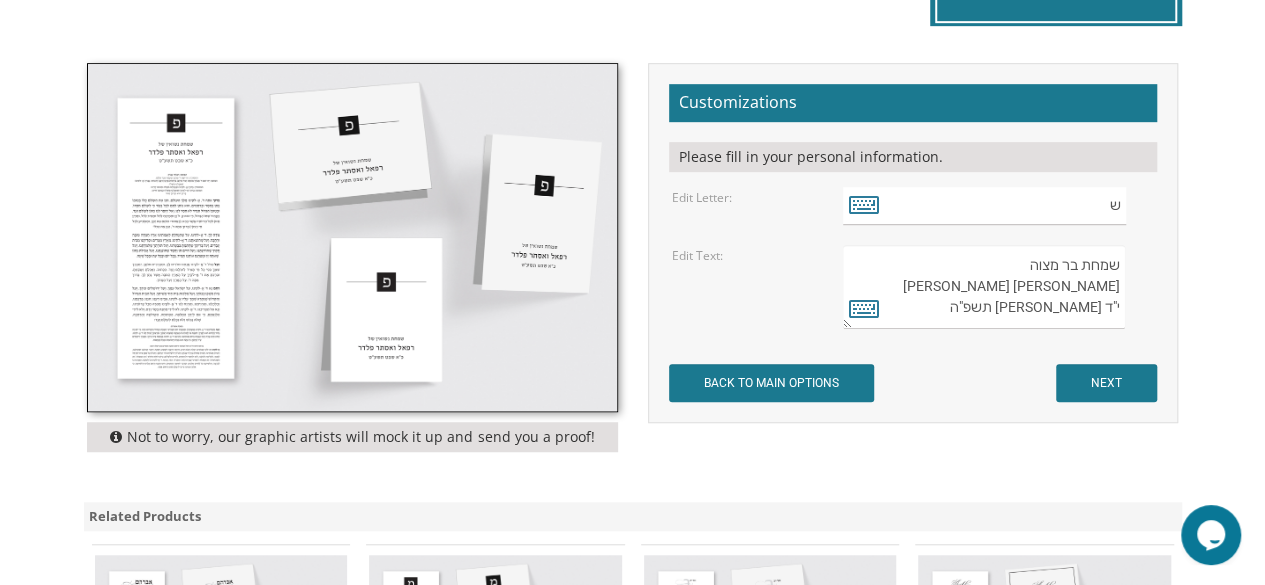 scroll, scrollTop: 600, scrollLeft: 0, axis: vertical 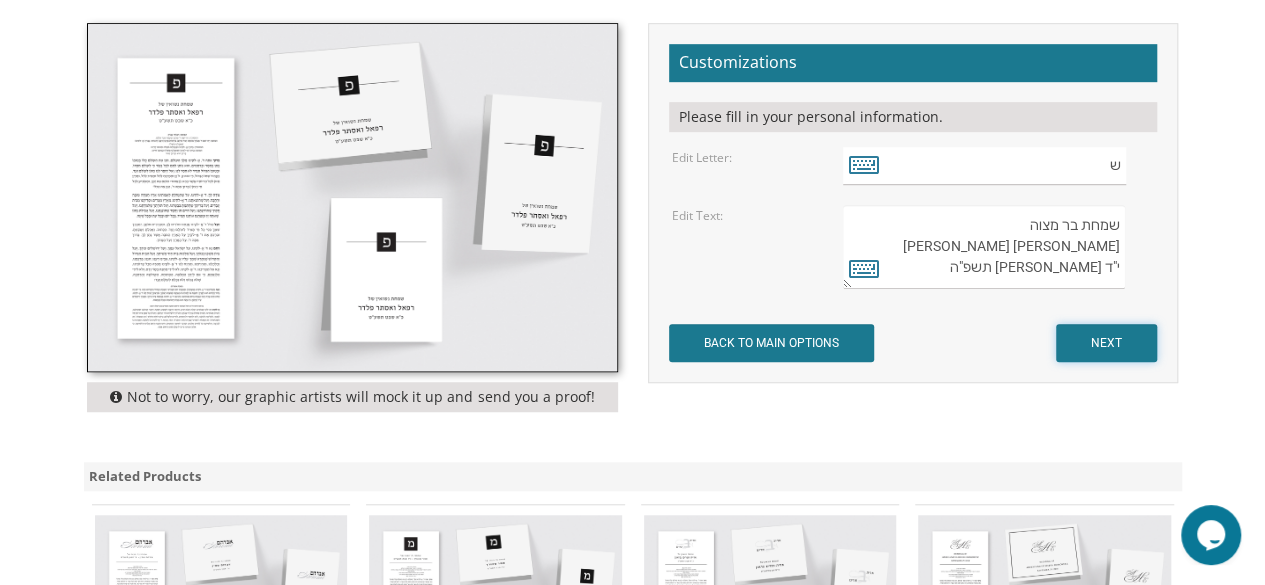 click on "NEXT" at bounding box center (1106, 343) 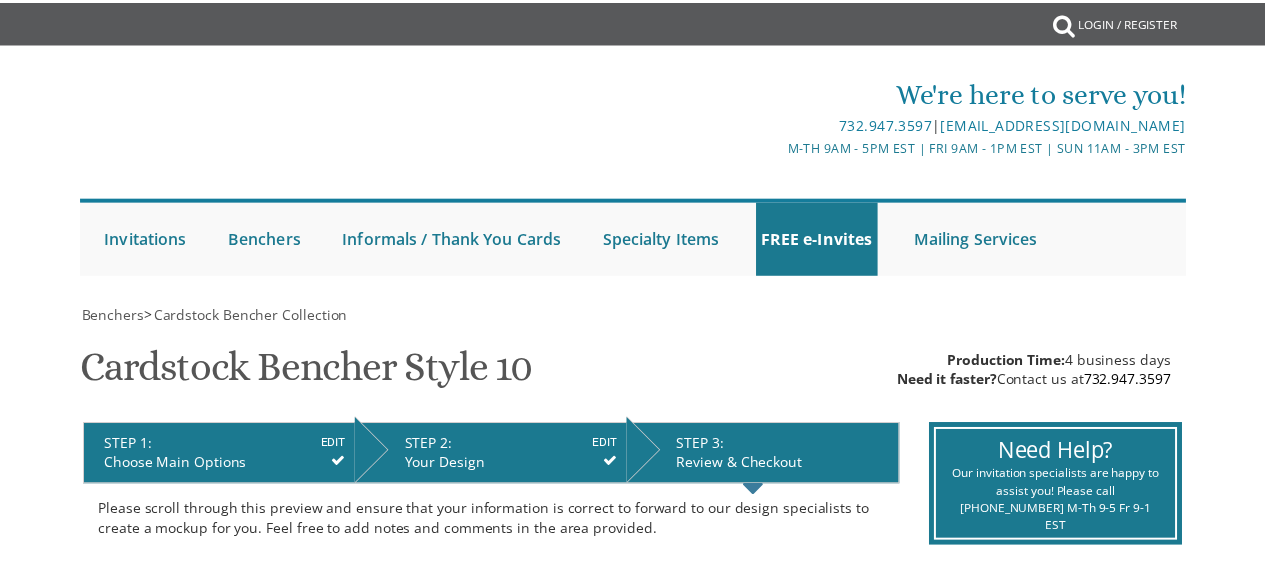 scroll, scrollTop: 0, scrollLeft: 0, axis: both 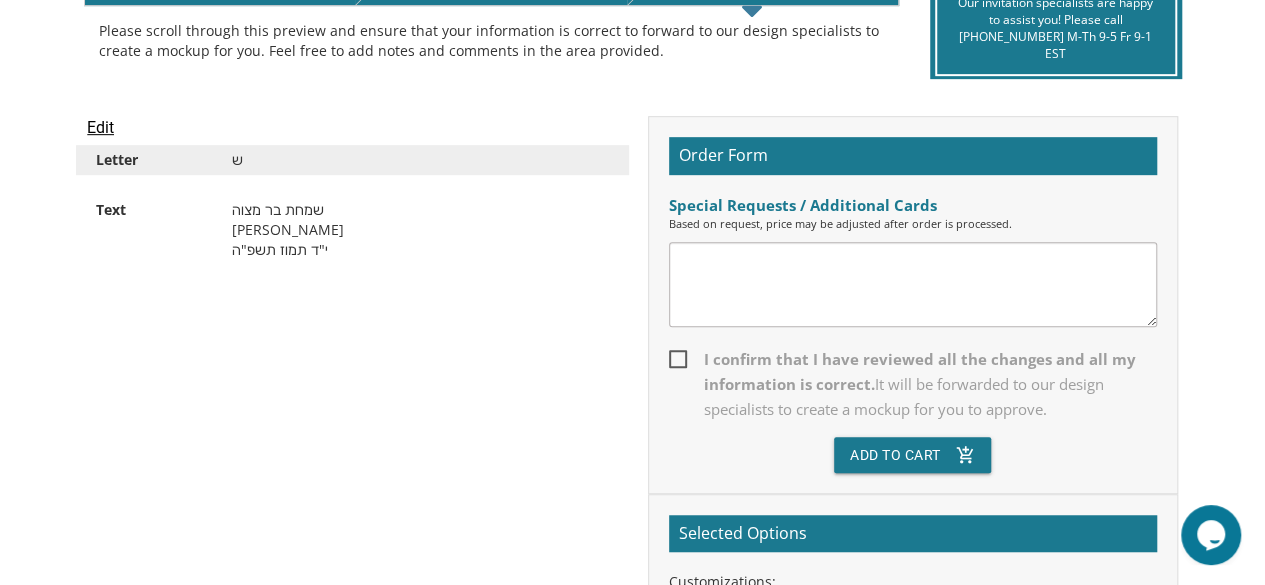 click on "I confirm that I have reviewed all the changes and all my information is correct.   It will be forwarded to our design specialists to create a mockup for you to approve." at bounding box center (913, 384) 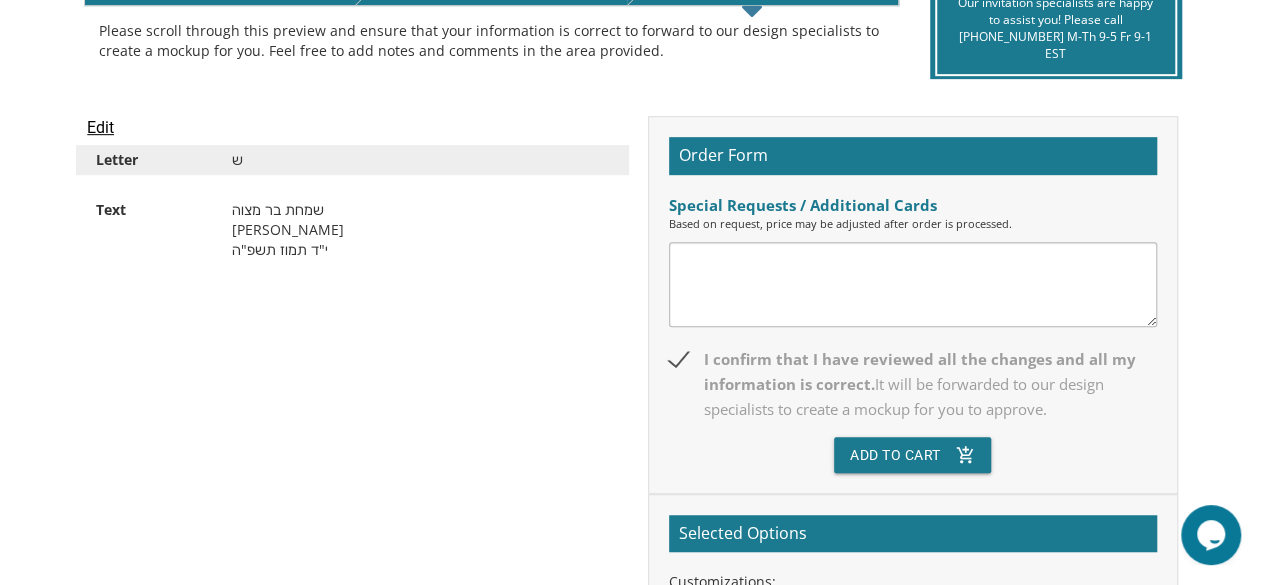 click on "Edit
Letter  ש Text  שמחת בר מצוה שמואל יעקב דייוויס י"ד תמוז תשפ"ה
Order Form
Special Requests / Additional Cards Based on request, price may be adjusted after order is processed.
I confirm that I have reviewed all the changes and all my information is correct.   It will be forwarded to our design specialists to create a mockup for you to approve." at bounding box center (632, 404) 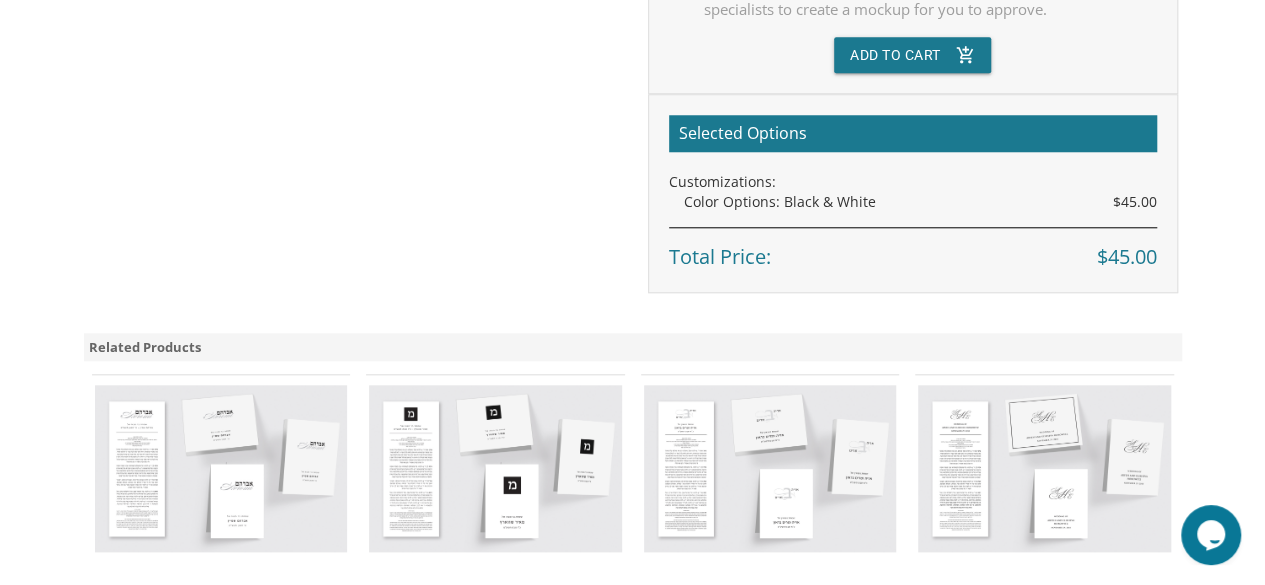 scroll, scrollTop: 840, scrollLeft: 0, axis: vertical 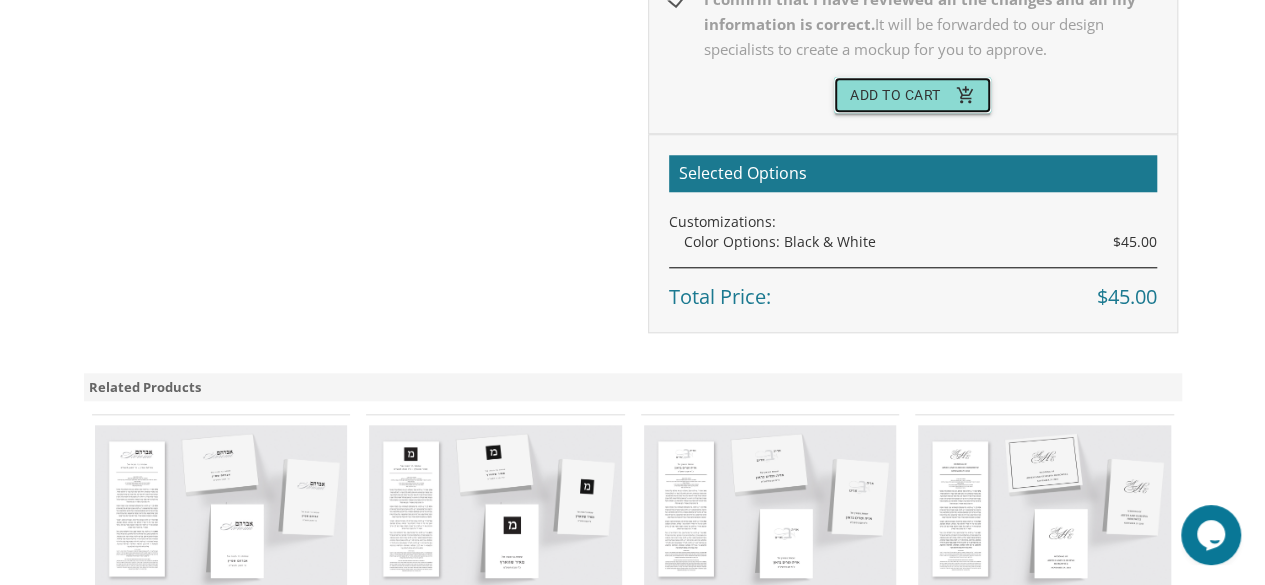 click on "Add To Cart
add_shopping_cart" at bounding box center [913, 95] 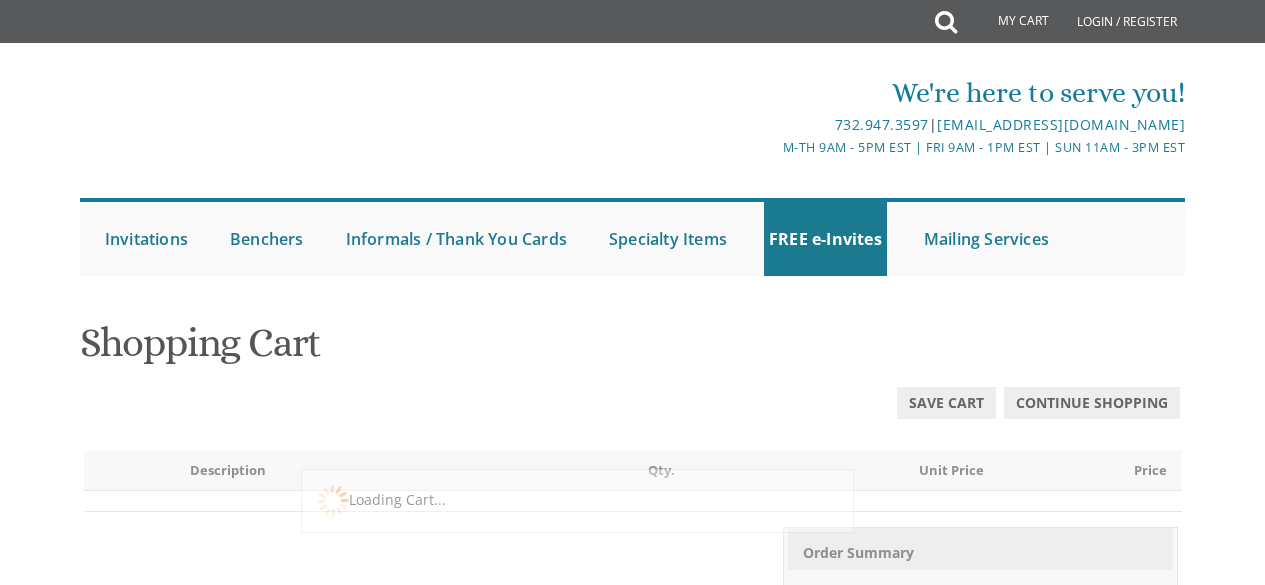 scroll, scrollTop: 0, scrollLeft: 0, axis: both 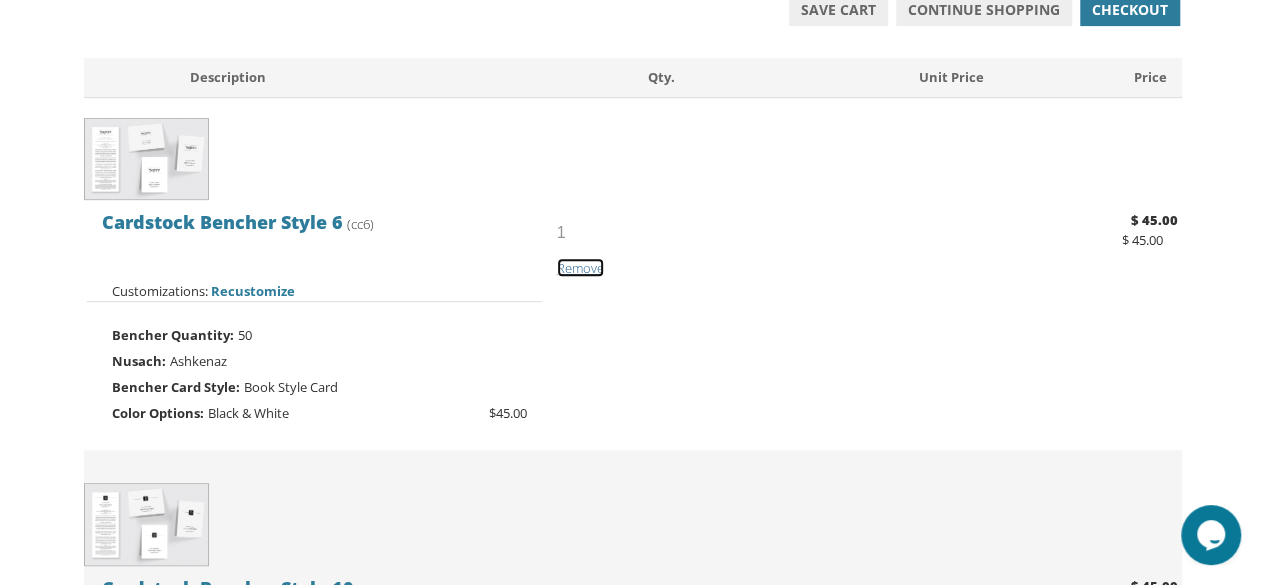 click on "Remove" at bounding box center [580, 268] 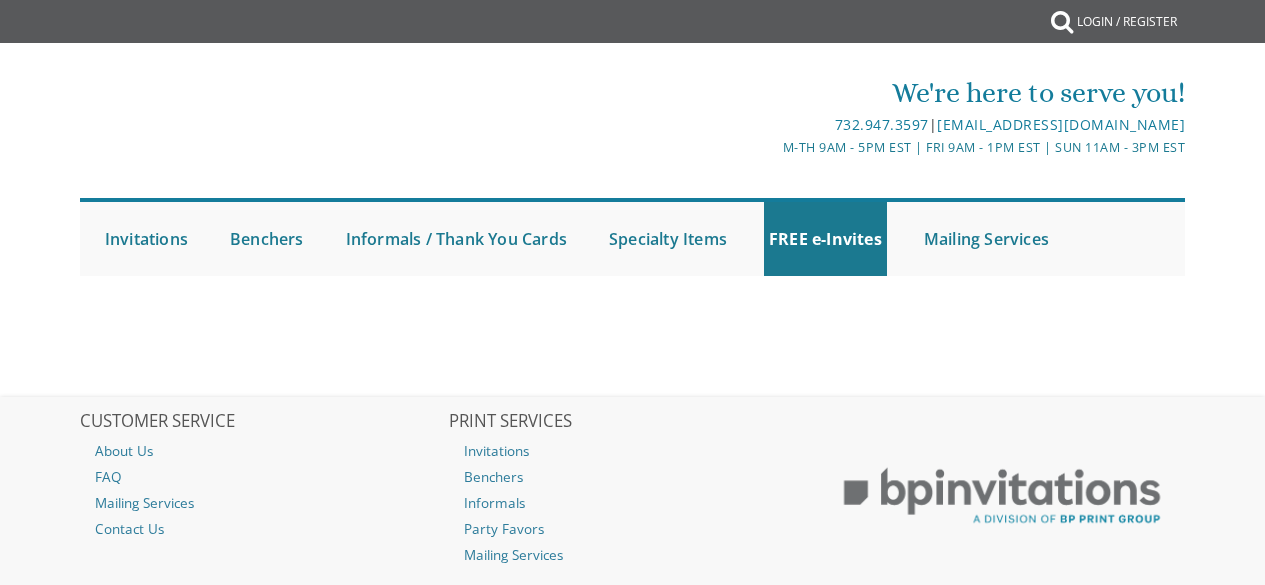 scroll, scrollTop: 0, scrollLeft: 0, axis: both 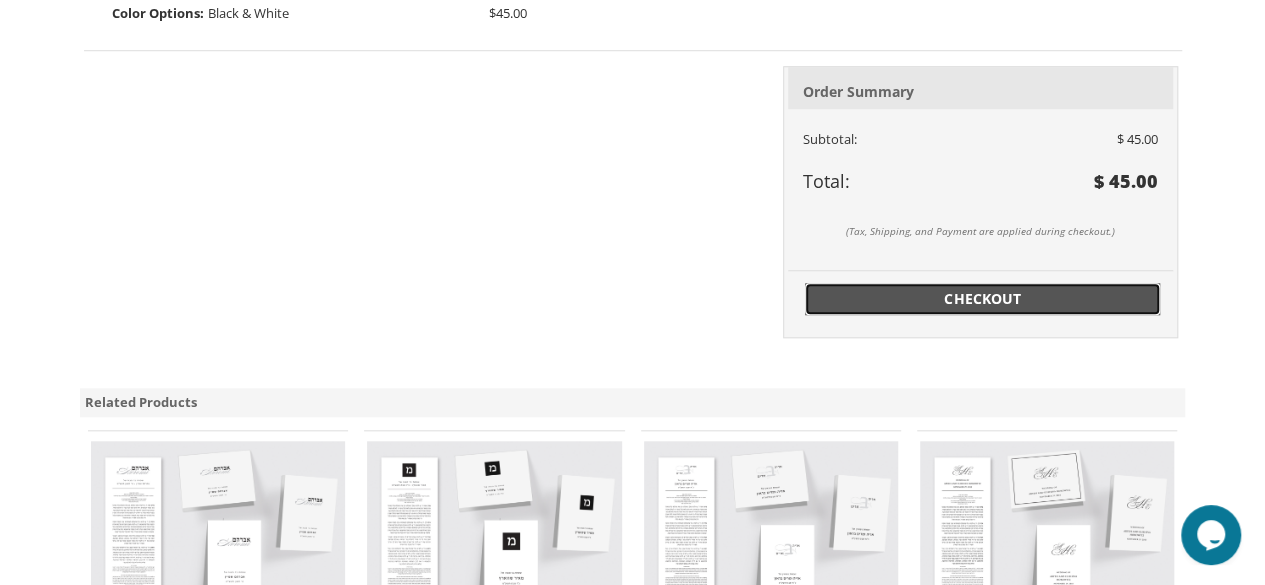 click on "Checkout" at bounding box center [983, 299] 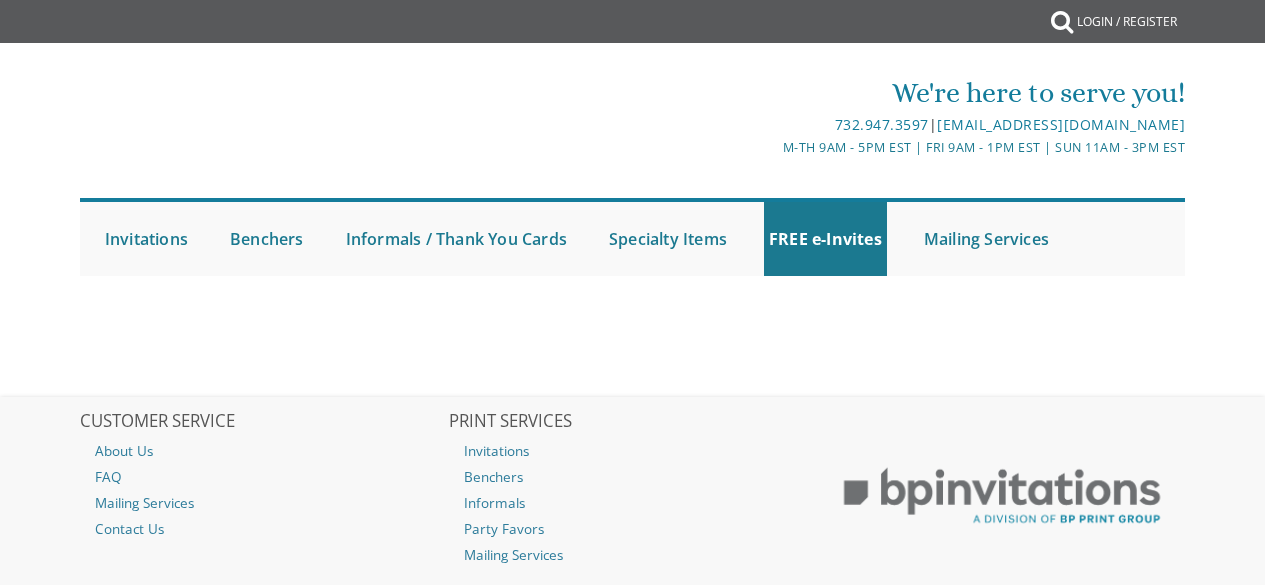scroll, scrollTop: 0, scrollLeft: 0, axis: both 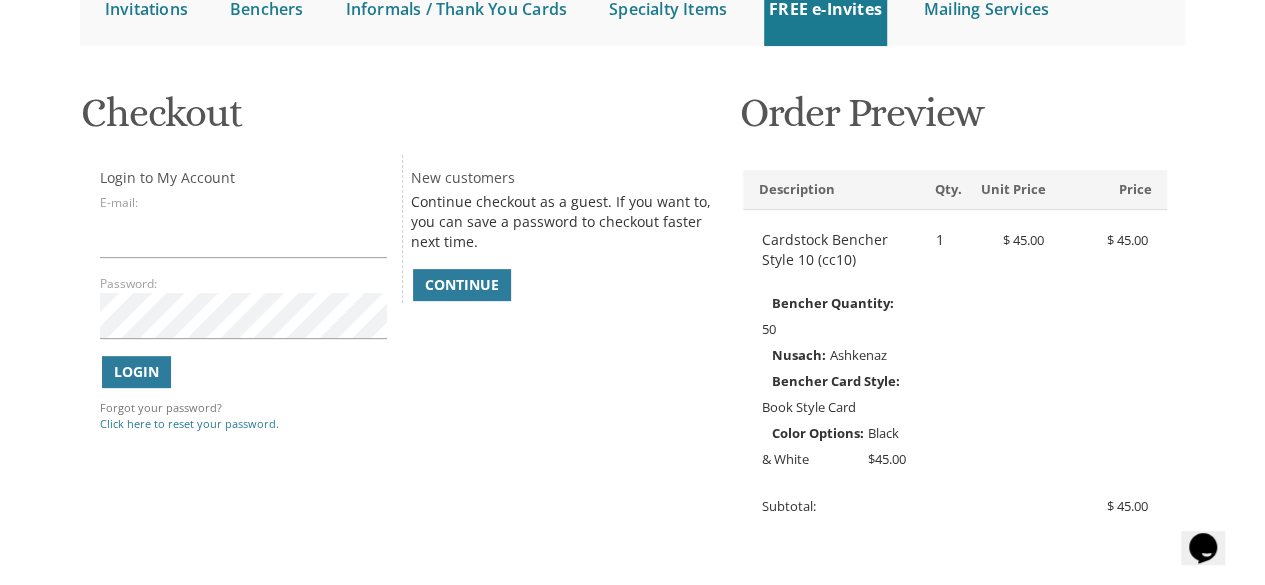 click on "You are currently editing Order #. To place a new order you must exit editing mode.  Click here  to cancel your editing and place a new order.
Order Total
$ 45.00
$ 45.00
Edit Order
Checkout
You have chosen to checkout with PayPal. Please review the information below, and click on " Continue " to select a shipping method (if any). When you are ready, click " Place Order " to complete your order.
NOTE:
You have chosen to Pay with Amazon. Please review the information below, select a shipping address and a payment option. When you are ready, click " Place Order " to complete your order.
Place Order
Edit" at bounding box center (632, 316) 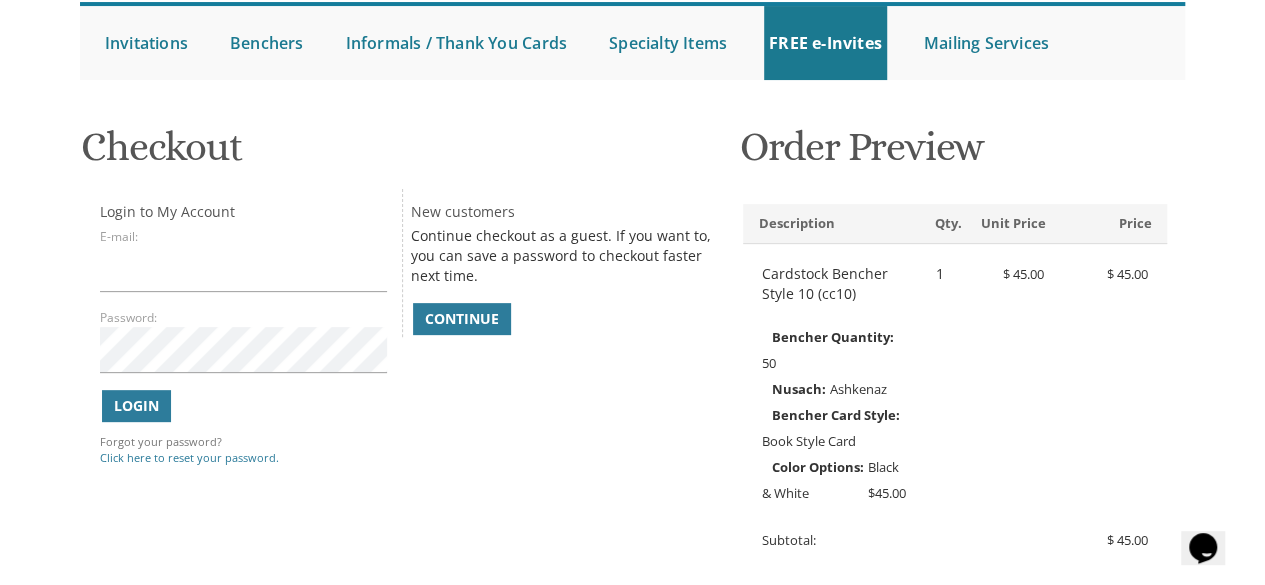 scroll, scrollTop: 200, scrollLeft: 0, axis: vertical 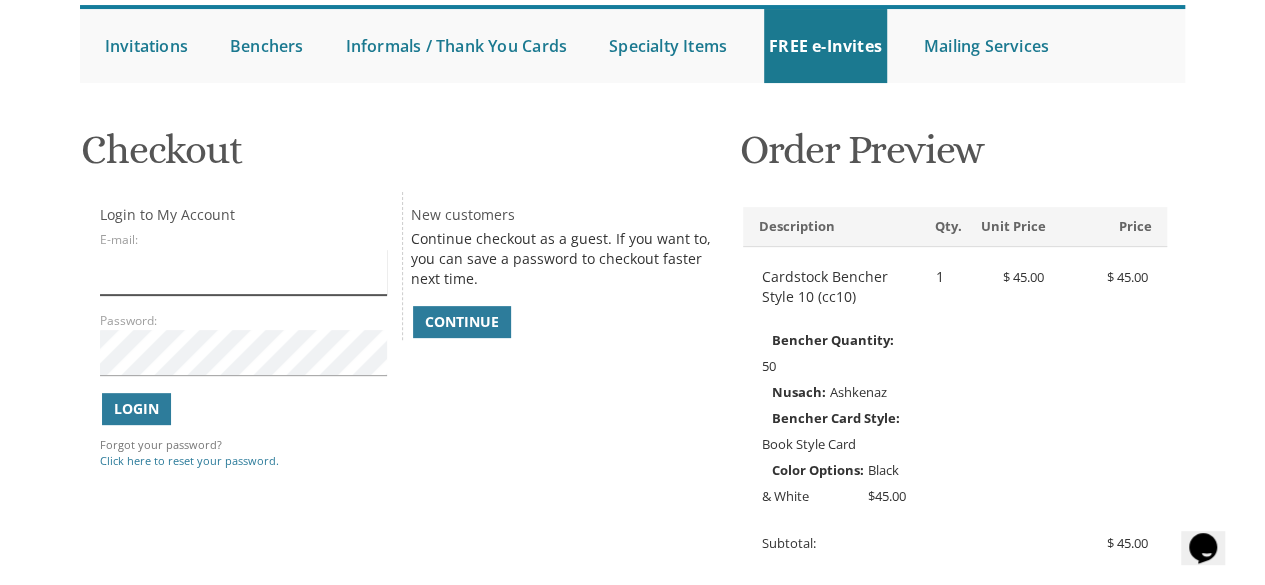 click on "E-mail:" at bounding box center [243, 272] 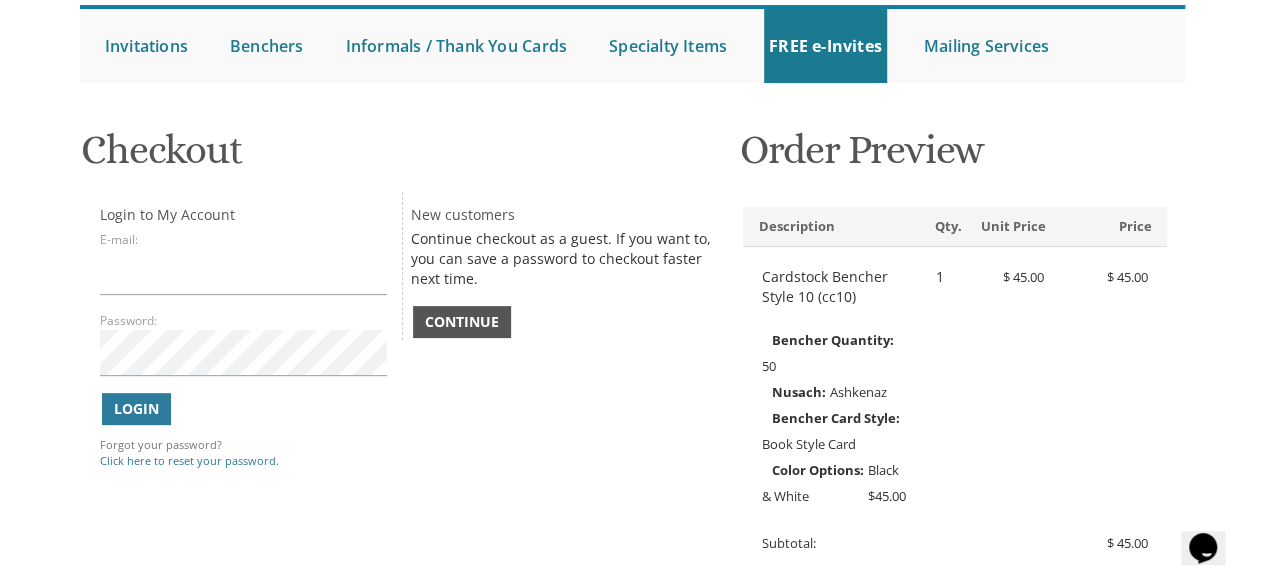 click on "Continue" at bounding box center (462, 322) 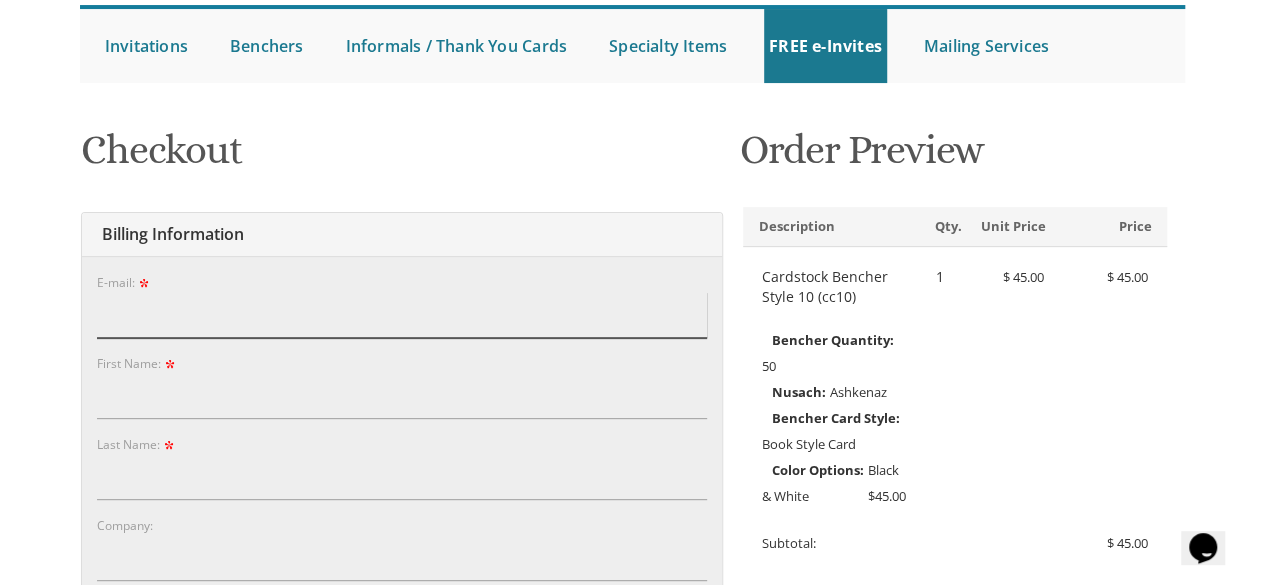 click on "E-mail:" at bounding box center (402, 315) 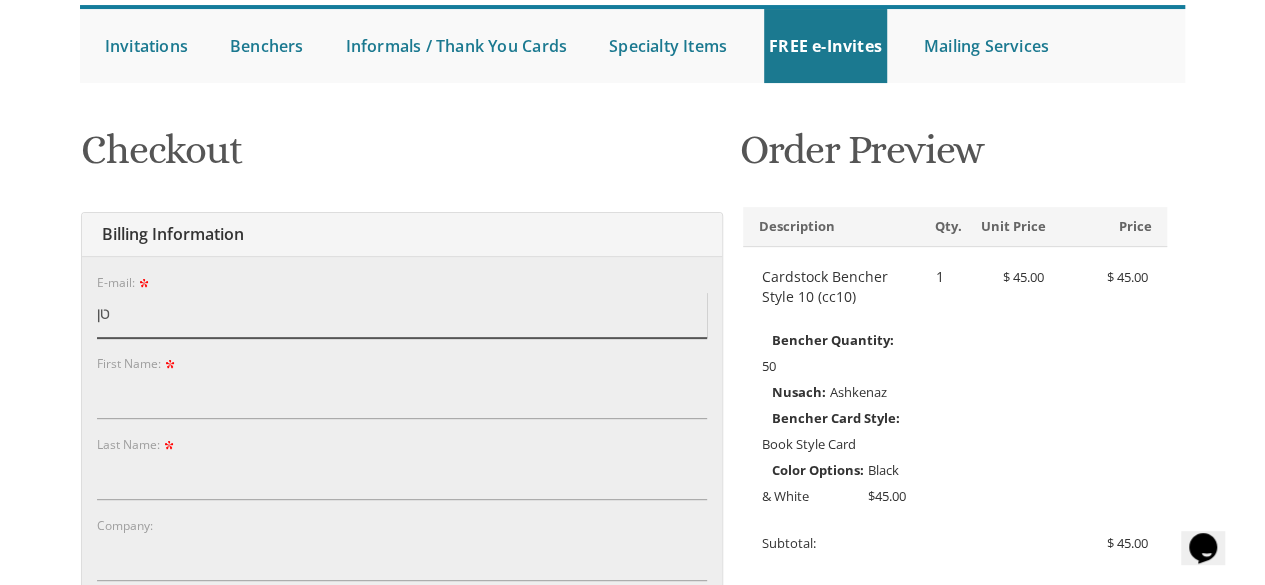 type on "ט" 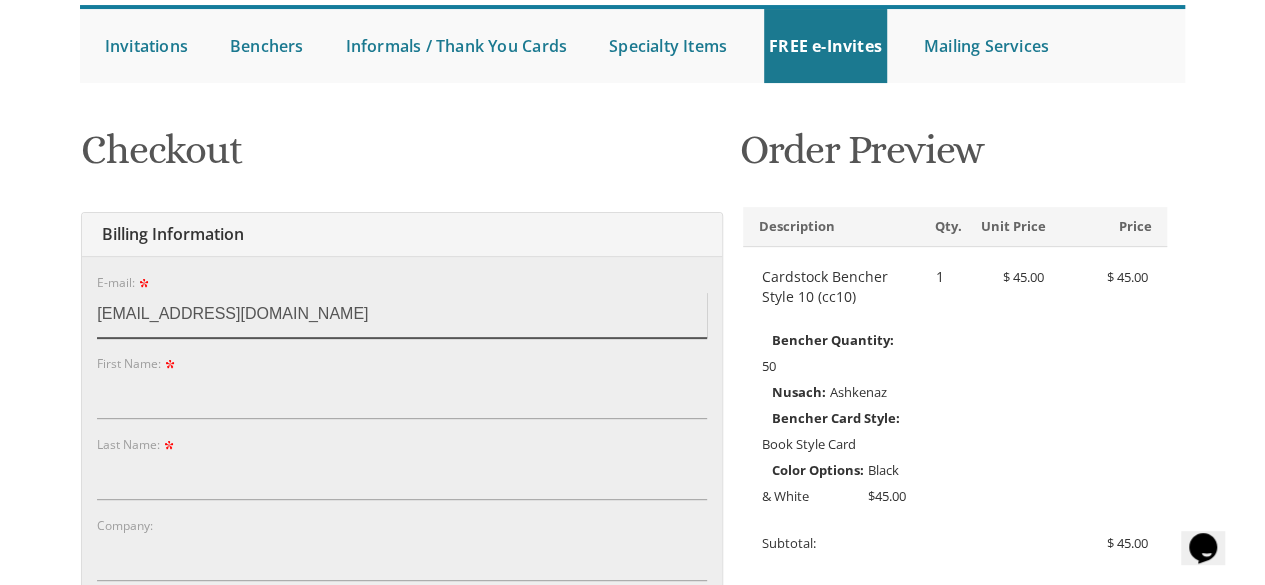 type on "yitzchokdavis@gmail.com" 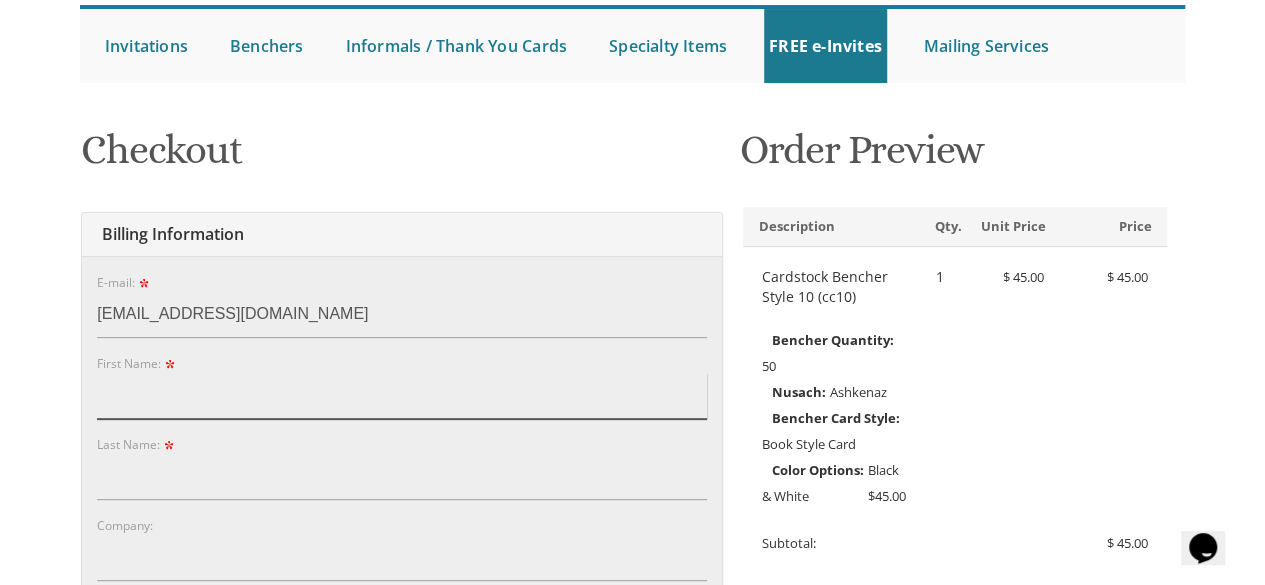 click on "First Name:" at bounding box center [402, 396] 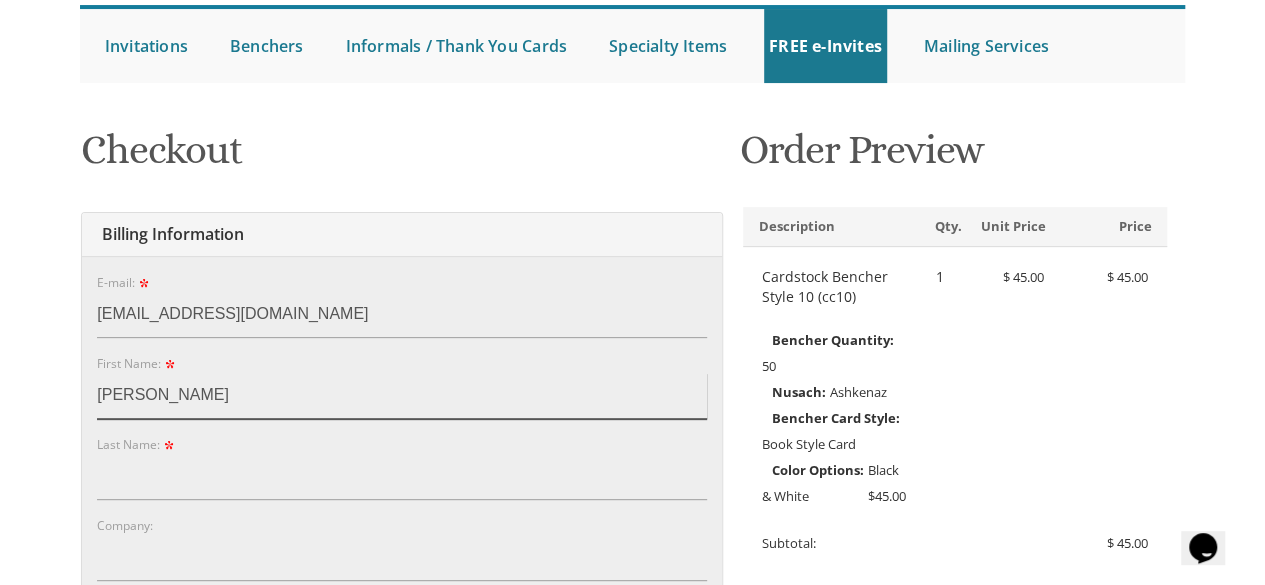 type on "Yitzchok" 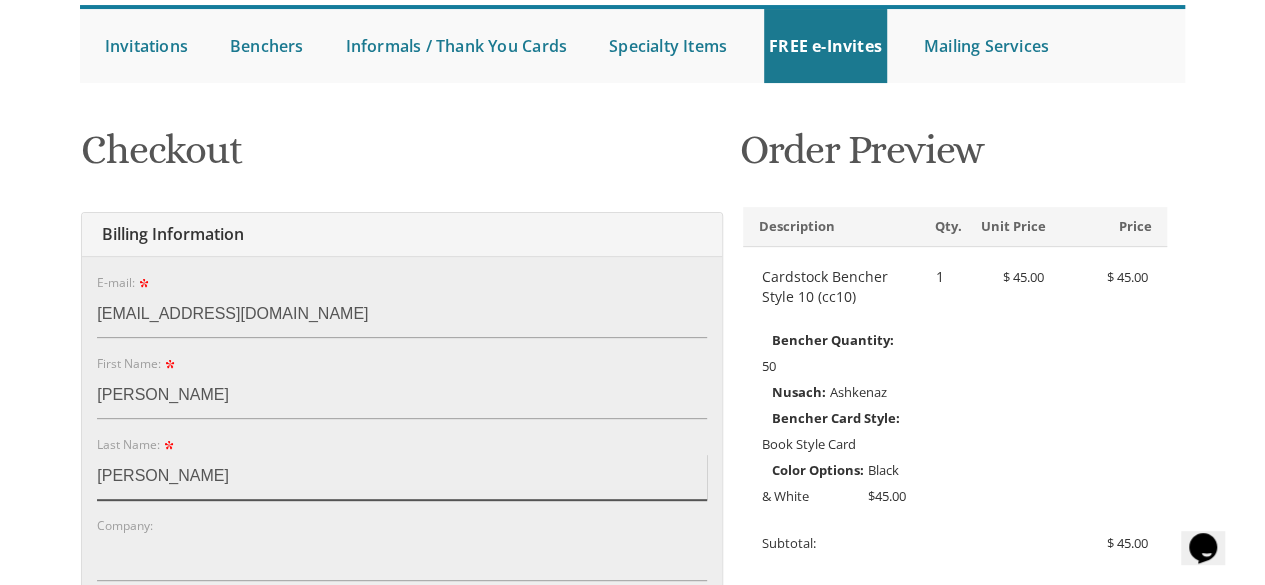 type on "Davis" 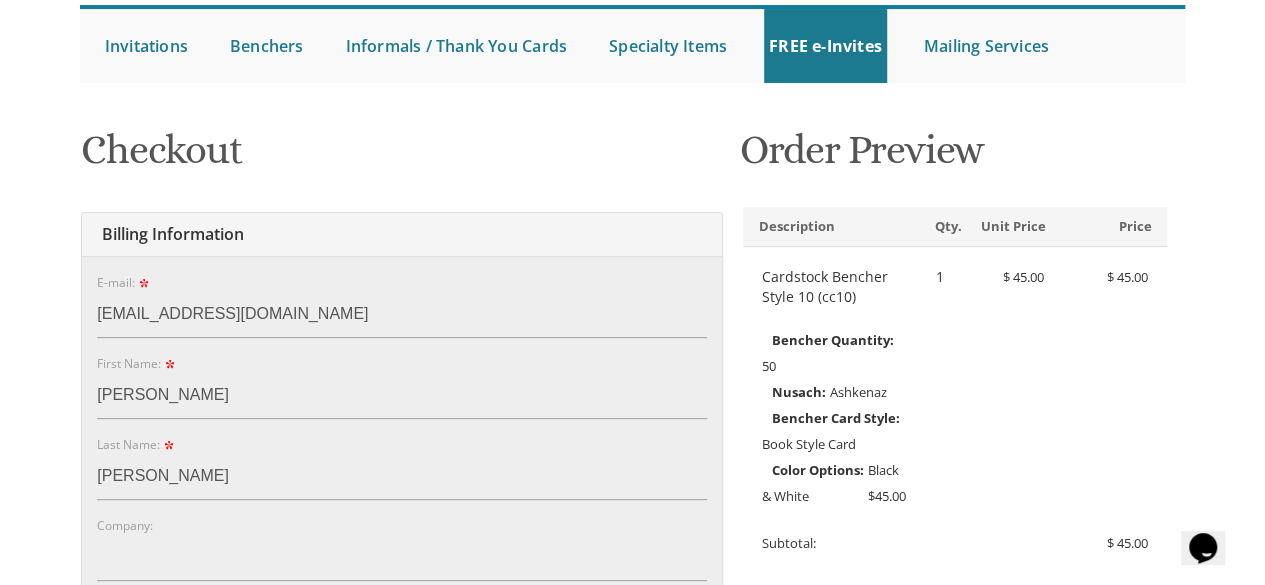 scroll, scrollTop: 544, scrollLeft: 0, axis: vertical 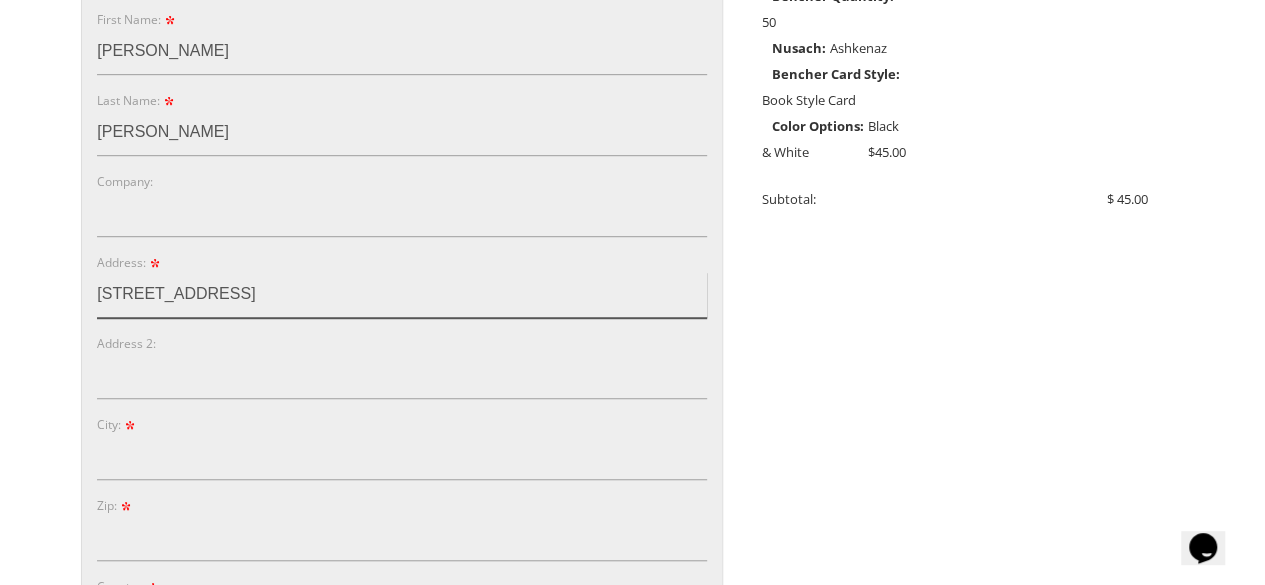 type on "[STREET_ADDRESS]" 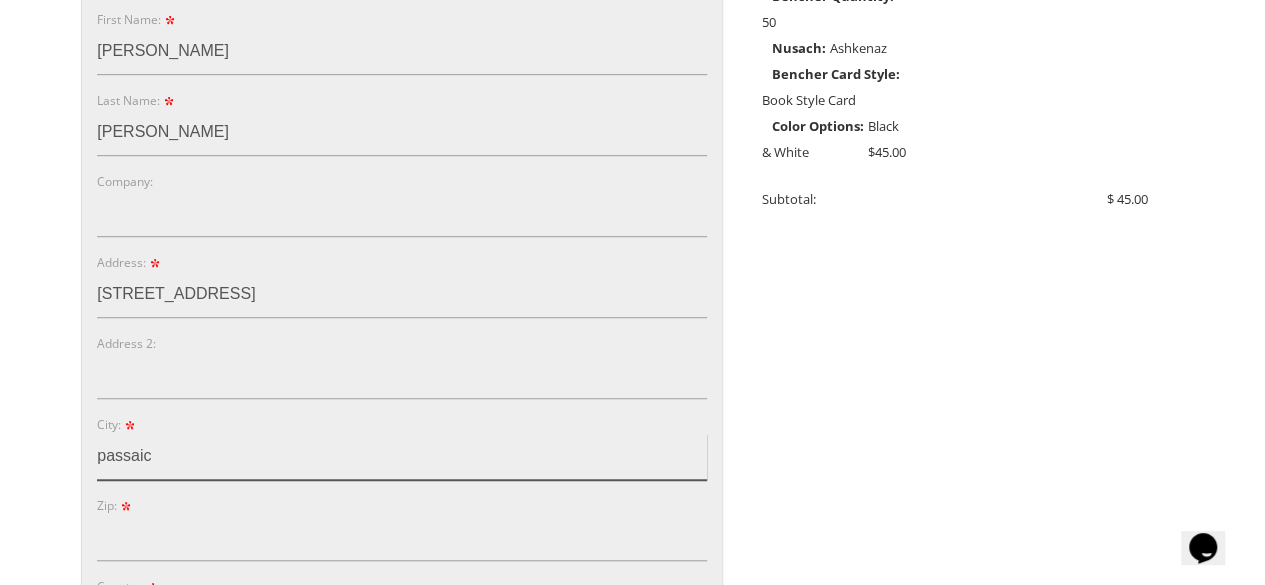 type on "passaic" 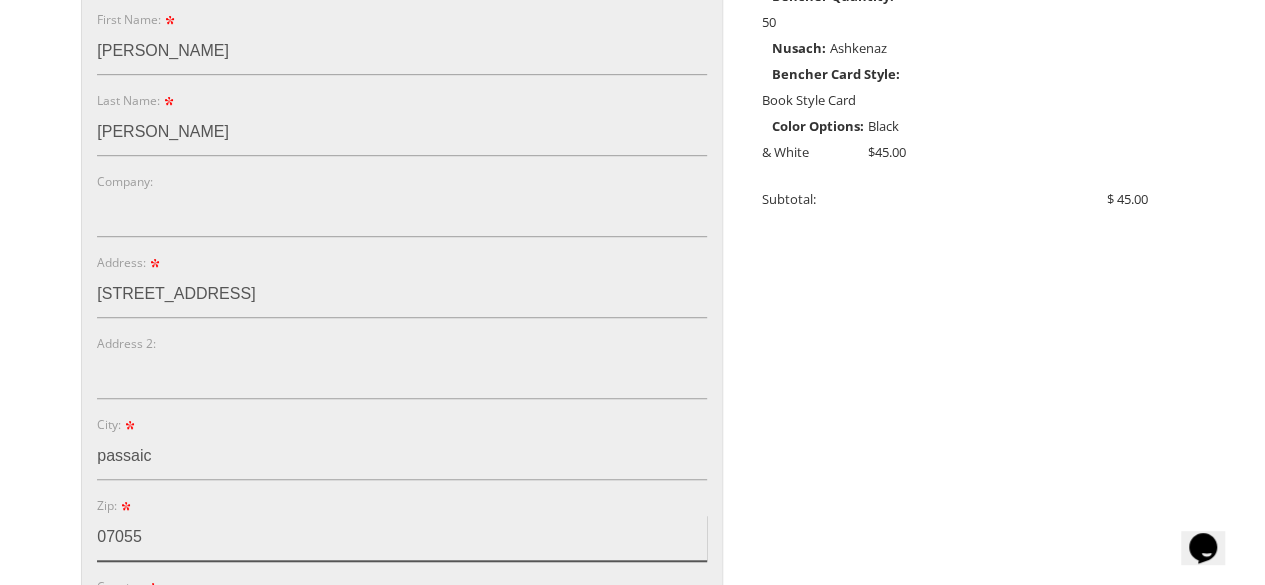 type on "07055" 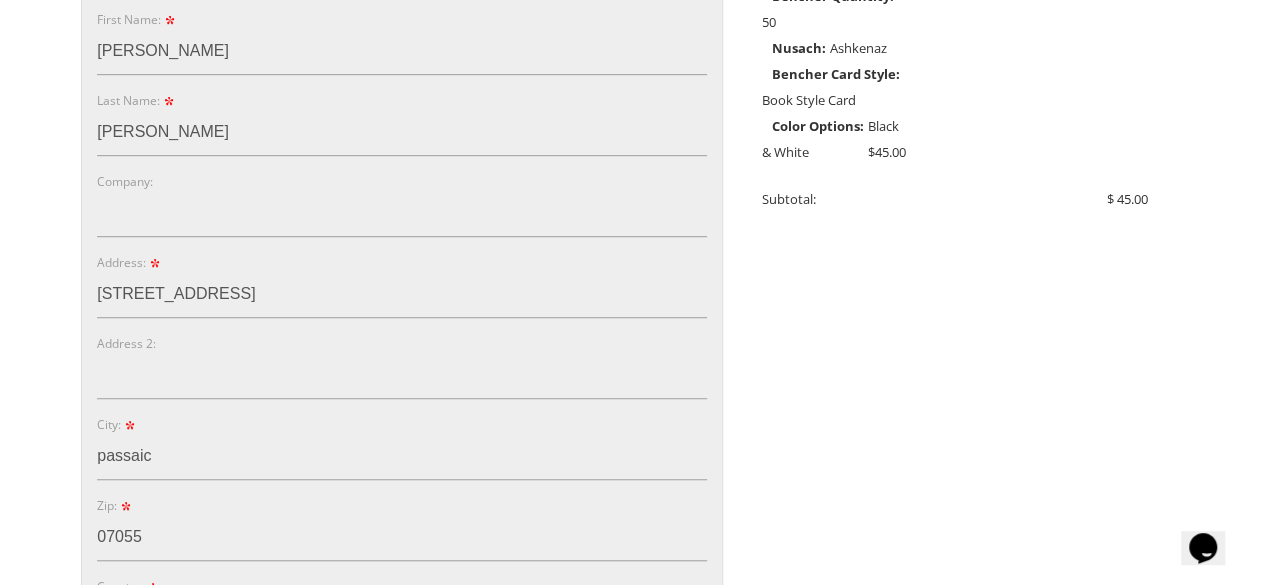 scroll, scrollTop: 860, scrollLeft: 0, axis: vertical 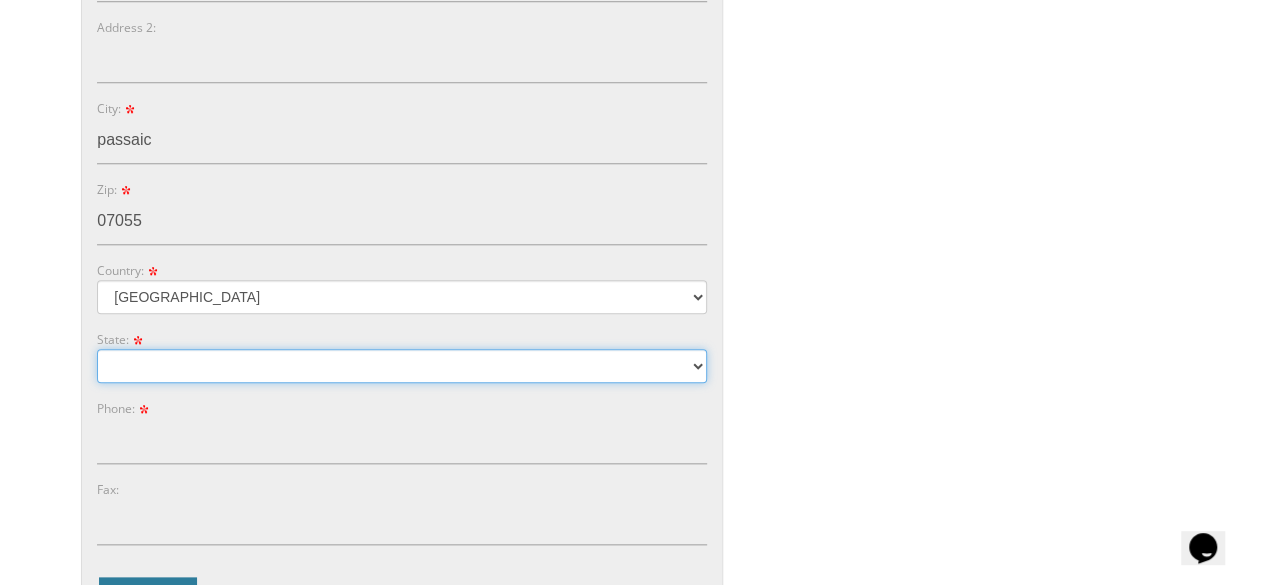 click on "Alabama Alaska Guam" at bounding box center (402, 366) 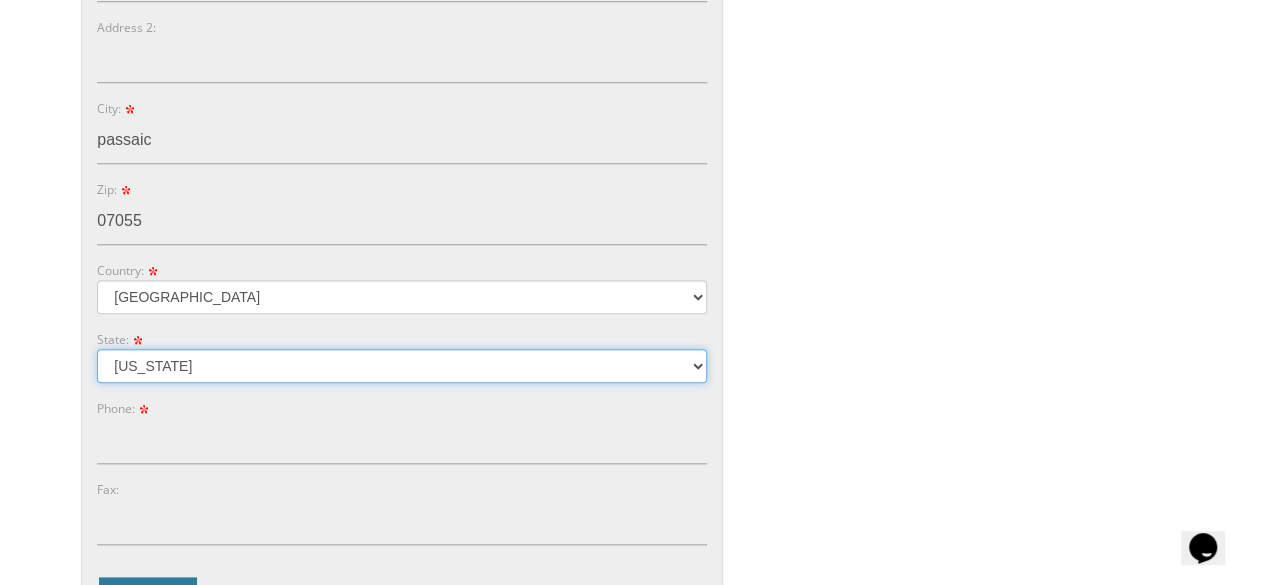 click on "Alabama Alaska Guam" at bounding box center (402, 366) 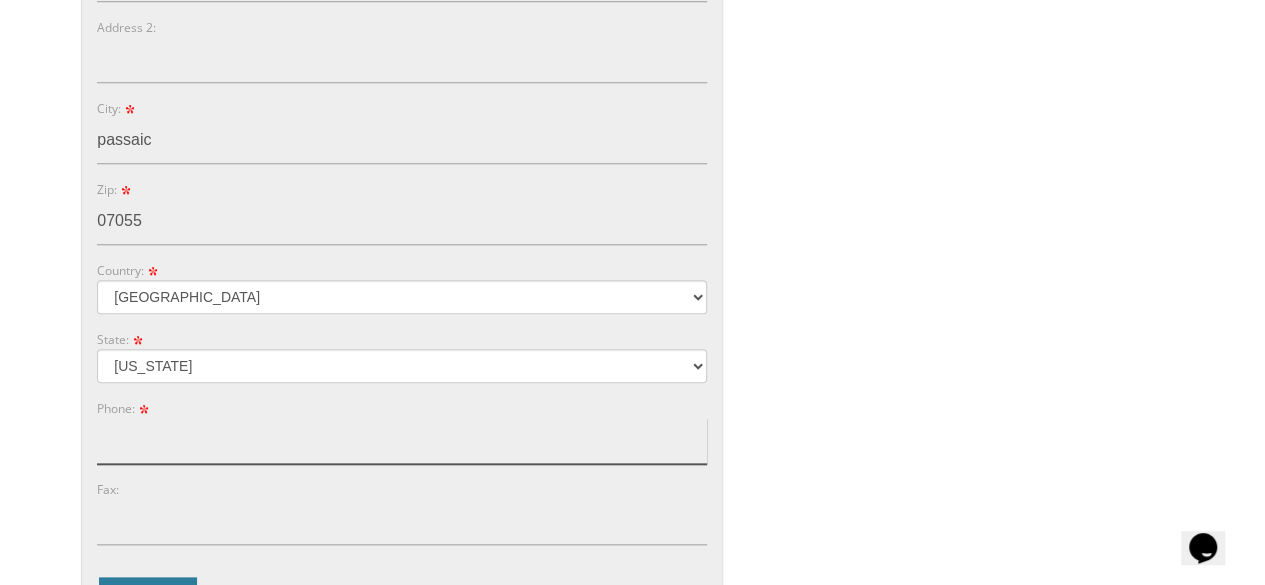 click on "Phone:" at bounding box center (402, 441) 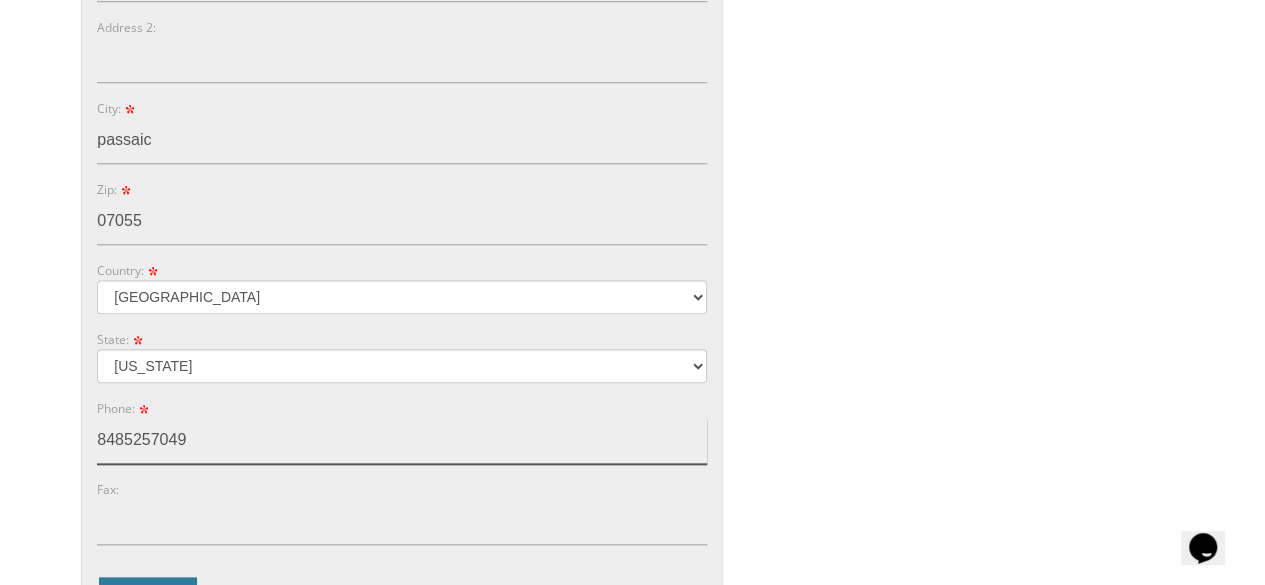 type on "8485257049" 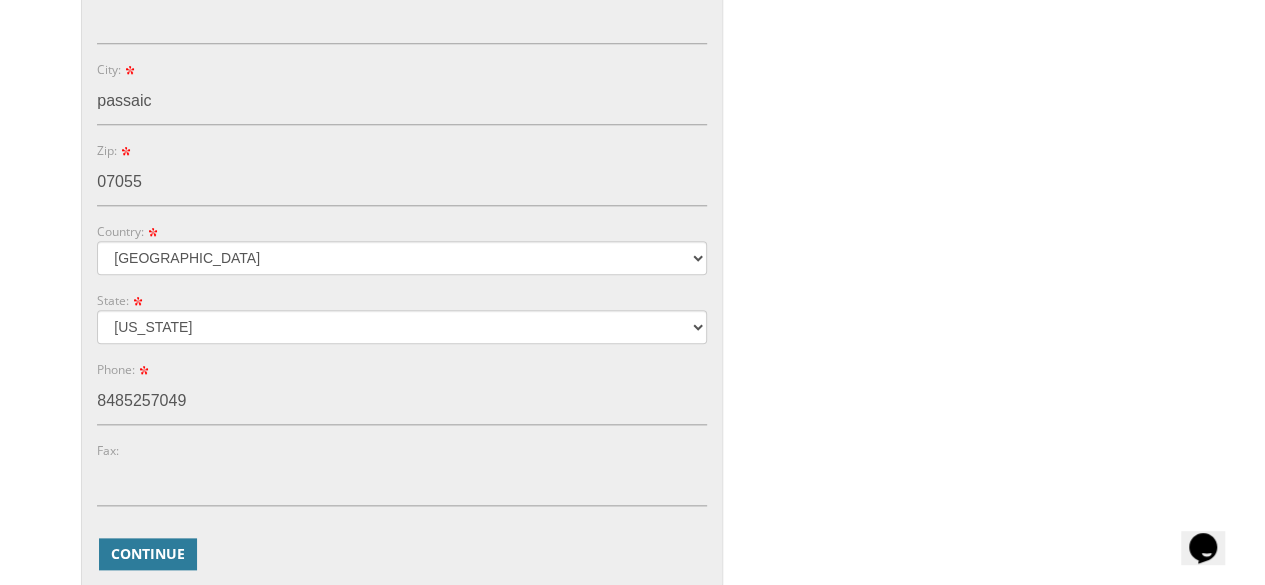 click on "You are currently editing Order #. To place a new order you must exit editing mode.  Click here  to cancel your editing and place a new order.
Order Total
$ 45.00
$ 45.00
Edit Order
Checkout
You have chosen to checkout with PayPal. Please review the information below, and click on " Continue " to select a shipping method (if any). When you are ready, click " Place Order " to complete your order.
NOTE:
You have chosen to Pay with Amazon. Please review the information below, select a shipping address and a payment option. When you are ready, click " Place Order " to complete your order.
Place Order
Edit" at bounding box center [632, 85] 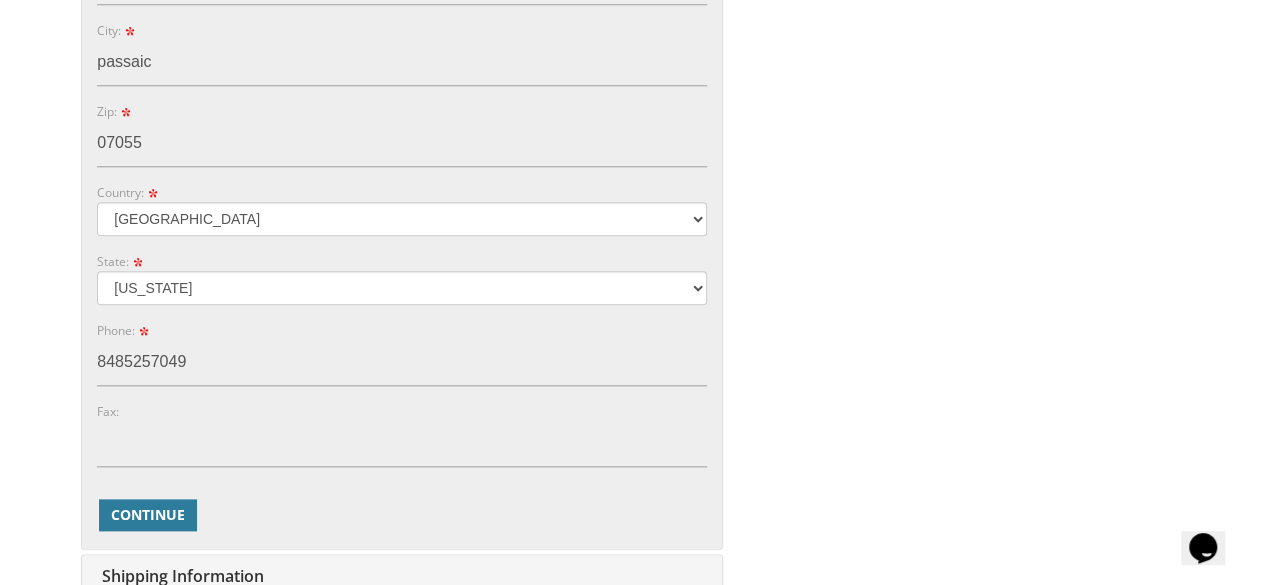 scroll, scrollTop: 940, scrollLeft: 0, axis: vertical 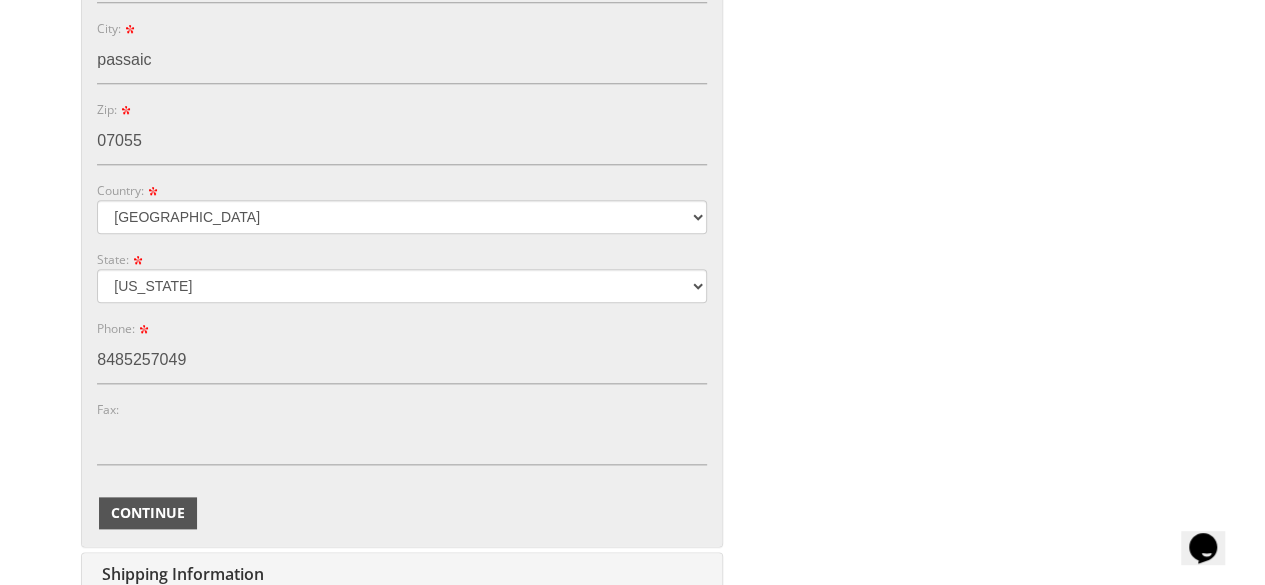 click on "Continue" at bounding box center (148, 513) 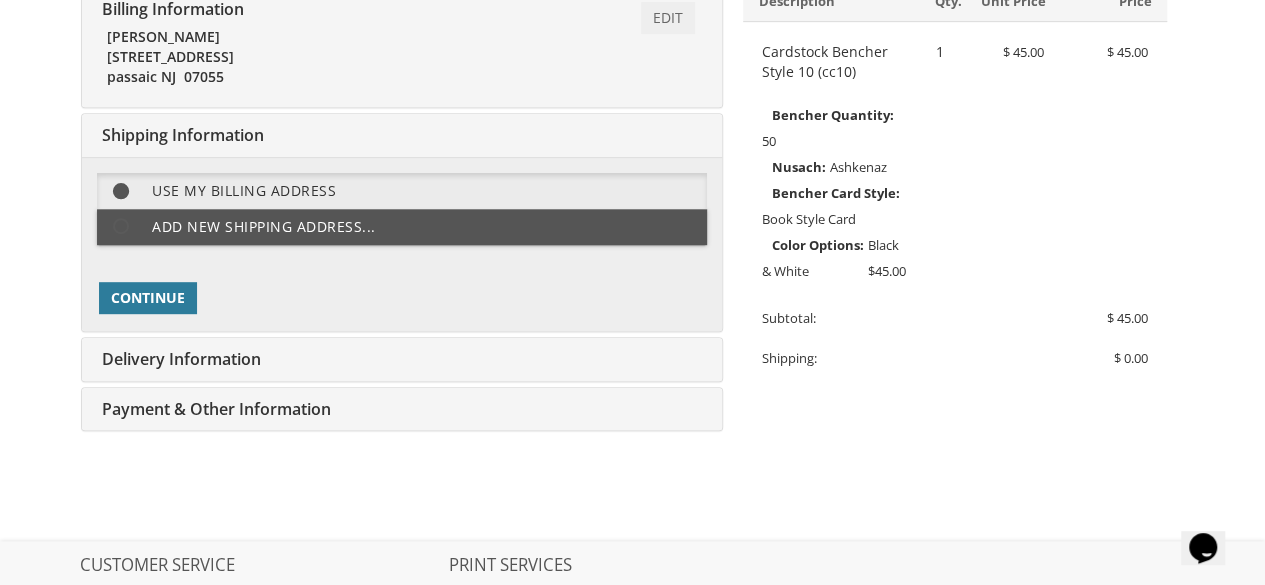scroll, scrollTop: 420, scrollLeft: 0, axis: vertical 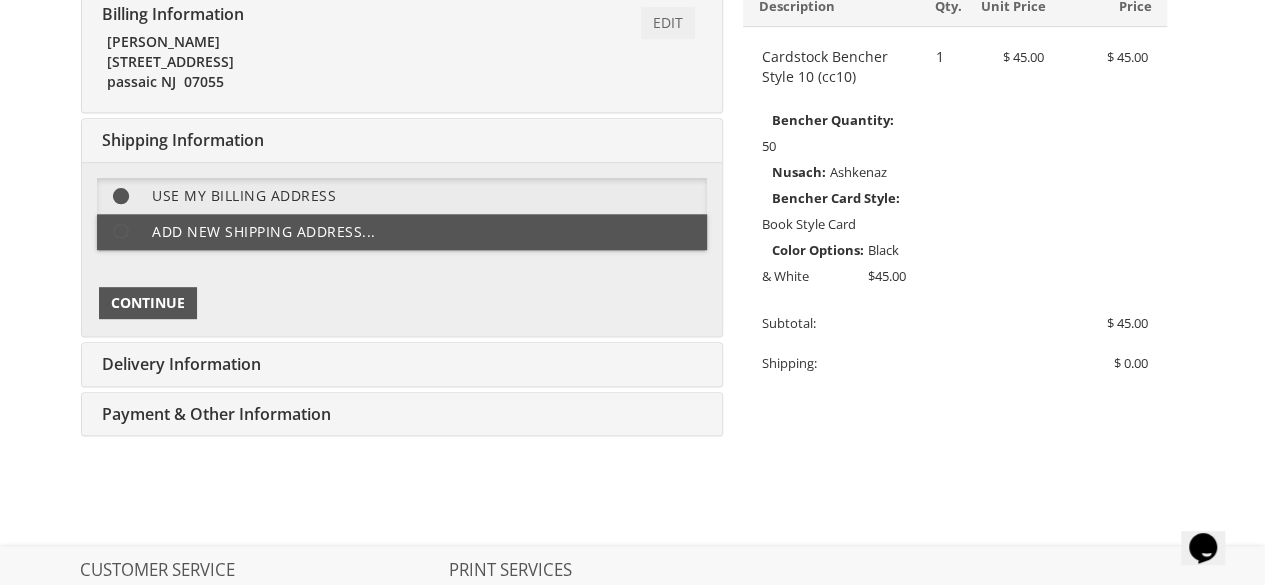 click on "Continue" at bounding box center (148, 303) 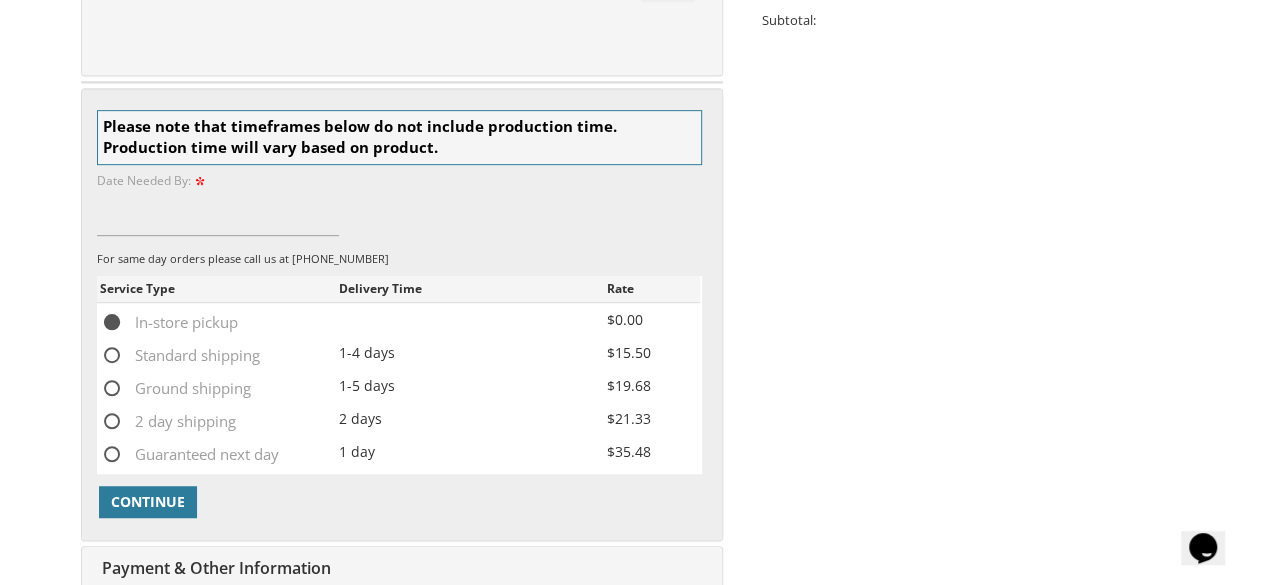 scroll, scrollTop: 457, scrollLeft: 0, axis: vertical 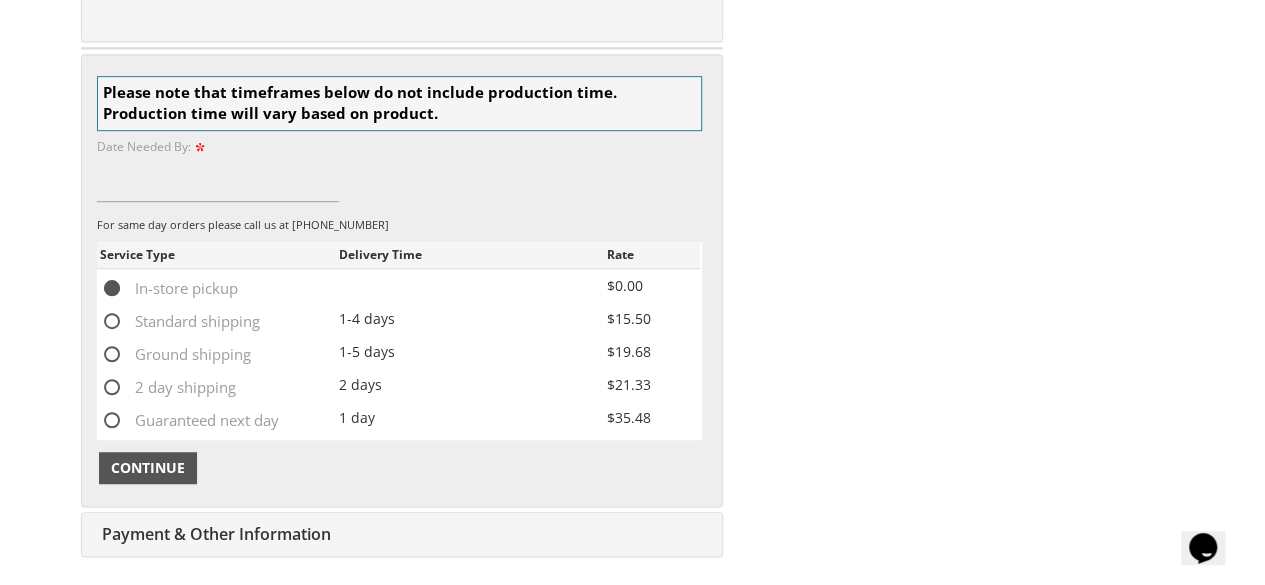 click on "Continue" at bounding box center [148, 468] 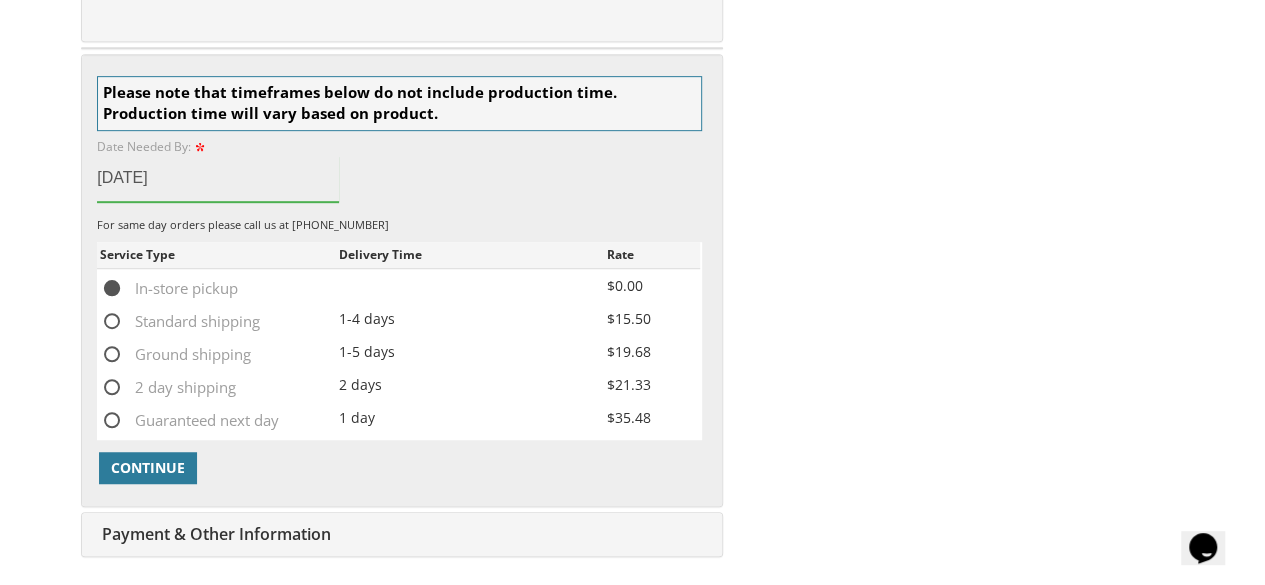 type on "7/10/25" 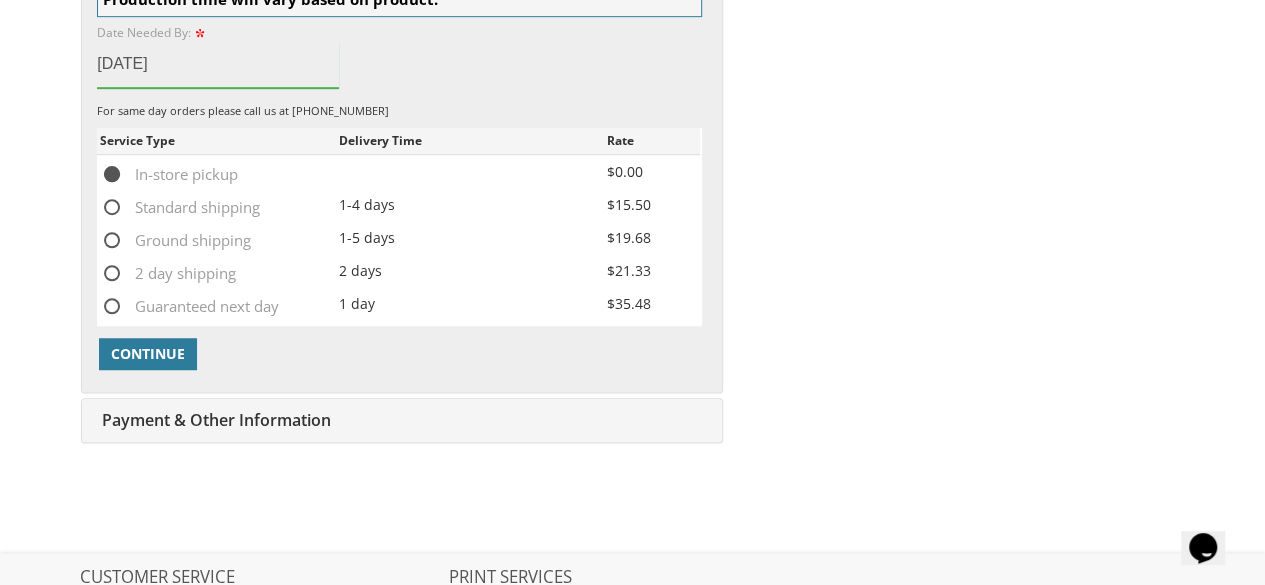 scroll, scrollTop: 604, scrollLeft: 0, axis: vertical 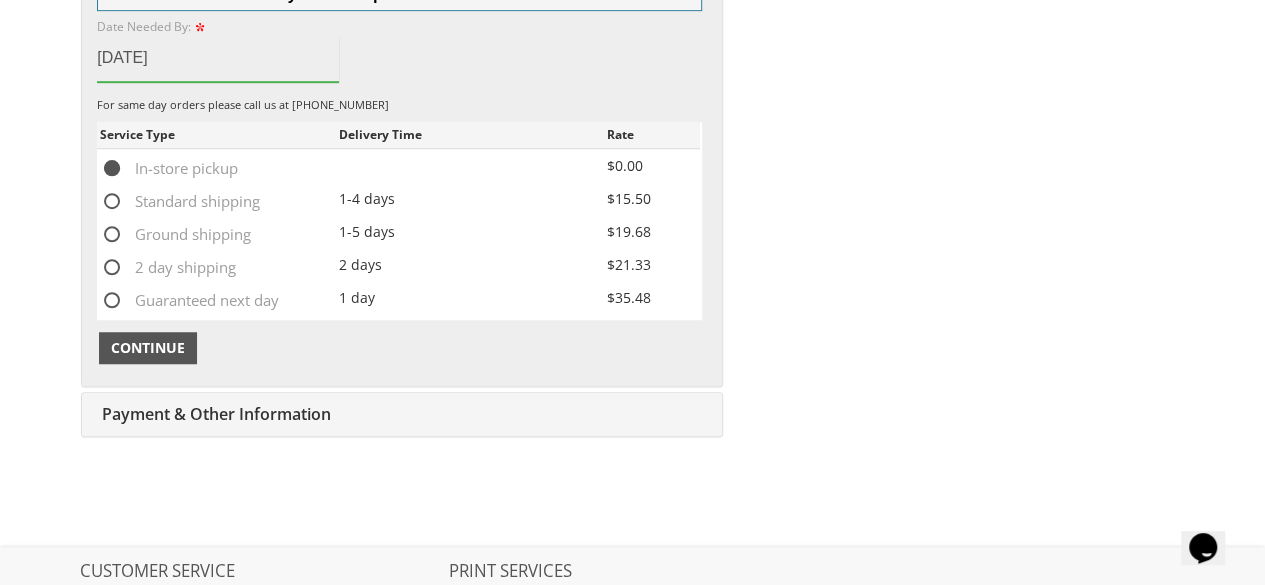click on "Continue" at bounding box center [148, 348] 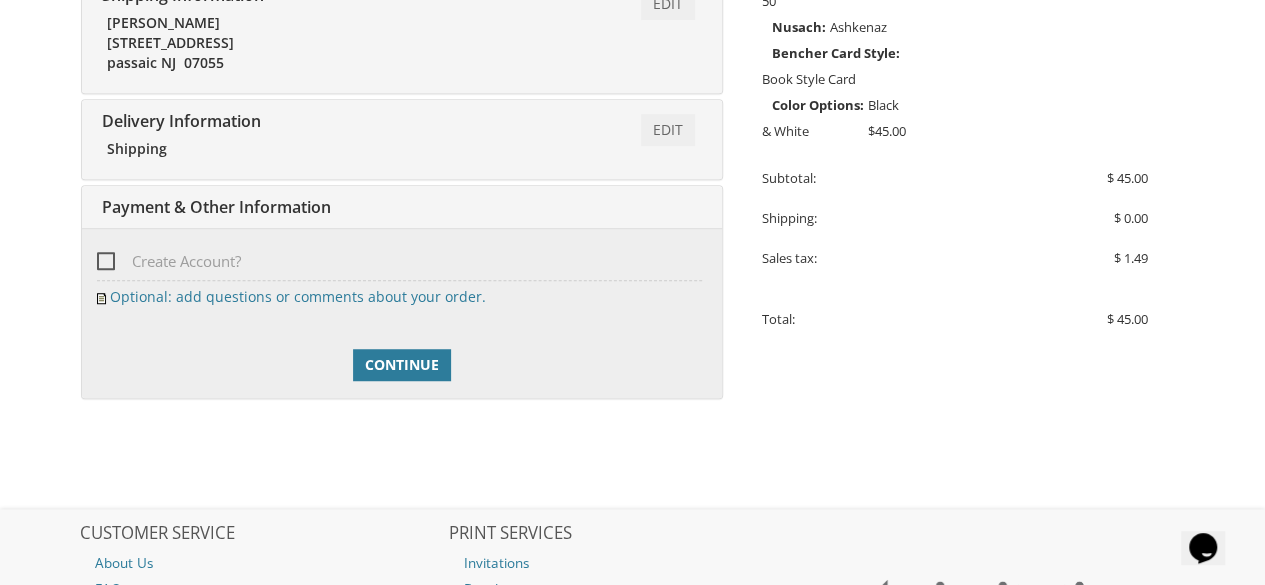 scroll, scrollTop: 560, scrollLeft: 0, axis: vertical 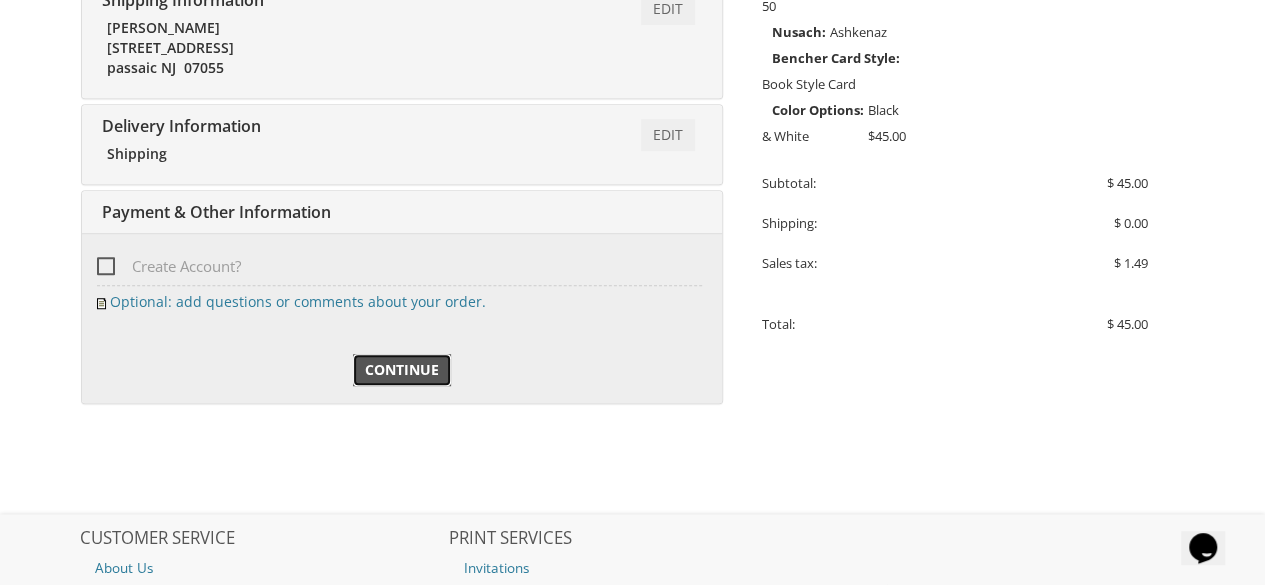 click on "Continue" at bounding box center [402, 370] 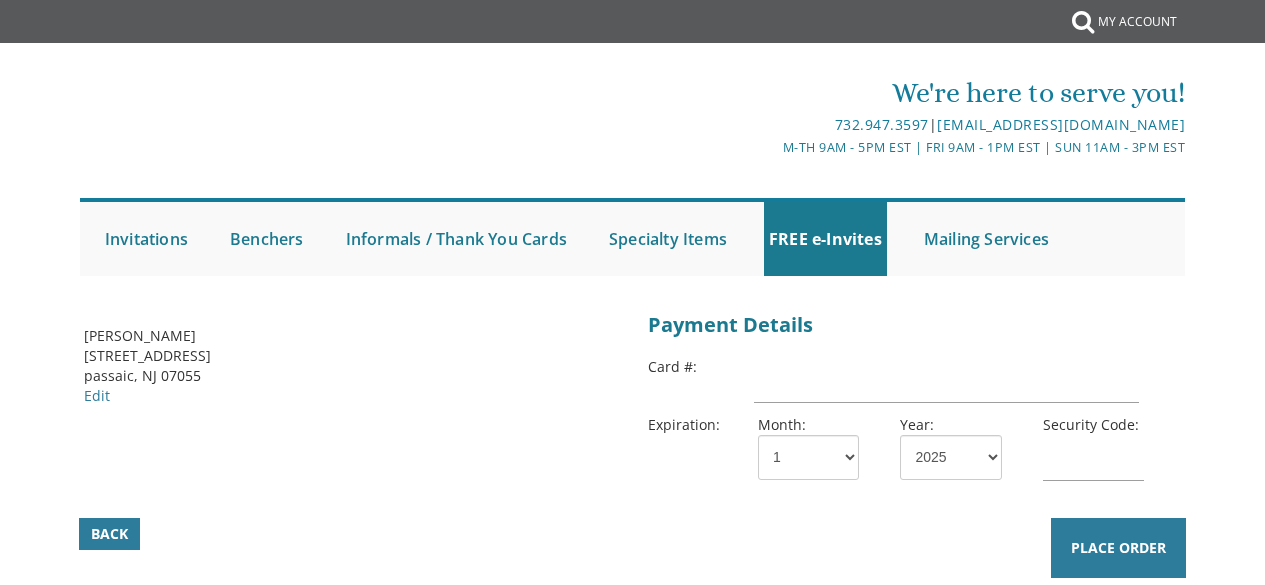 scroll, scrollTop: 0, scrollLeft: 0, axis: both 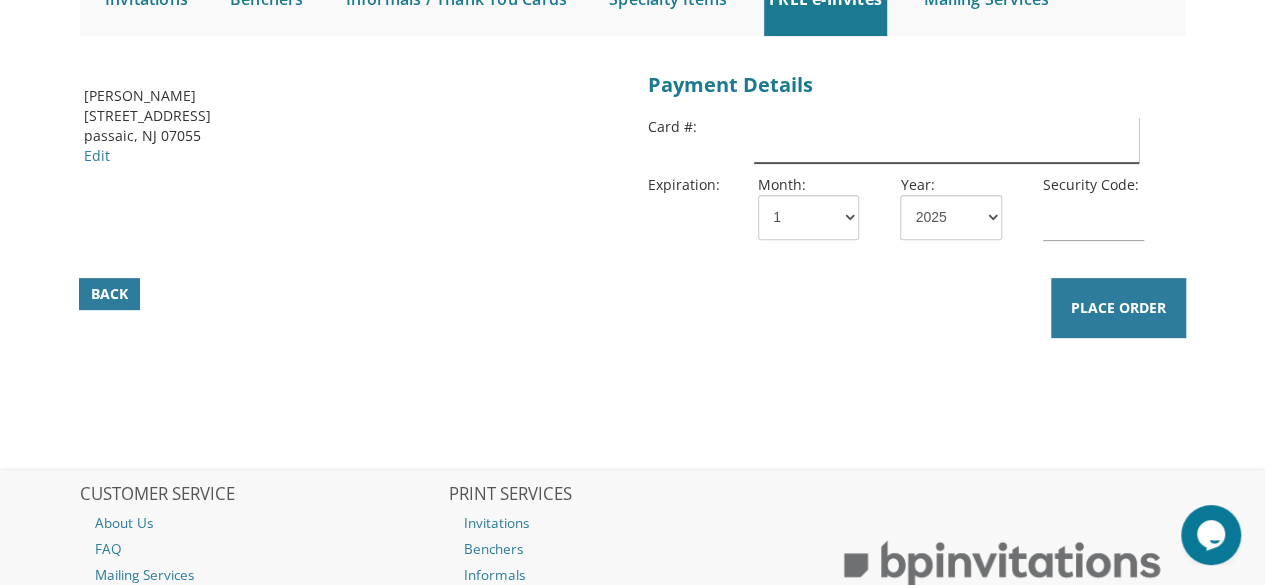 click at bounding box center [946, 140] 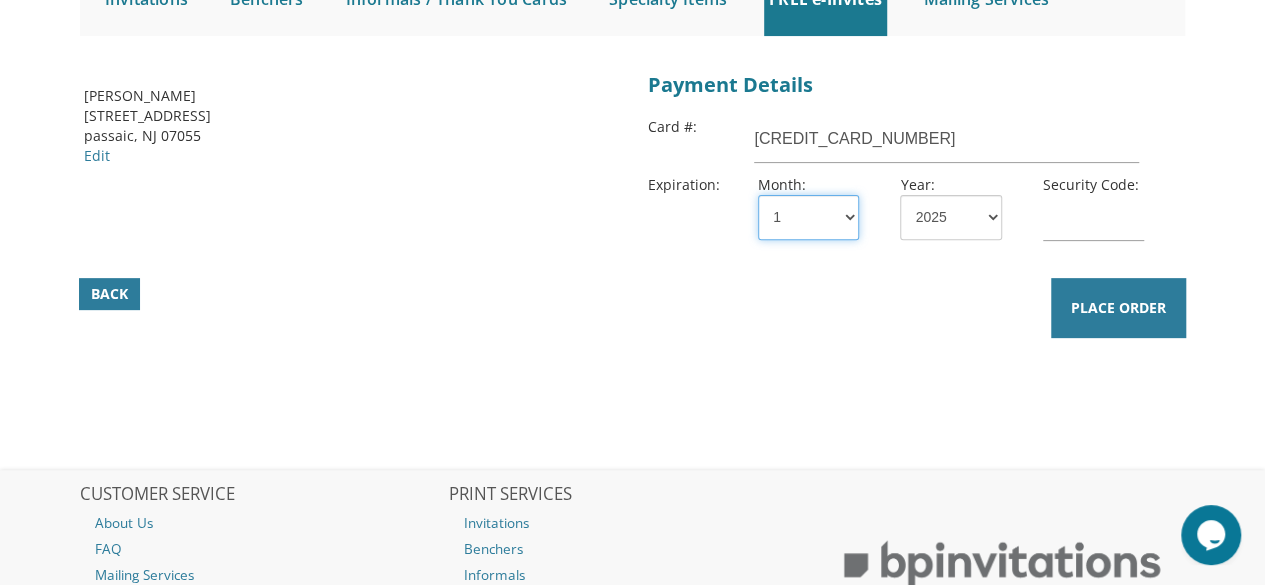 select on "05" 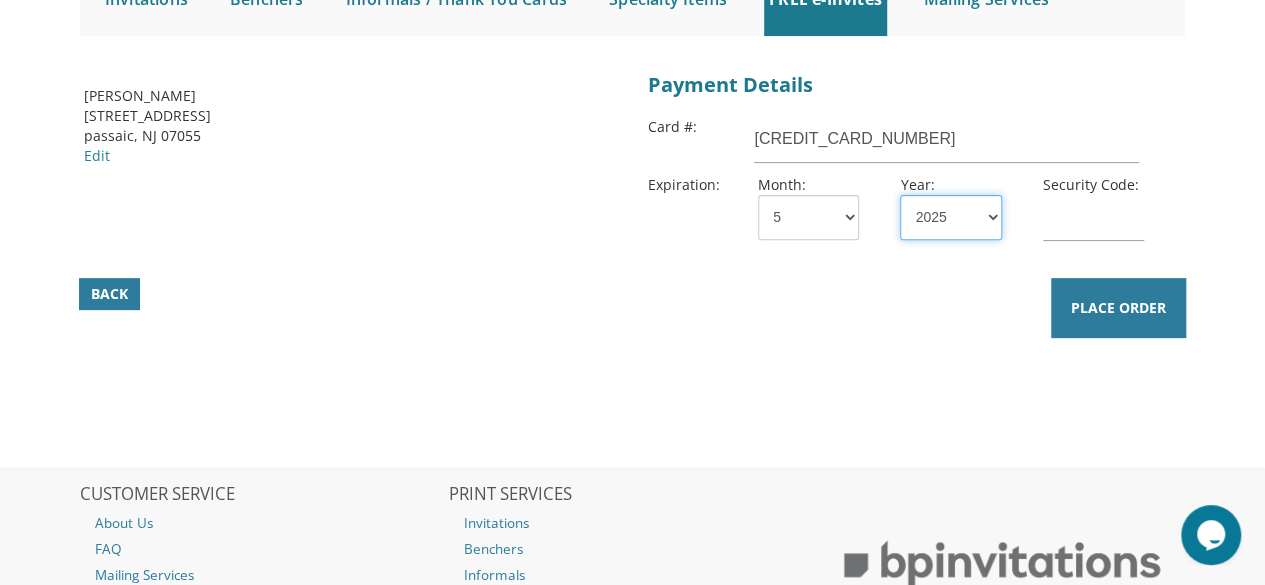 select on "28" 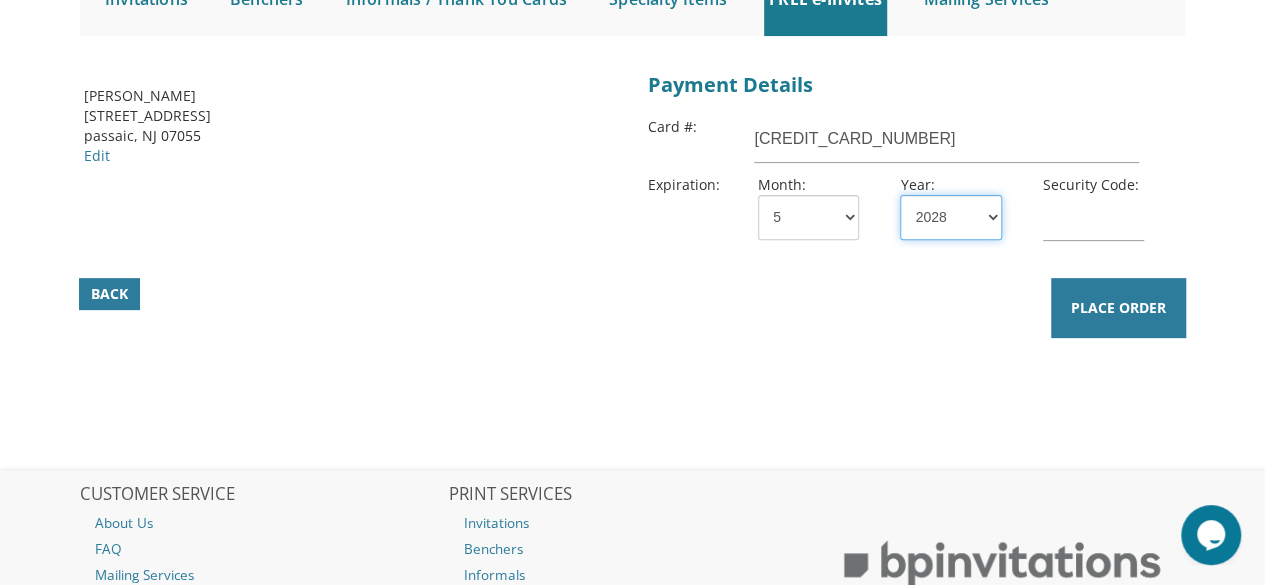 type on "364" 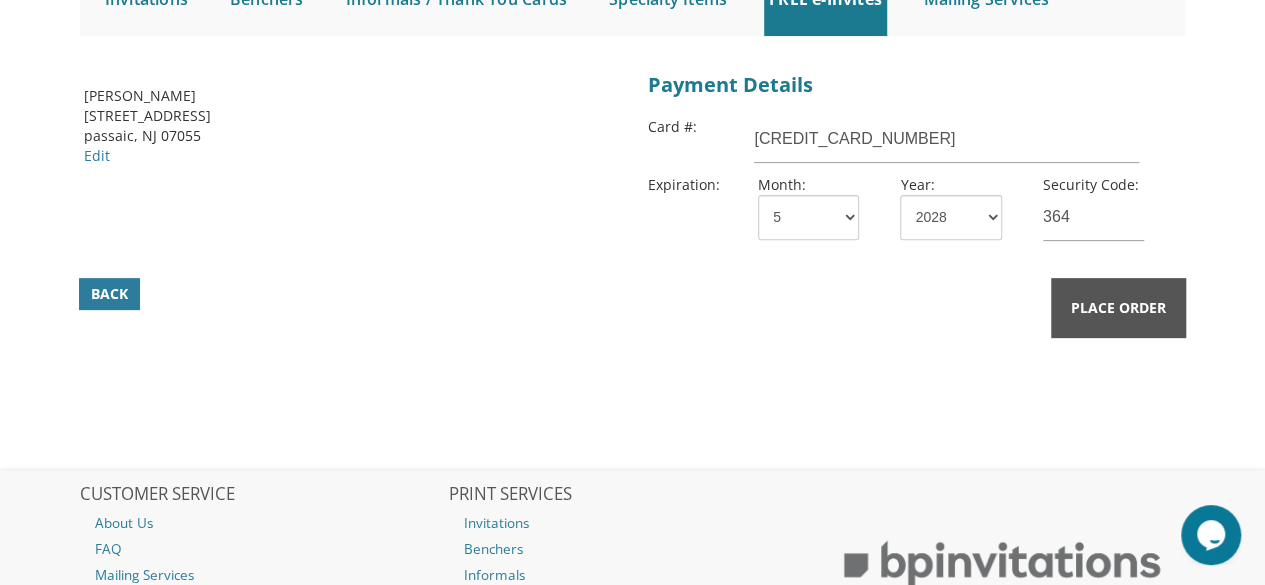 click on "Place Order" at bounding box center (1118, 308) 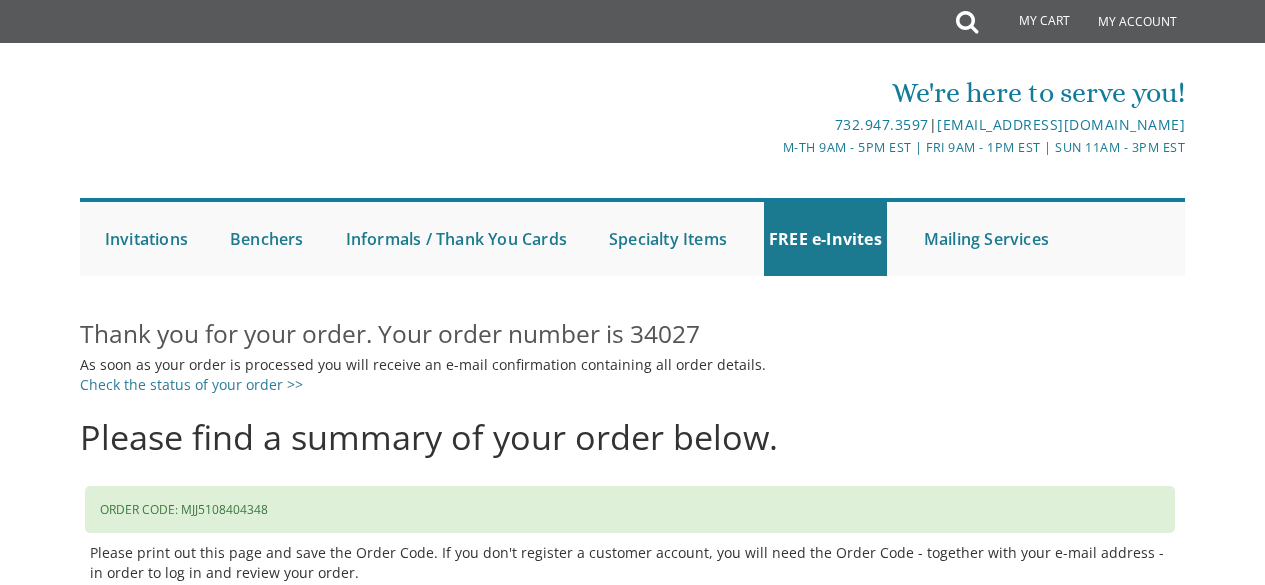 scroll, scrollTop: 0, scrollLeft: 0, axis: both 